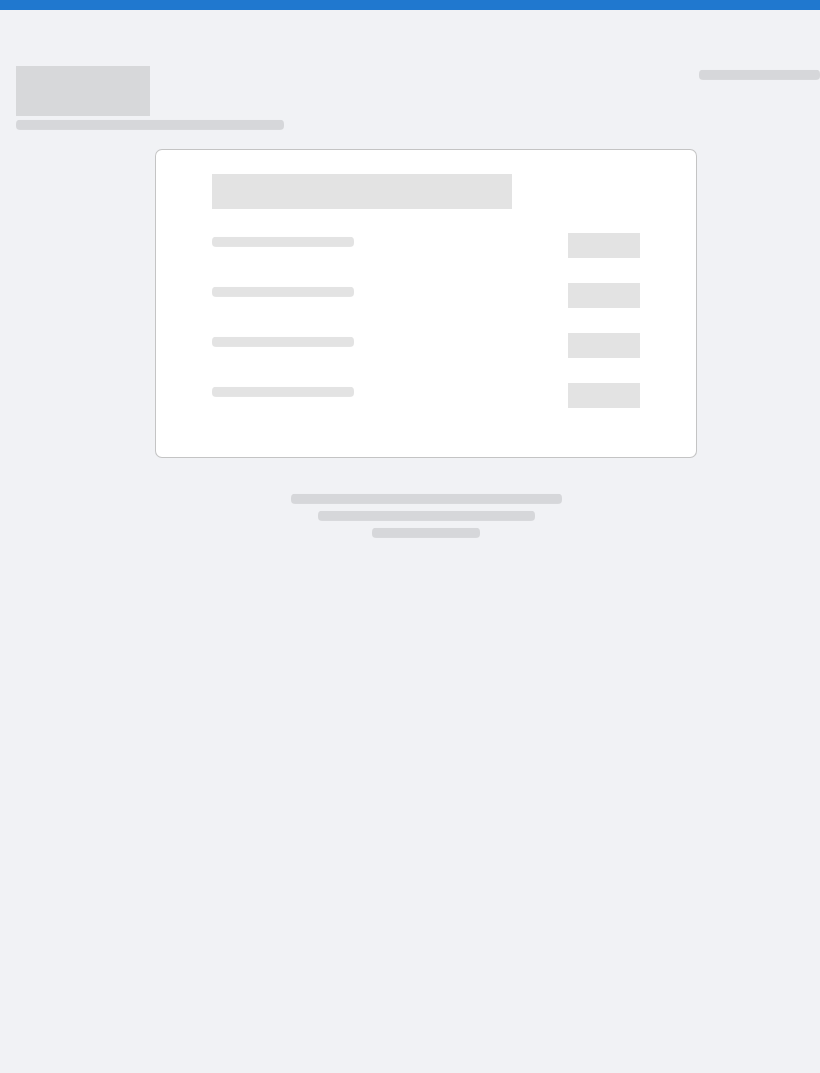 scroll, scrollTop: 0, scrollLeft: 0, axis: both 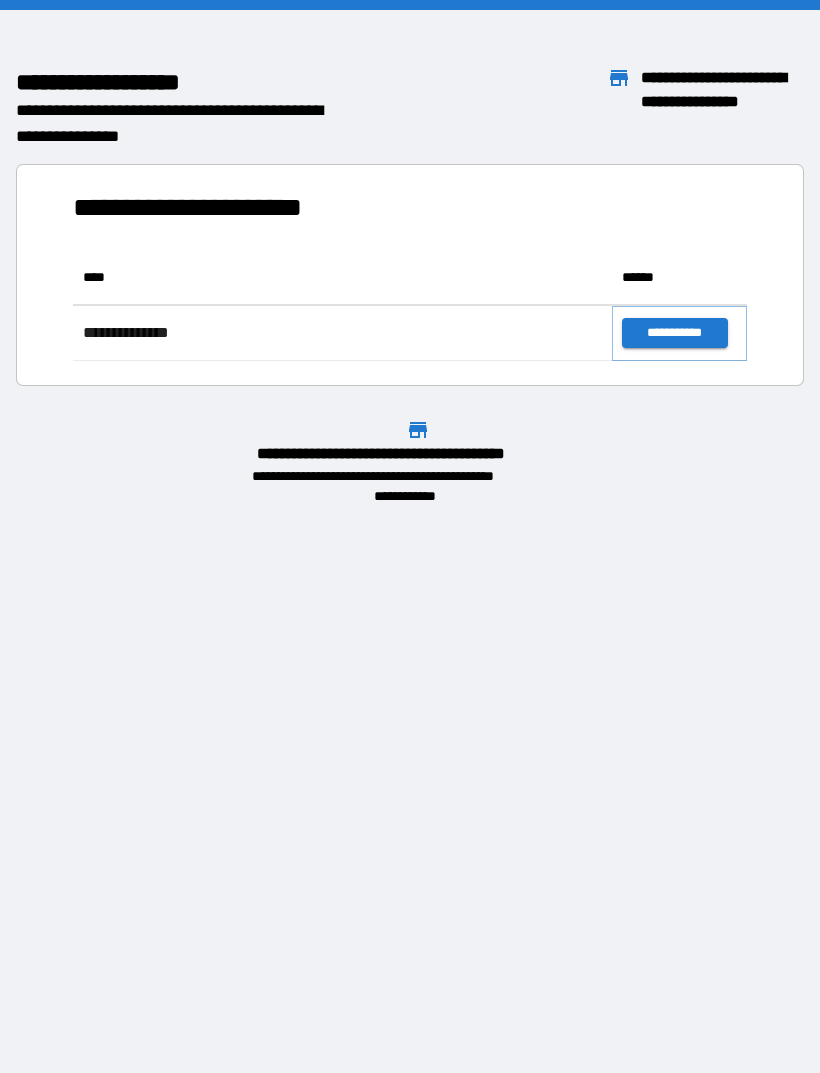 click on "**********" at bounding box center (674, 333) 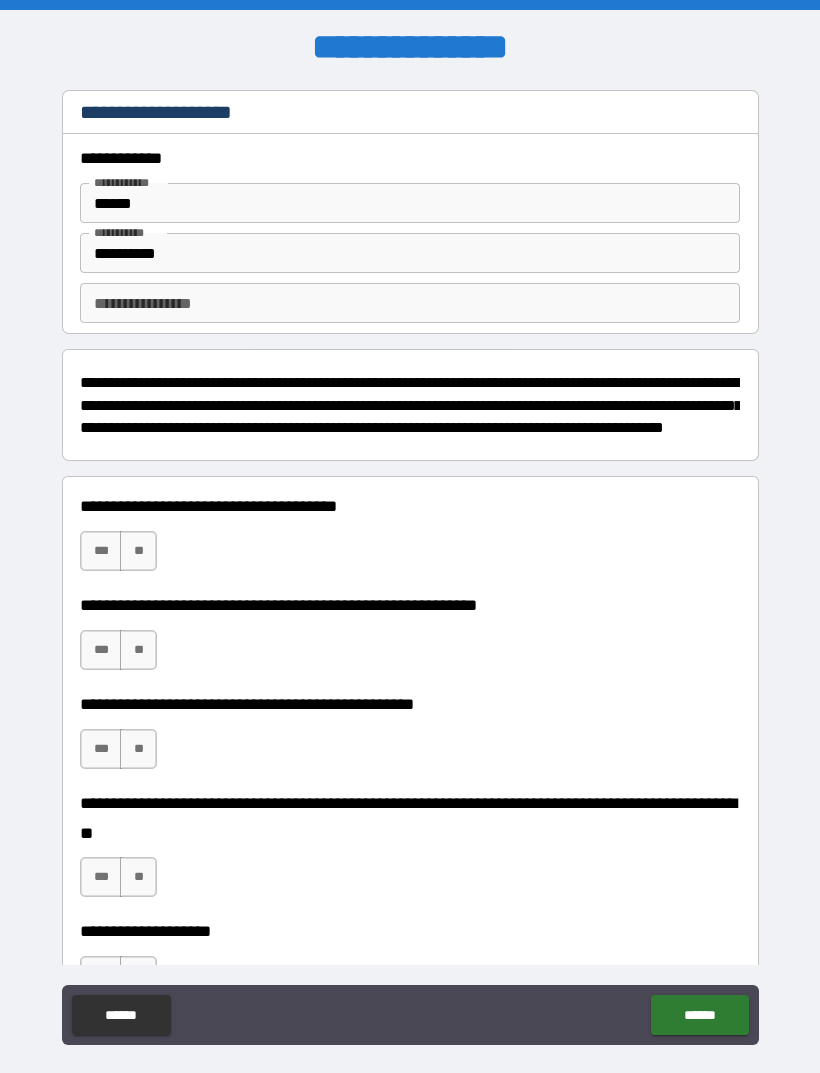 click on "***" at bounding box center [101, 551] 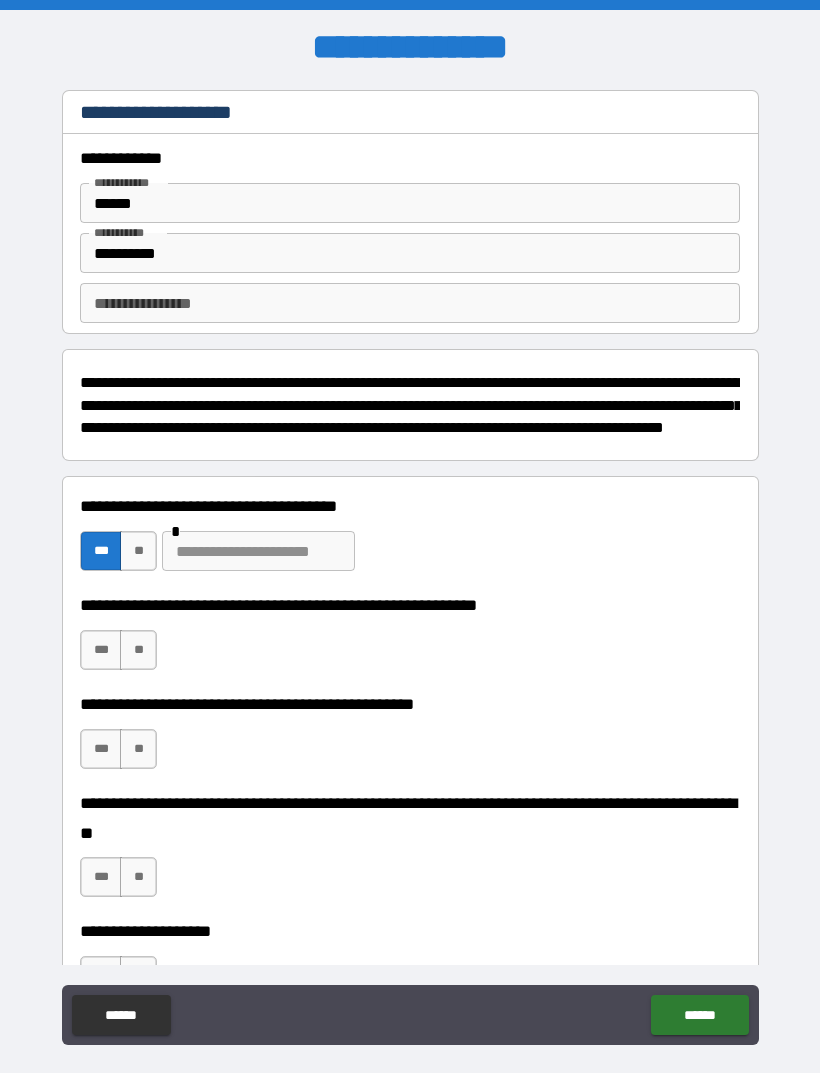 click on "**" at bounding box center (138, 650) 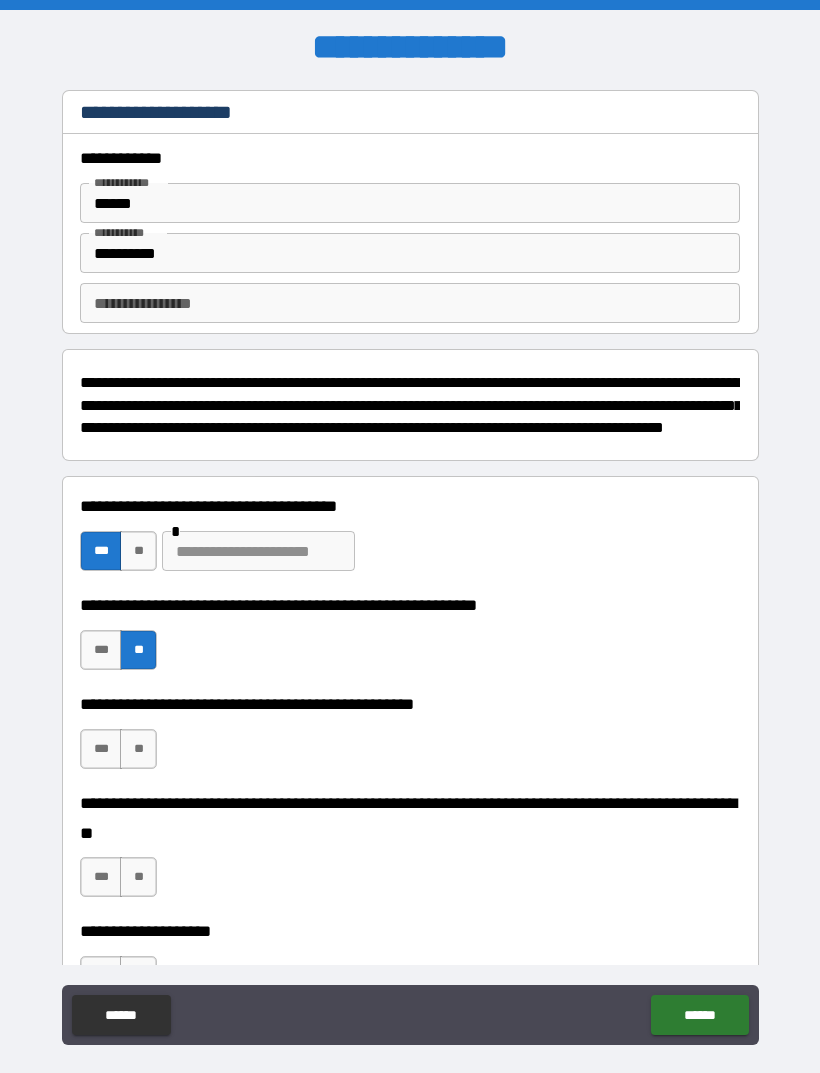 click on "**" at bounding box center [138, 749] 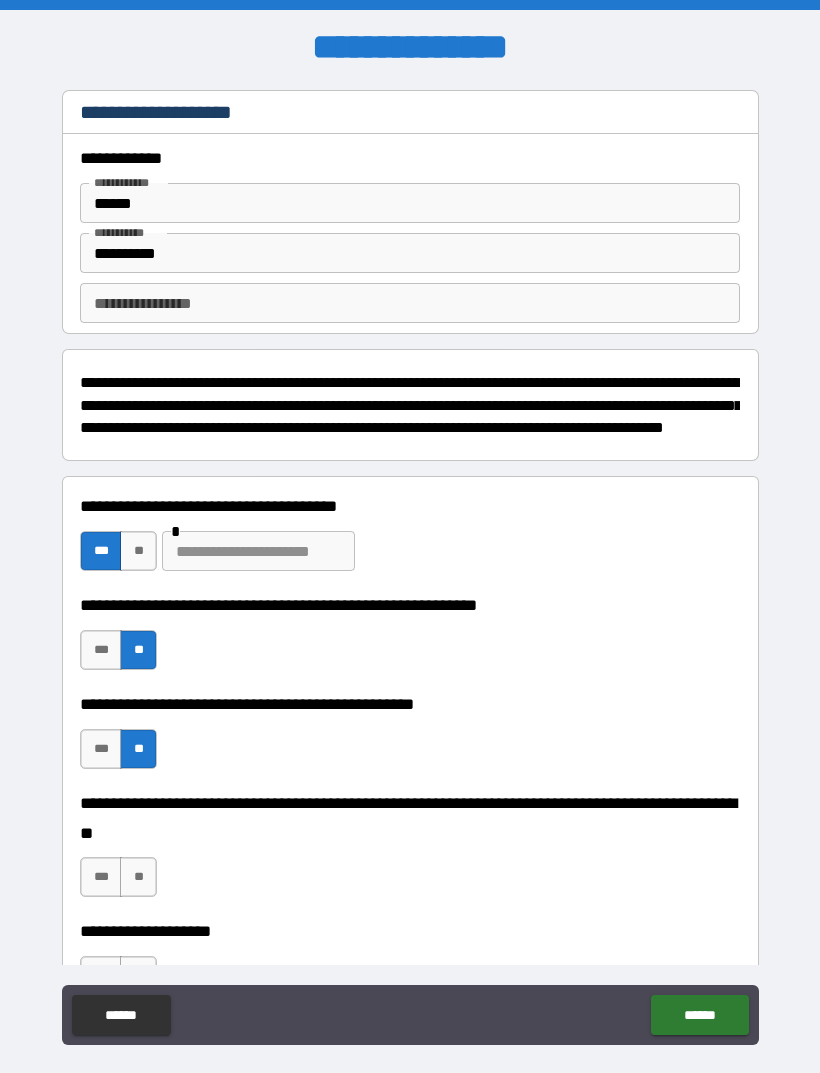 click on "**" at bounding box center (138, 877) 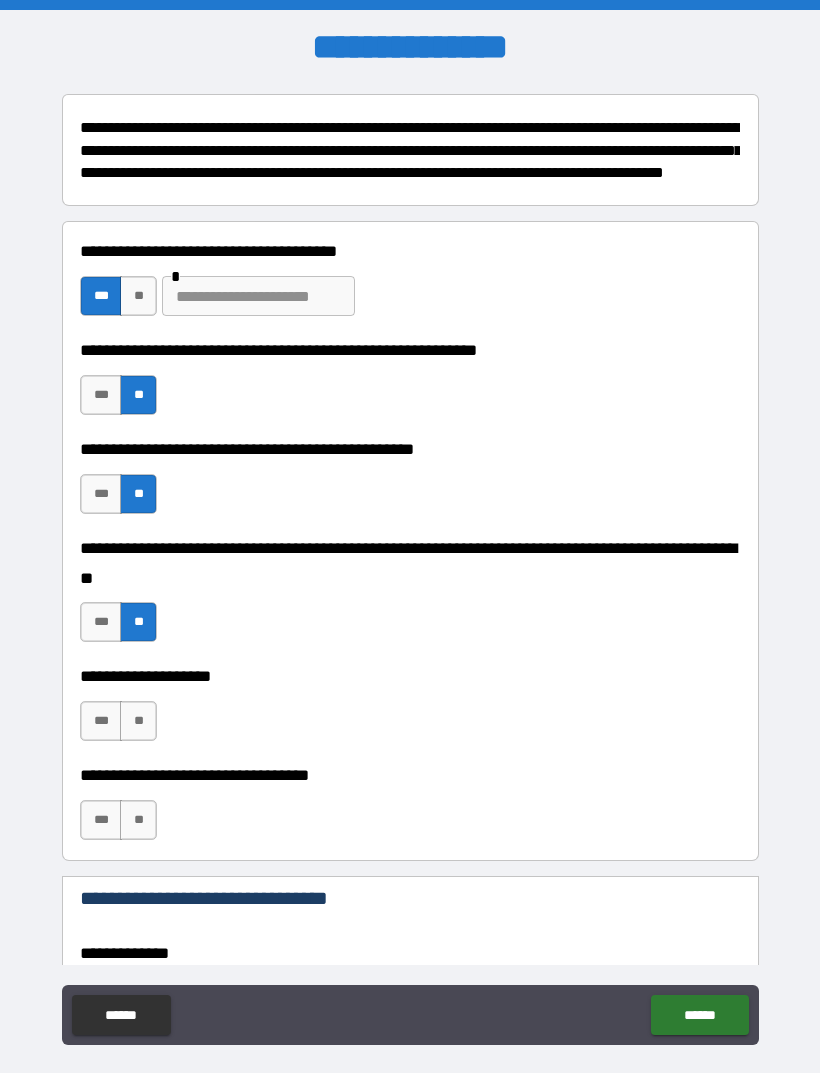 scroll, scrollTop: 262, scrollLeft: 0, axis: vertical 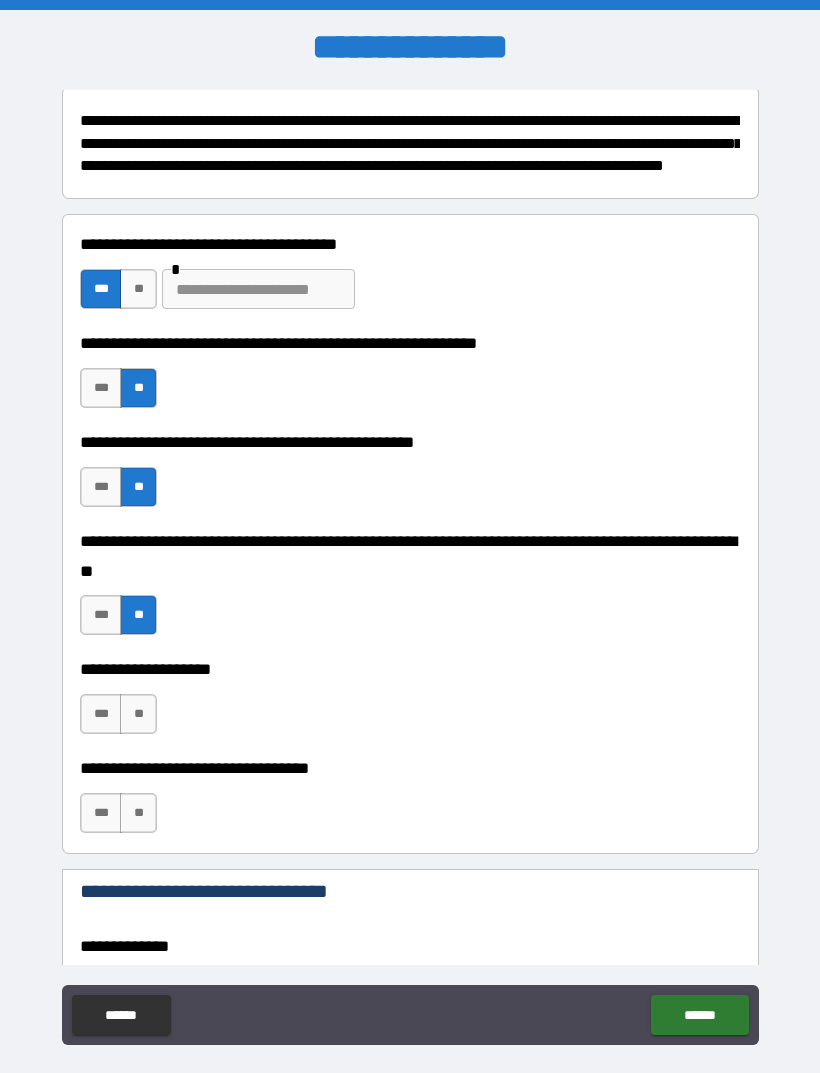 click on "**" at bounding box center [138, 714] 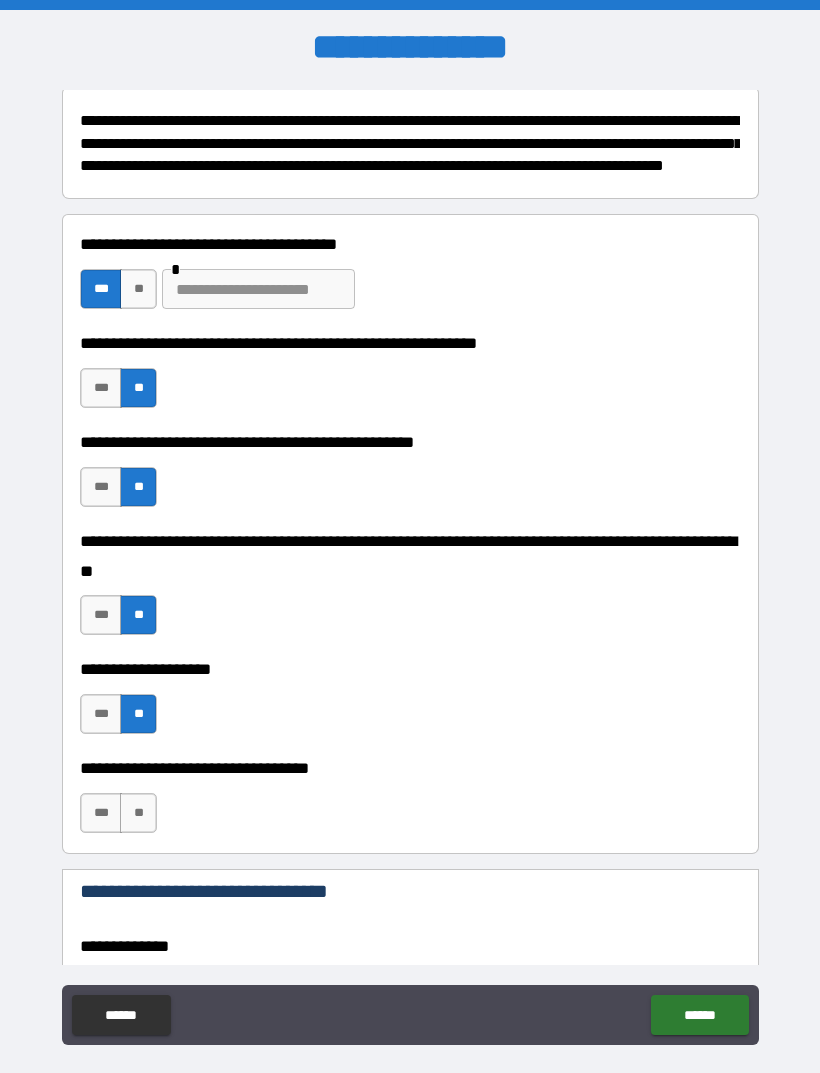 click on "**" at bounding box center [138, 813] 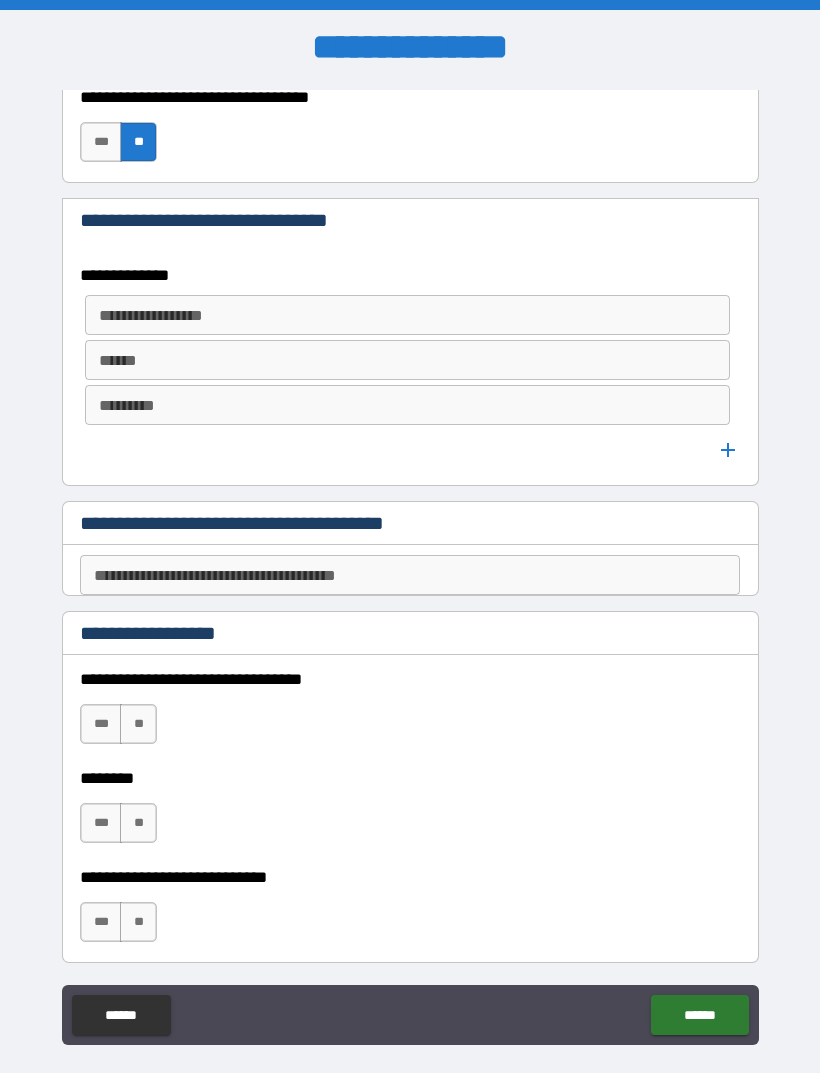 scroll, scrollTop: 937, scrollLeft: 0, axis: vertical 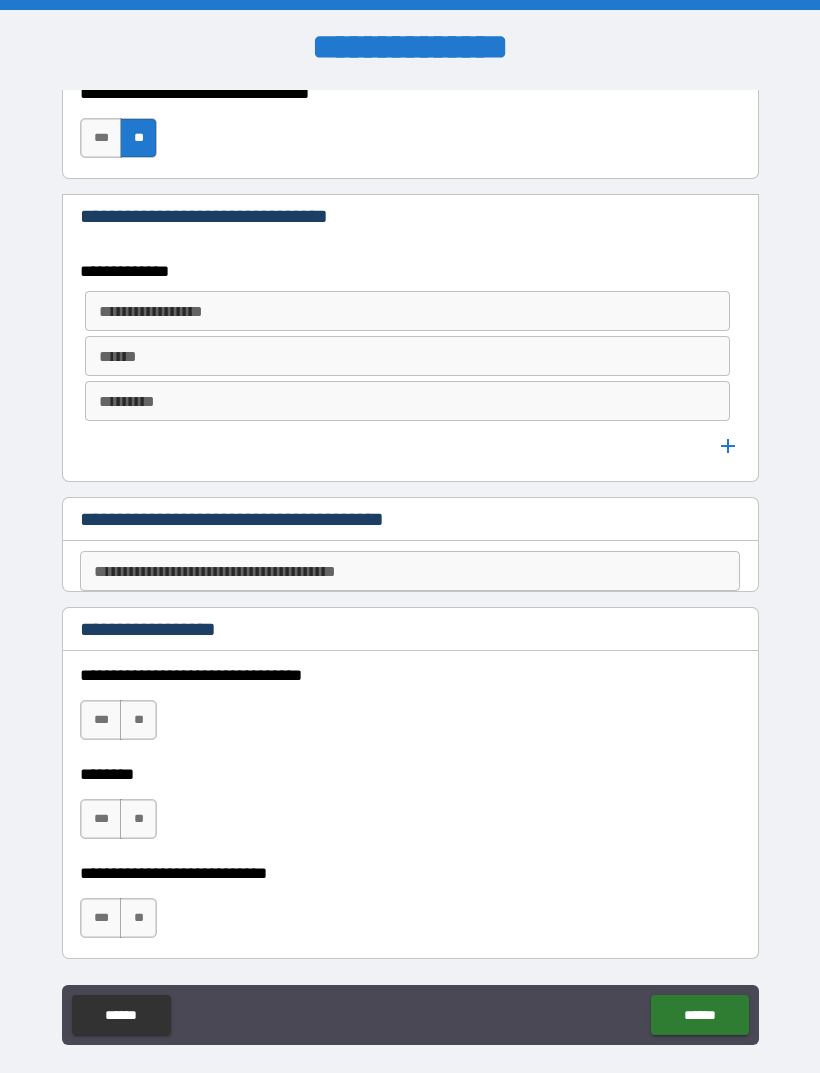 click on "**" at bounding box center (138, 720) 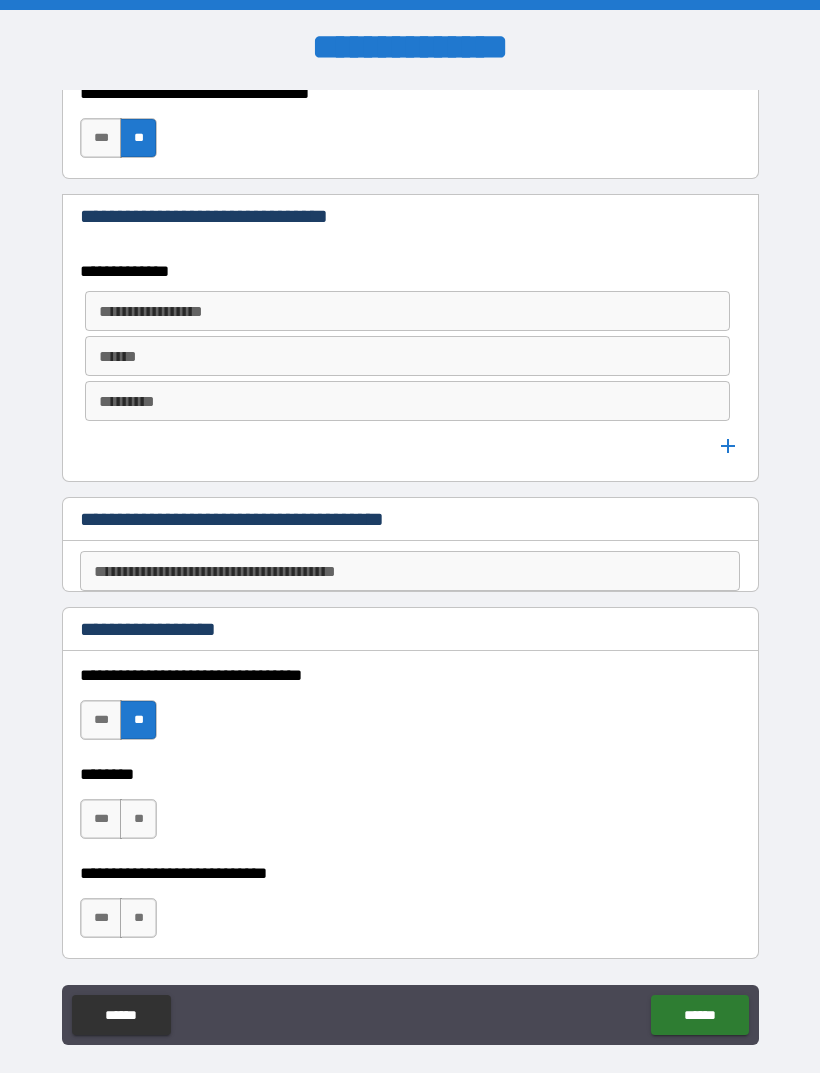 click on "**" at bounding box center [138, 819] 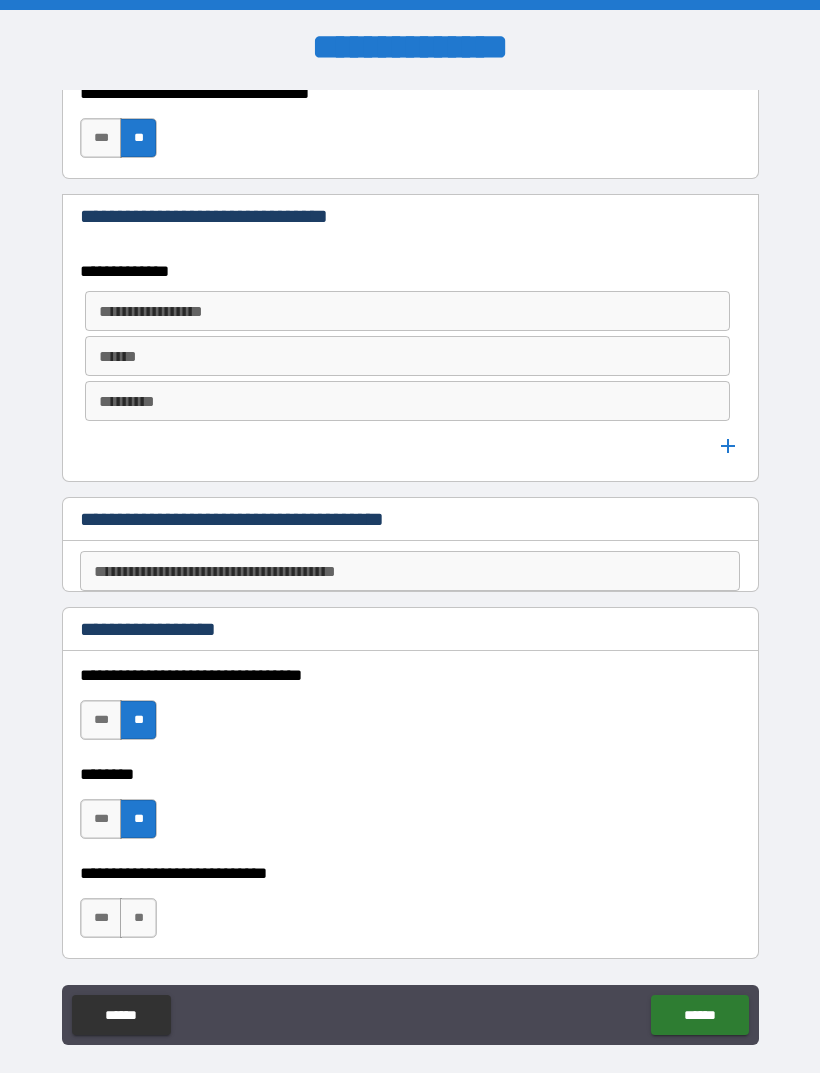 click on "**" at bounding box center [138, 918] 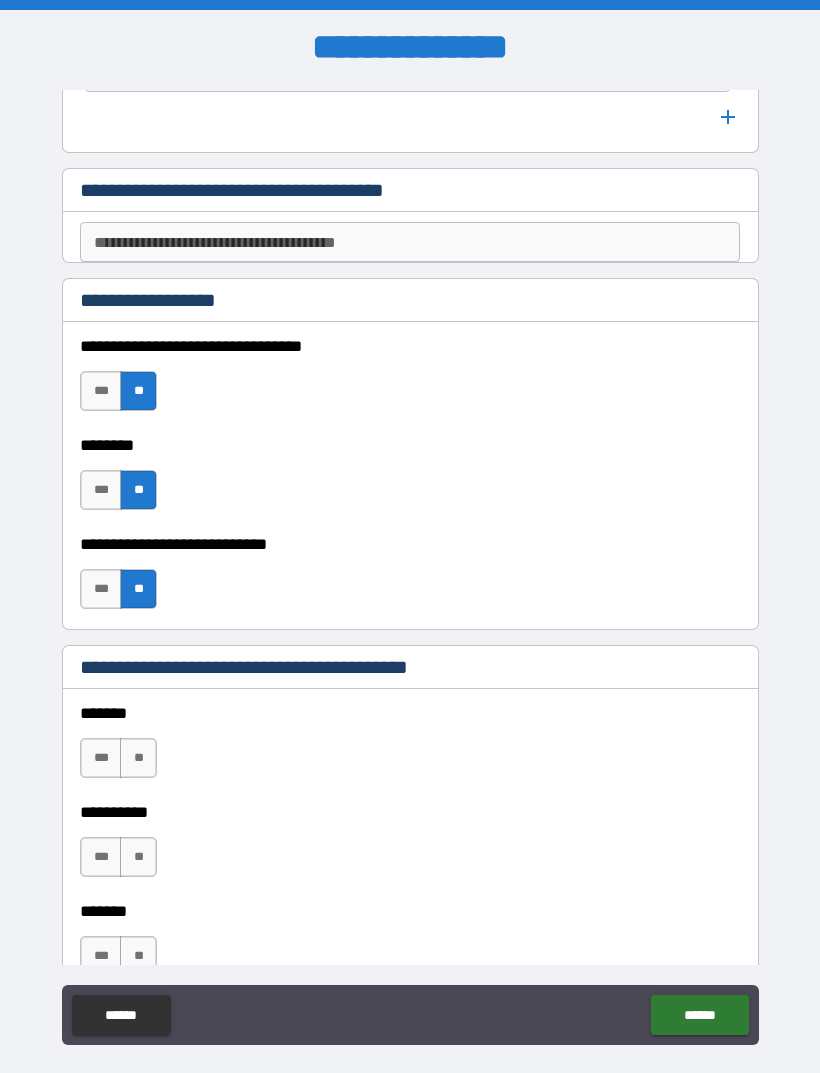 scroll, scrollTop: 1270, scrollLeft: 0, axis: vertical 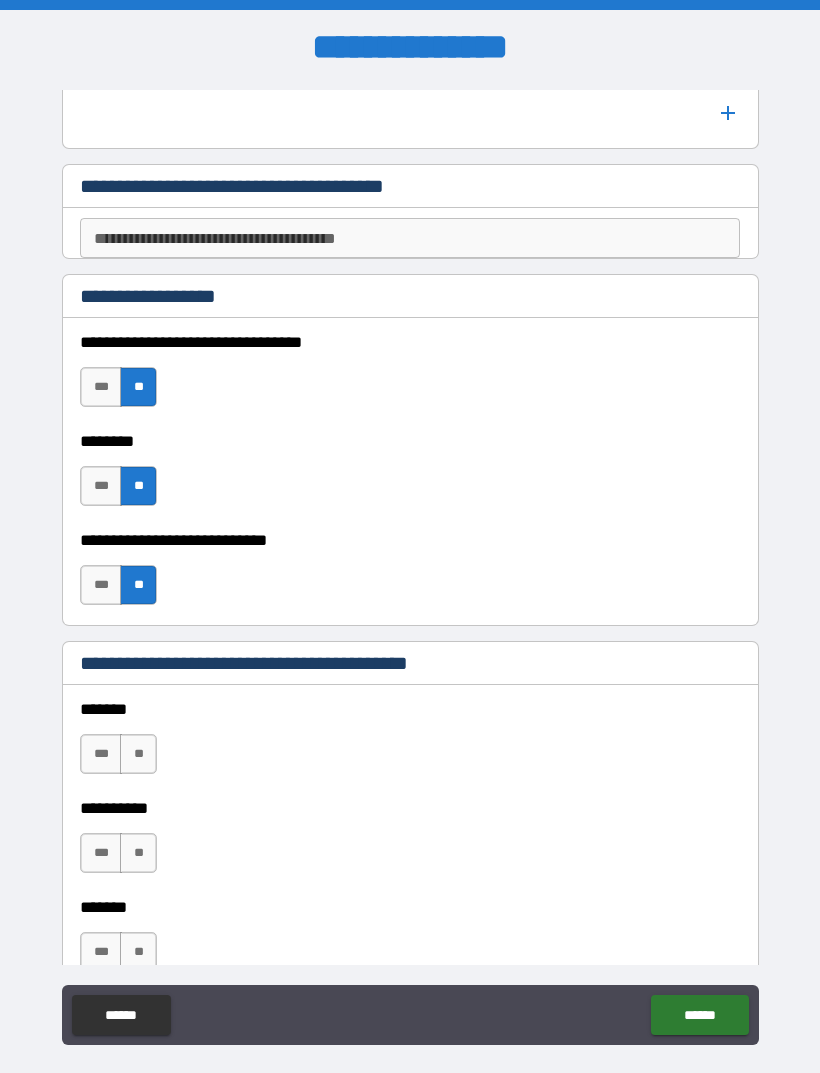 click on "**" at bounding box center [138, 754] 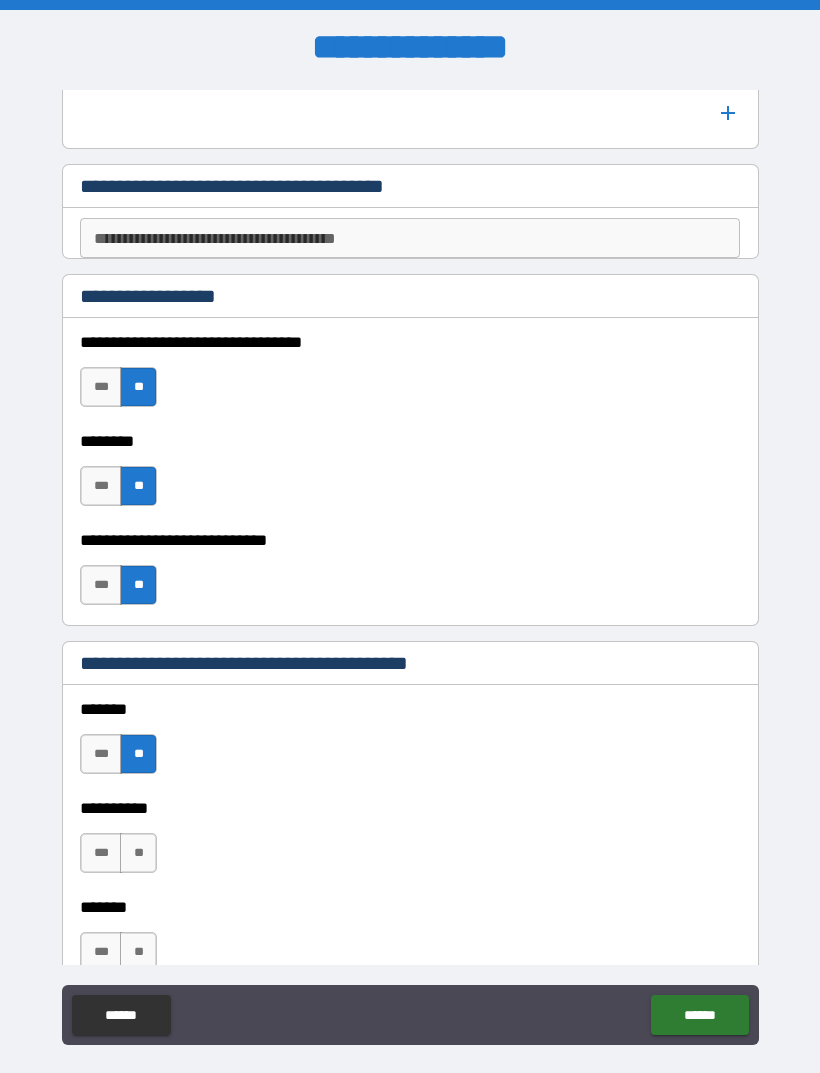 click on "**" at bounding box center [138, 853] 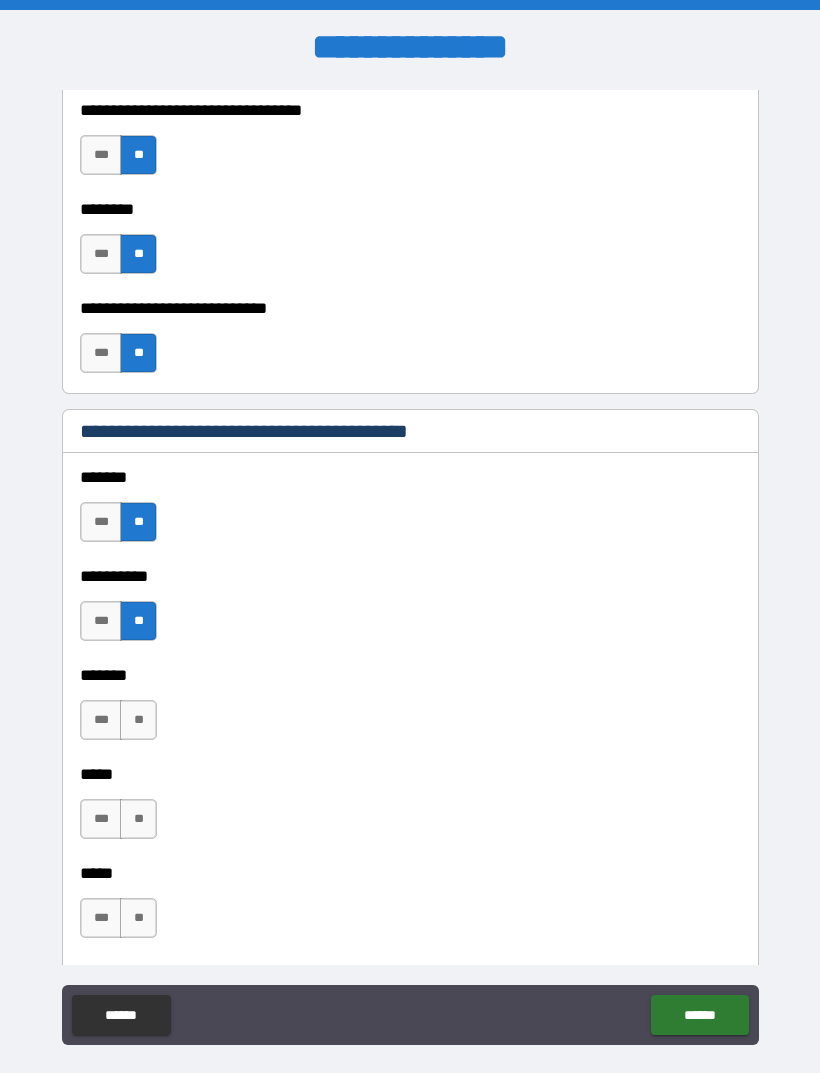 scroll, scrollTop: 1503, scrollLeft: 0, axis: vertical 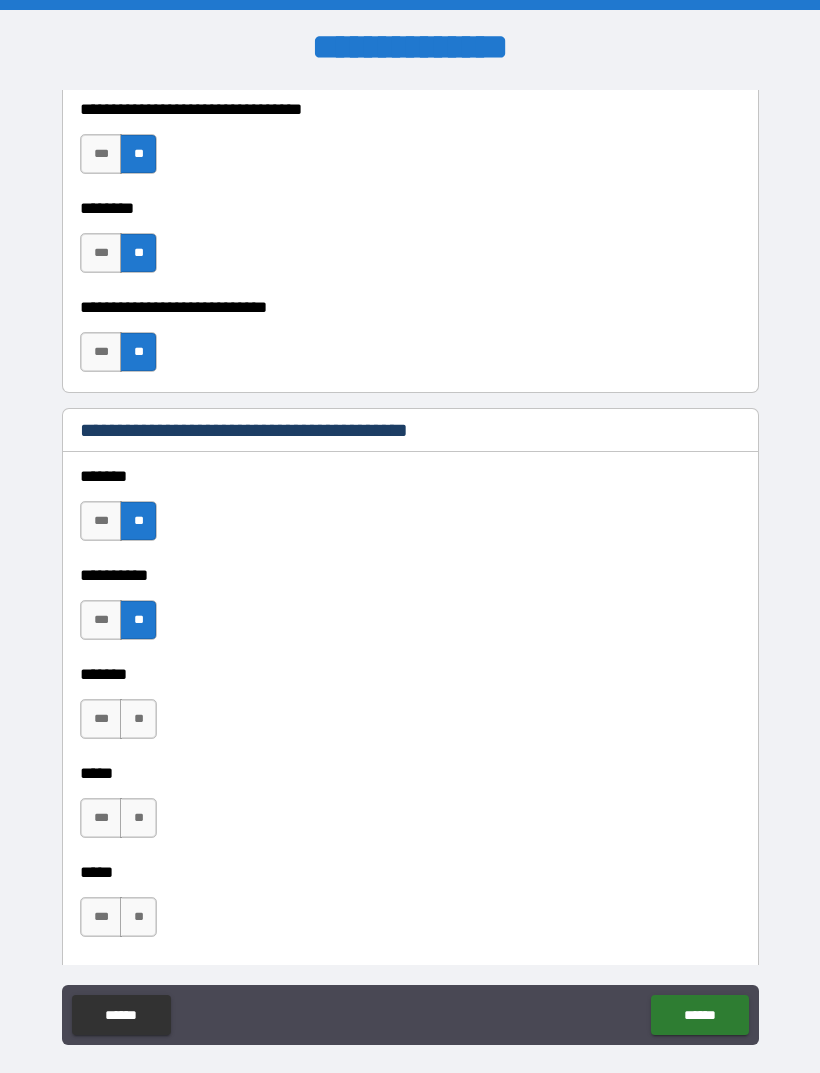 click on "**" at bounding box center (138, 719) 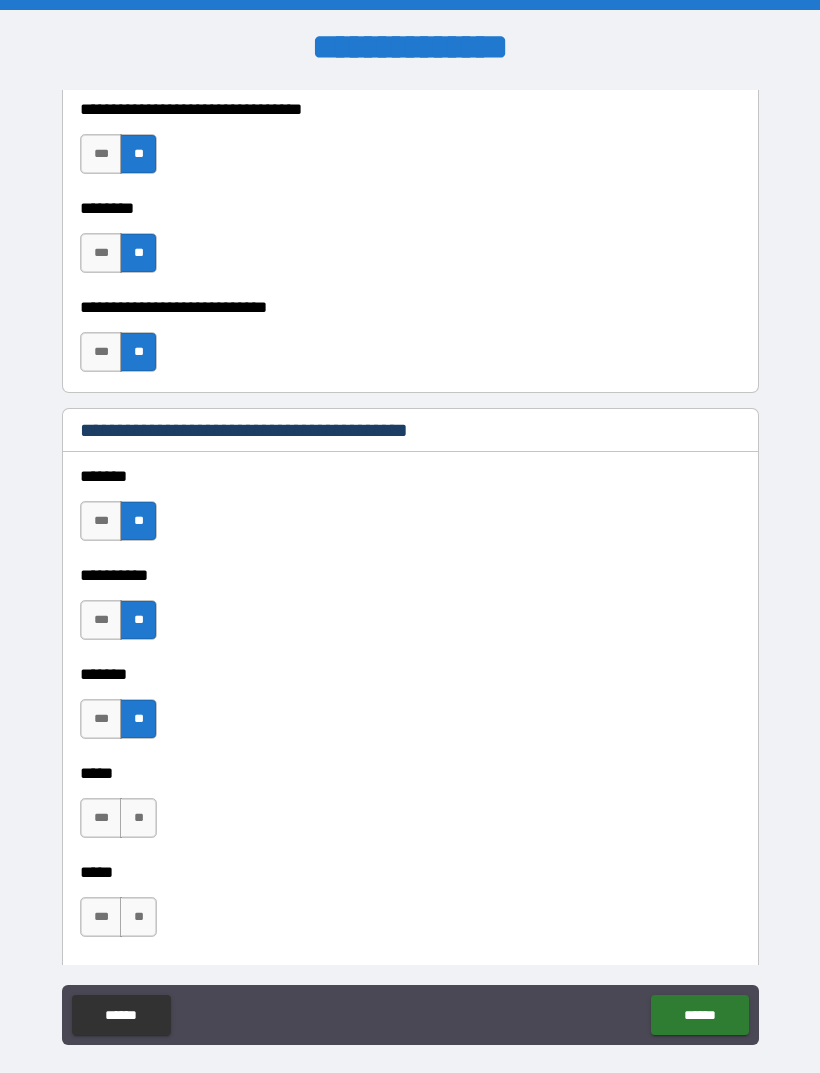 click on "**" at bounding box center [138, 818] 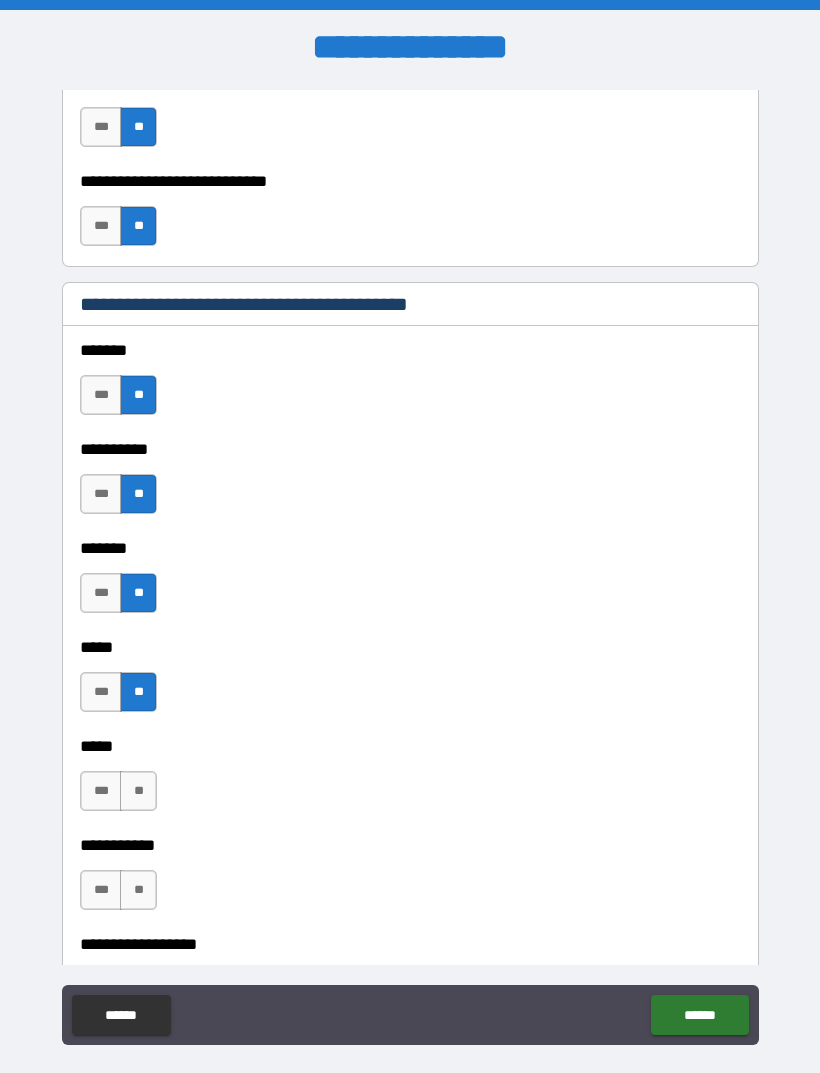 scroll, scrollTop: 1635, scrollLeft: 0, axis: vertical 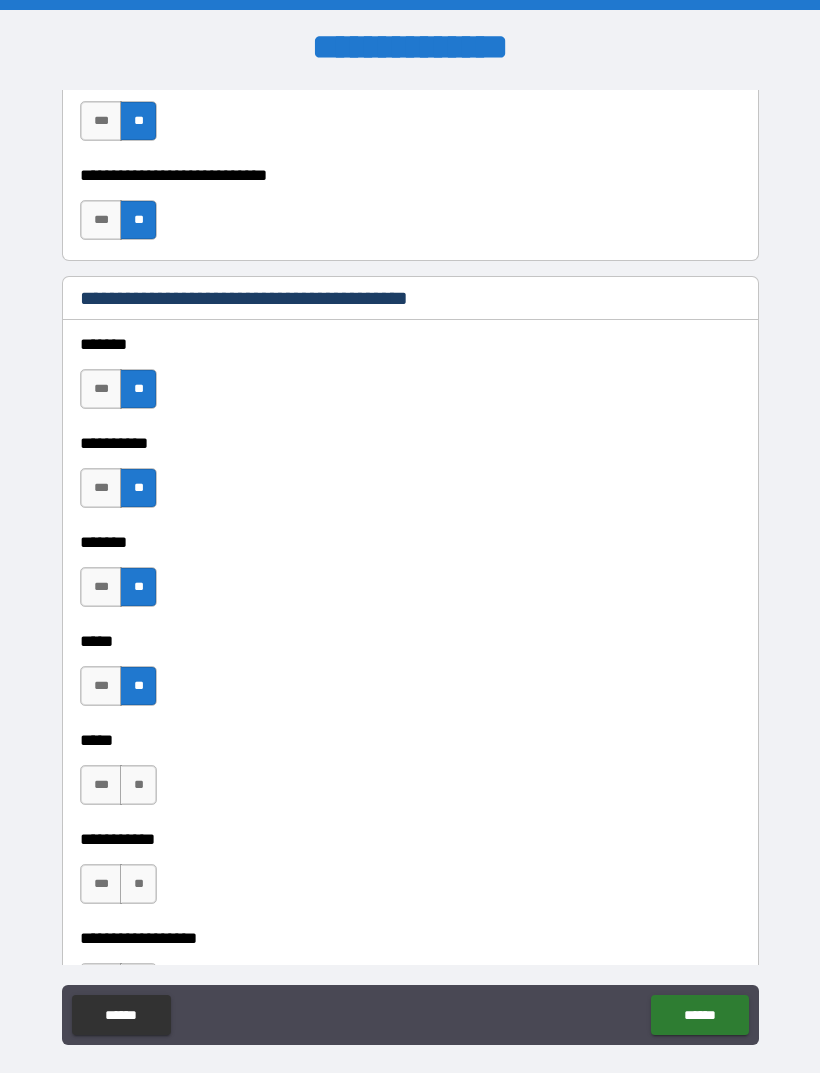 click on "**" at bounding box center (138, 785) 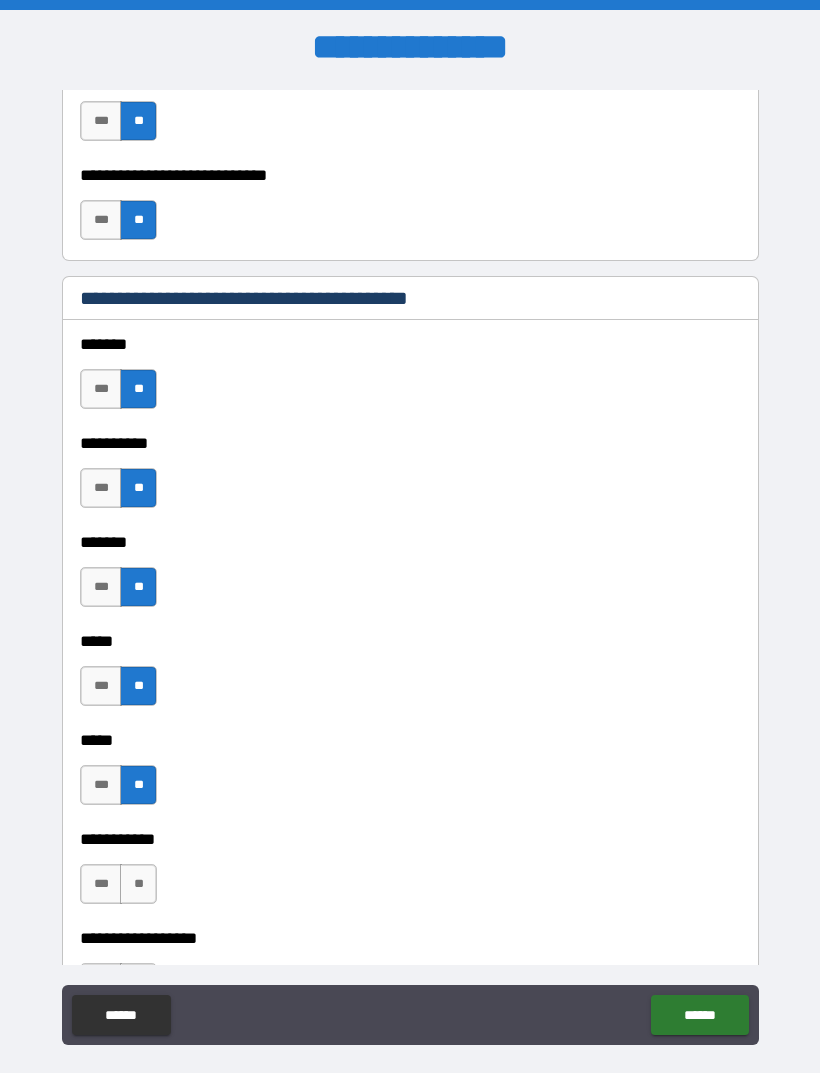 click on "**" at bounding box center (138, 884) 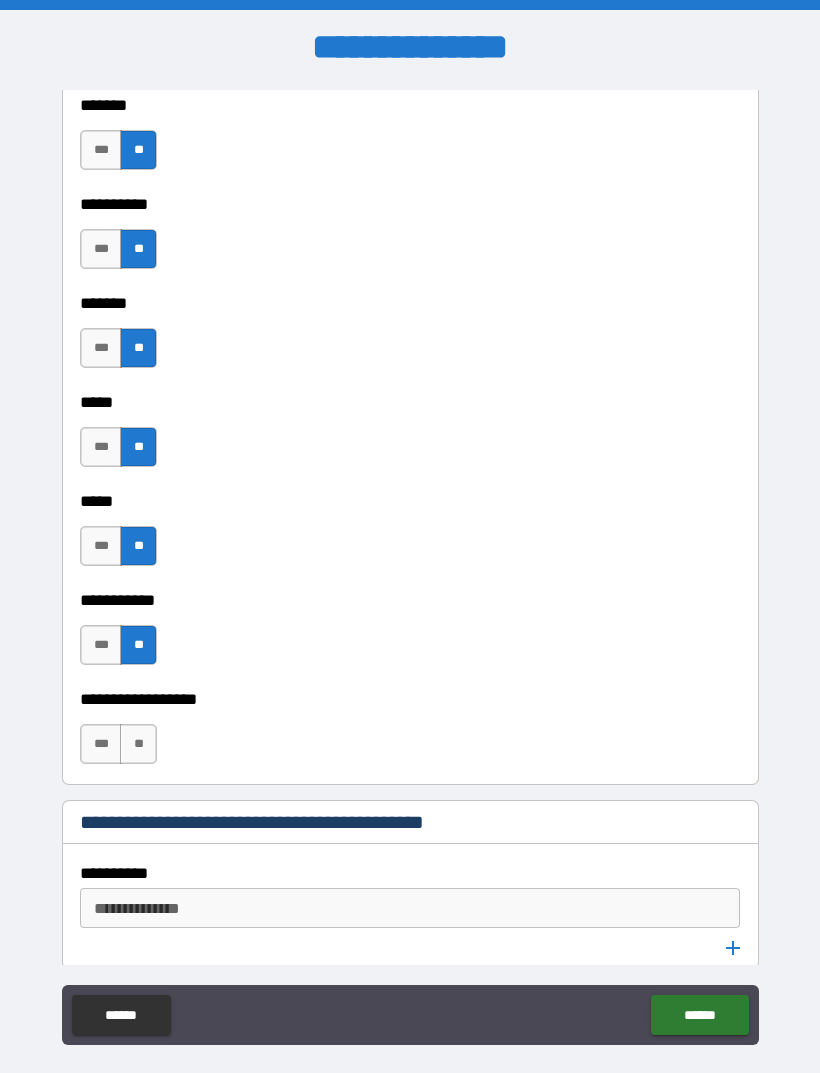 scroll, scrollTop: 1877, scrollLeft: 0, axis: vertical 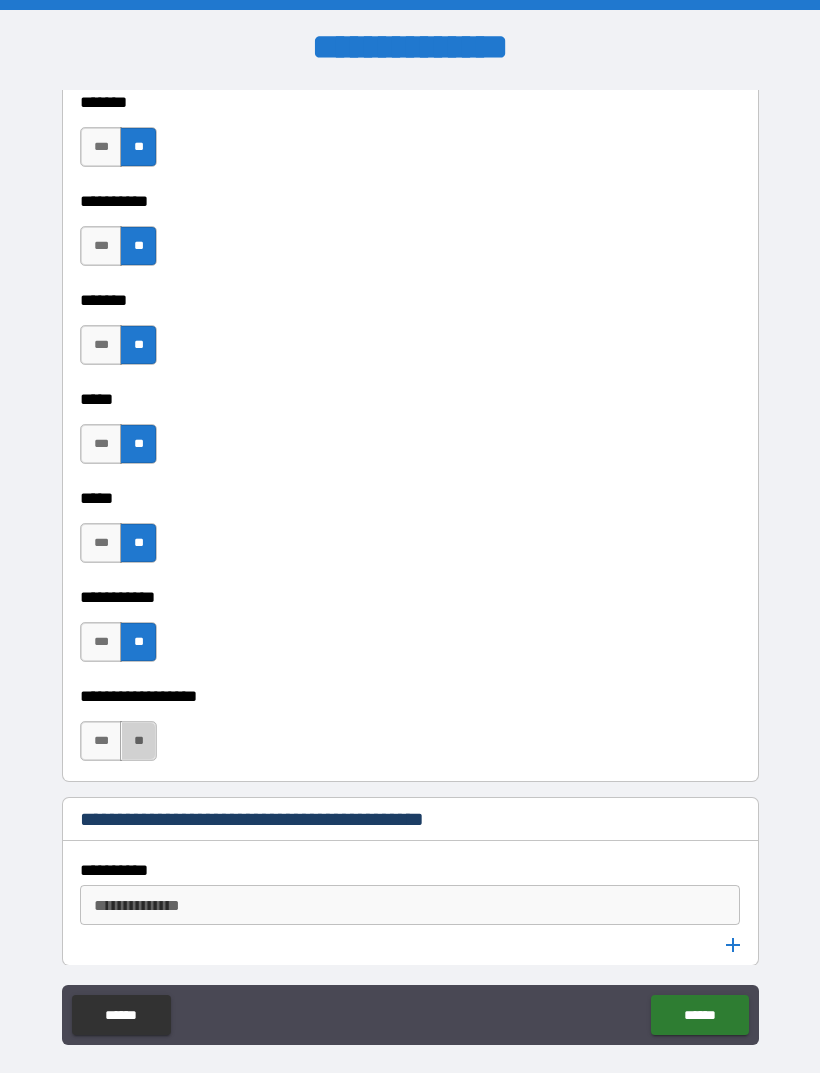 click on "**" at bounding box center (138, 741) 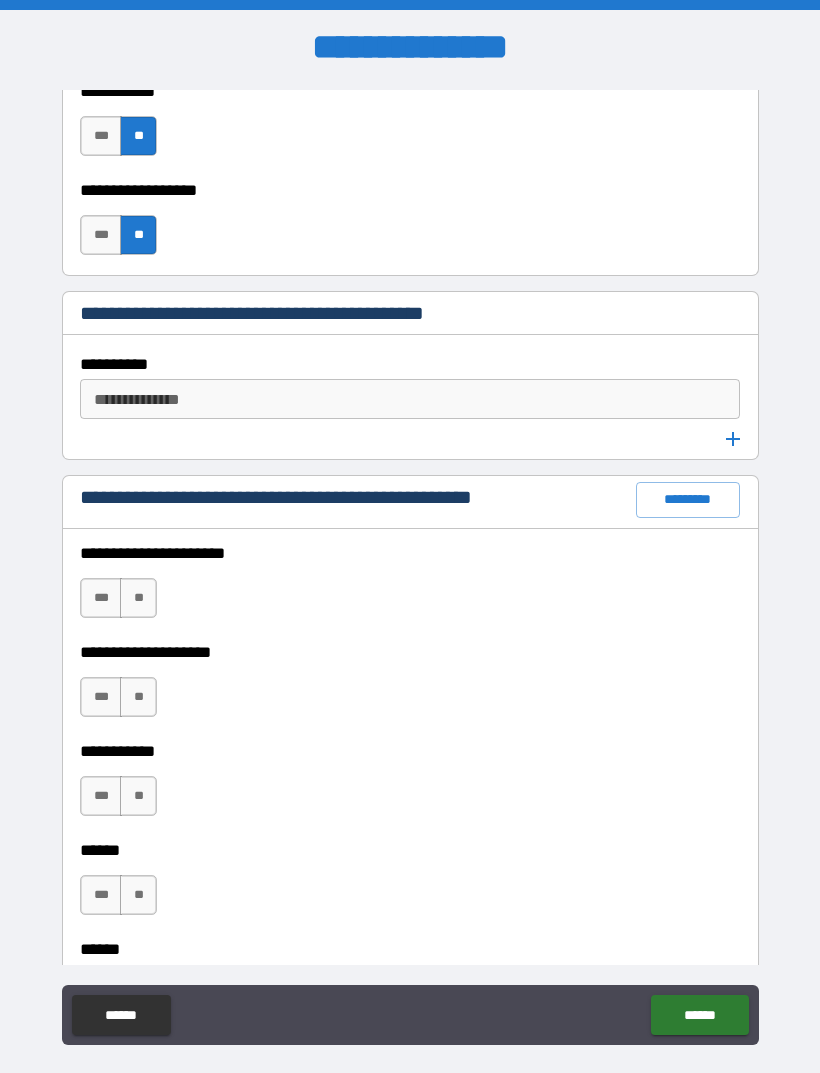 scroll, scrollTop: 2384, scrollLeft: 0, axis: vertical 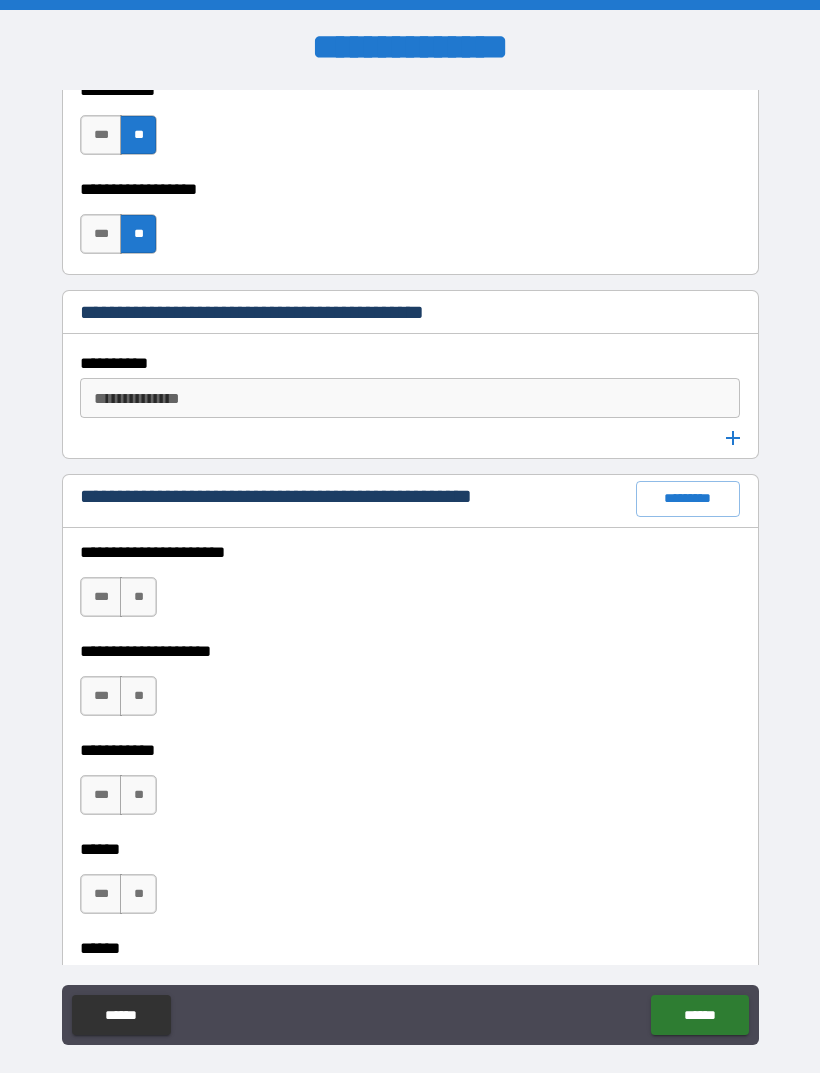 click on "**" at bounding box center [138, 597] 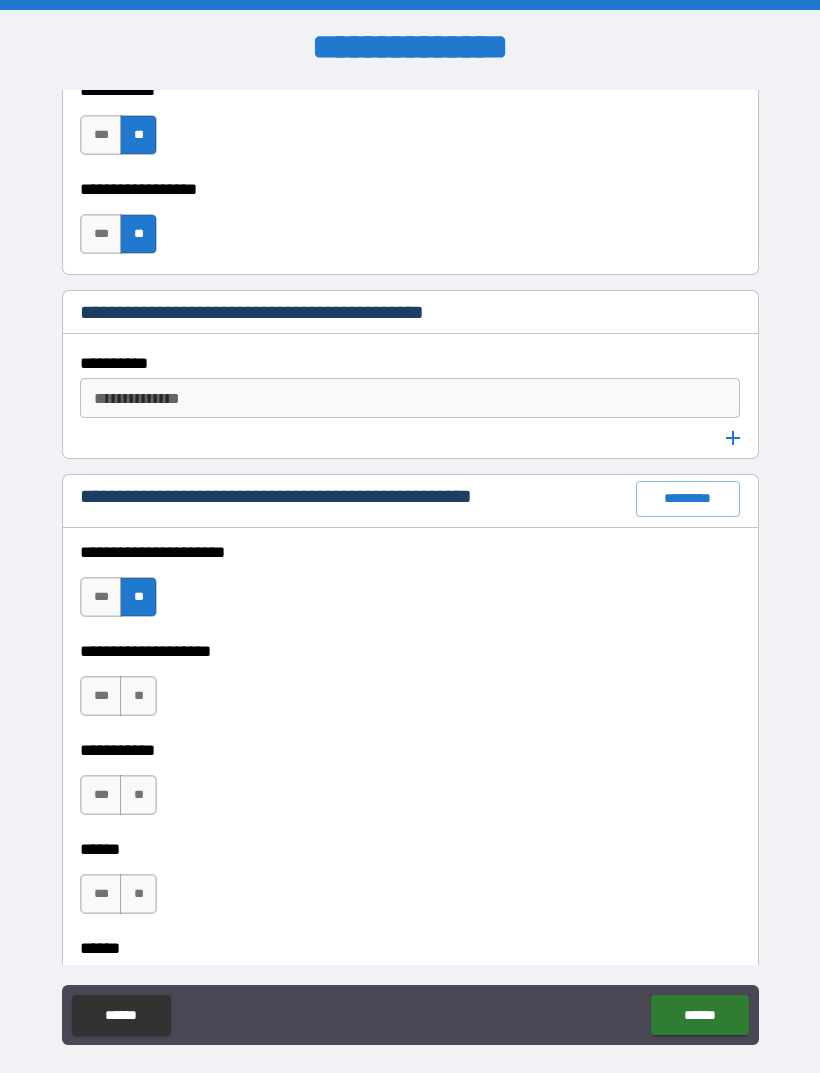 click on "**" at bounding box center [138, 696] 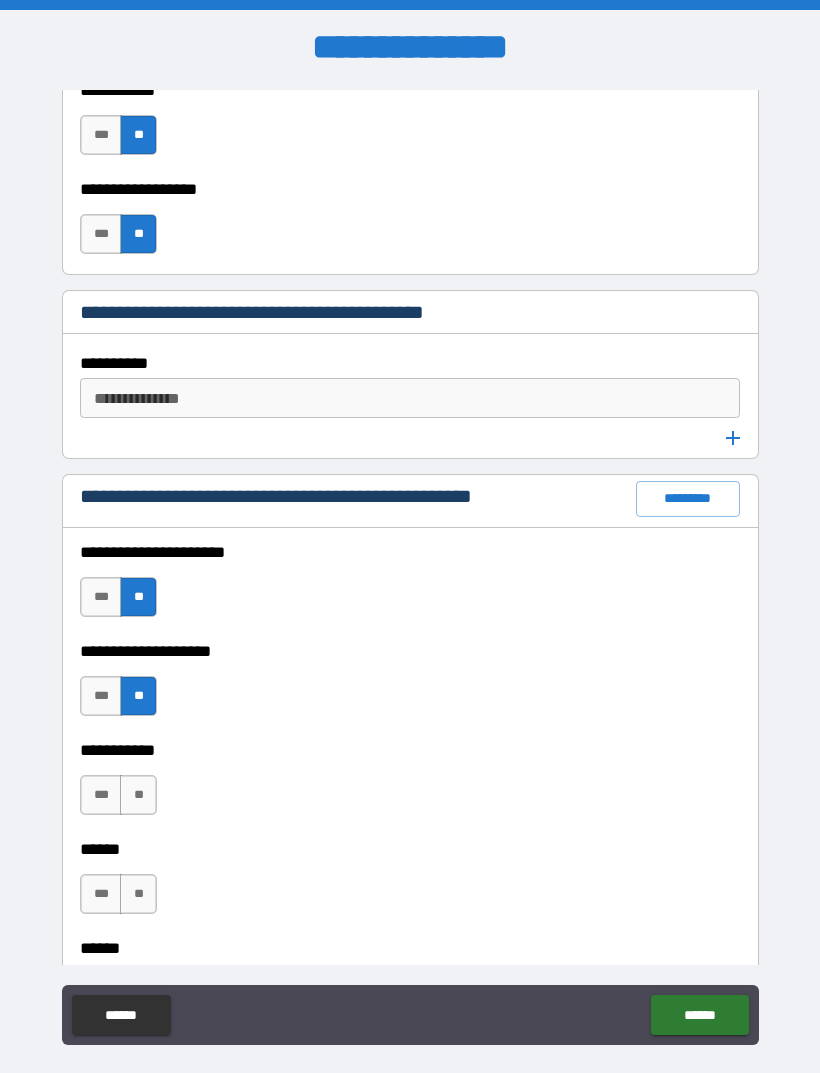 click on "**" at bounding box center [138, 795] 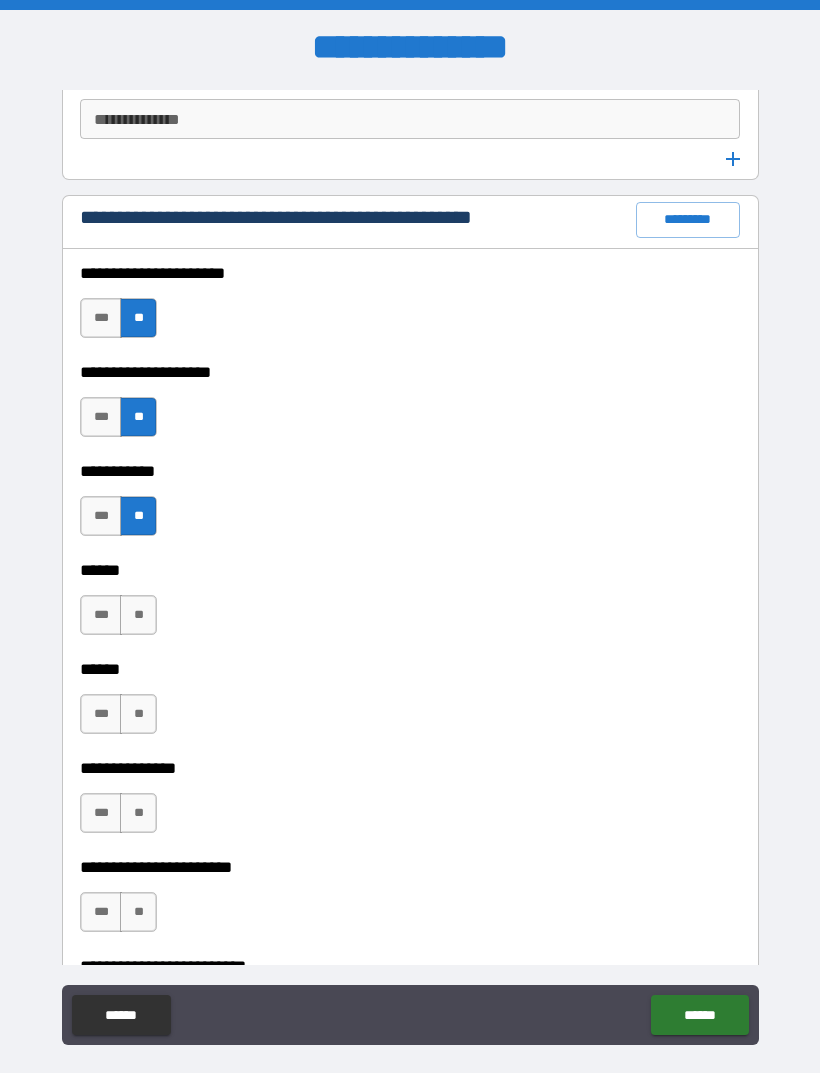 scroll, scrollTop: 2677, scrollLeft: 0, axis: vertical 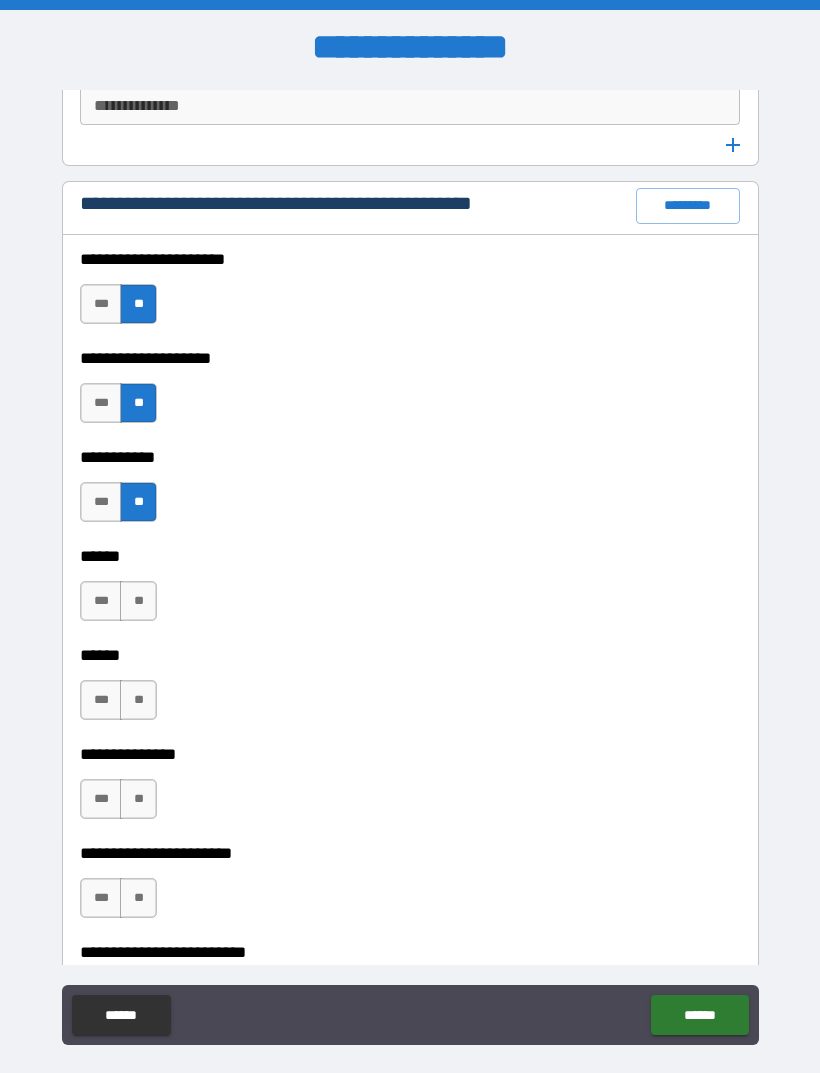 click on "**" at bounding box center [138, 601] 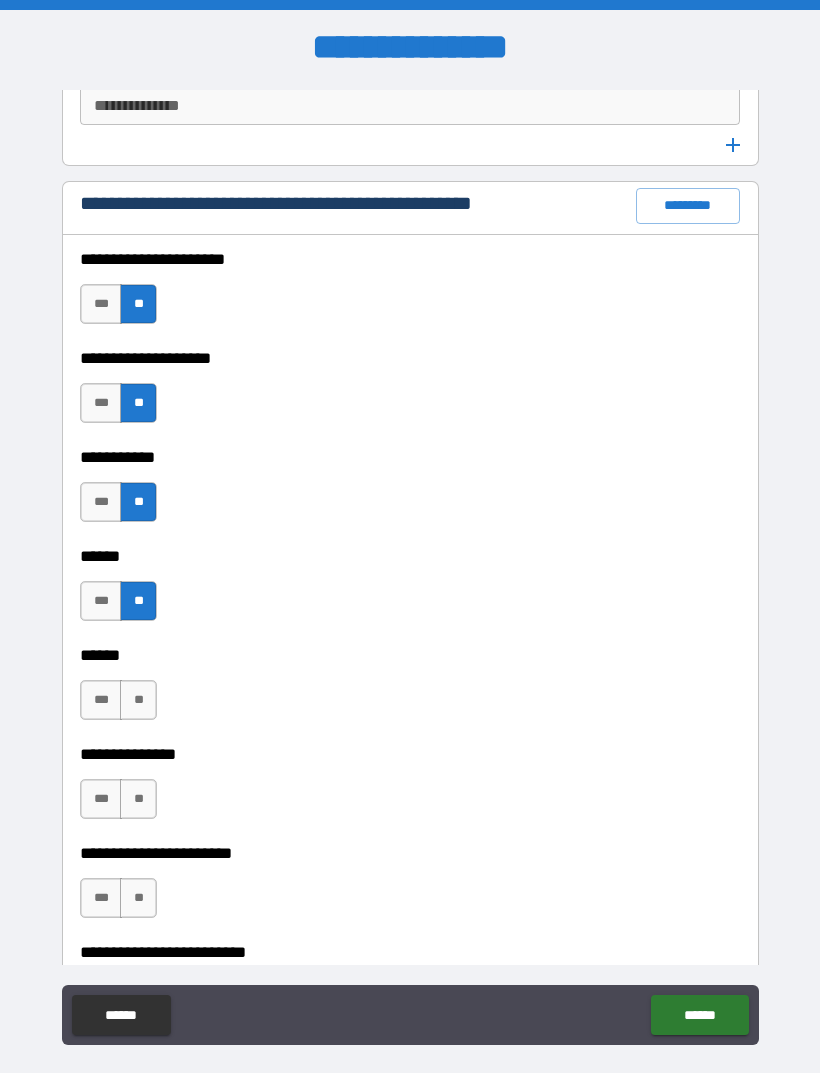 click on "**" at bounding box center (138, 700) 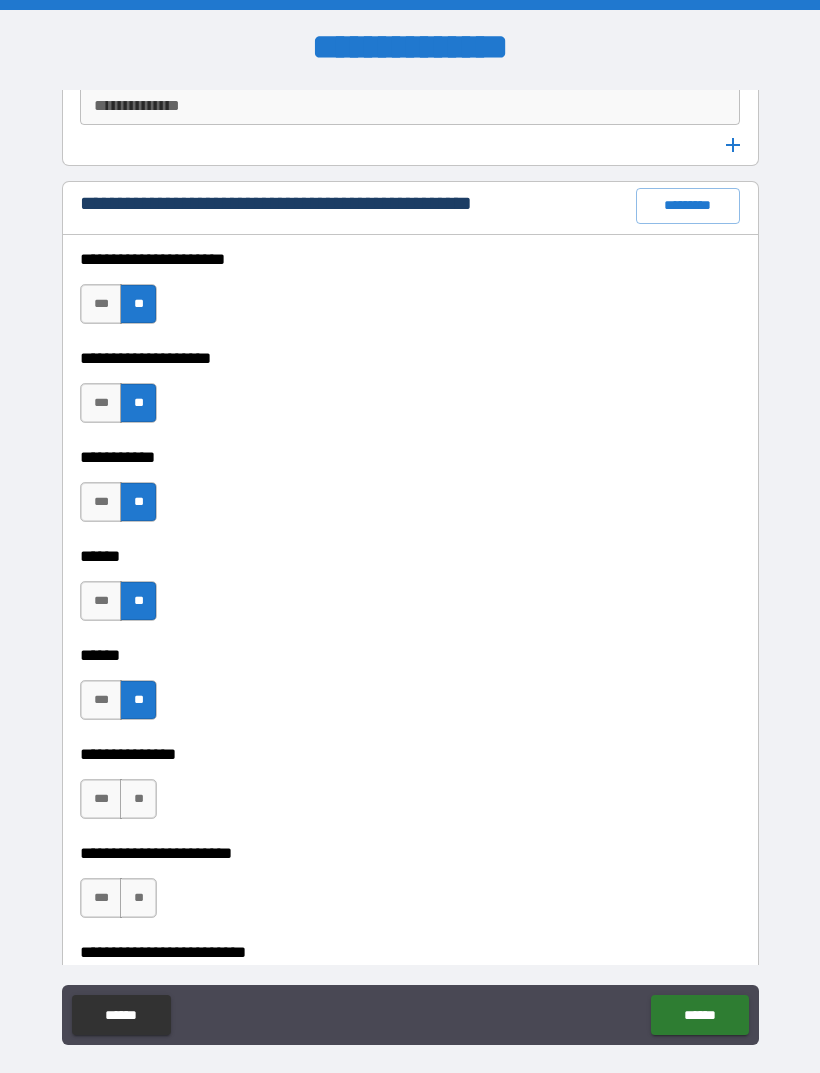 click on "**" at bounding box center (138, 799) 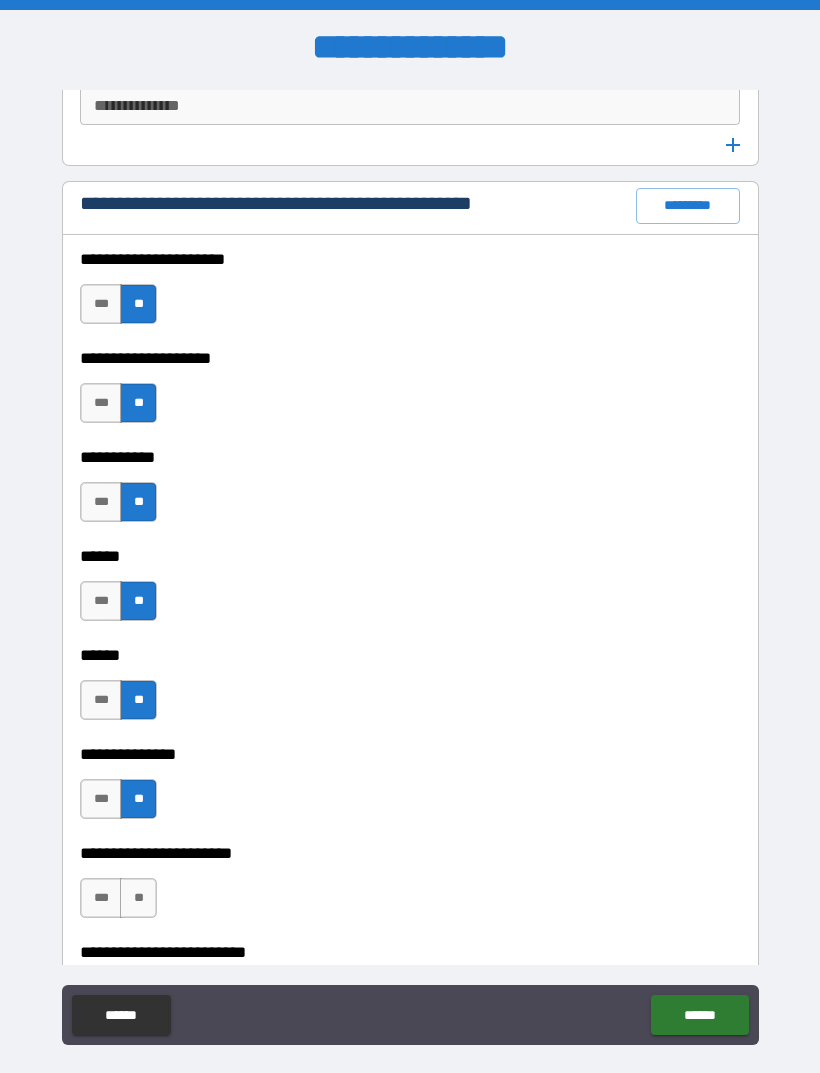 click on "**" at bounding box center [138, 898] 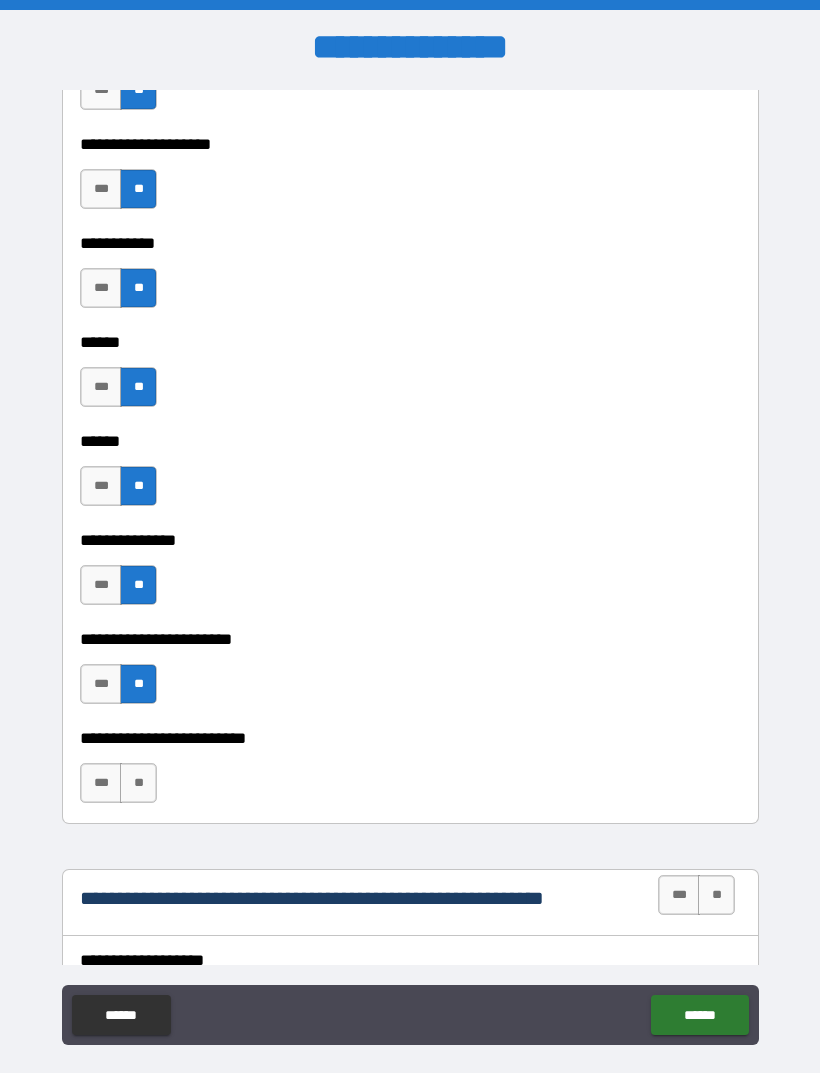 scroll, scrollTop: 3001, scrollLeft: 0, axis: vertical 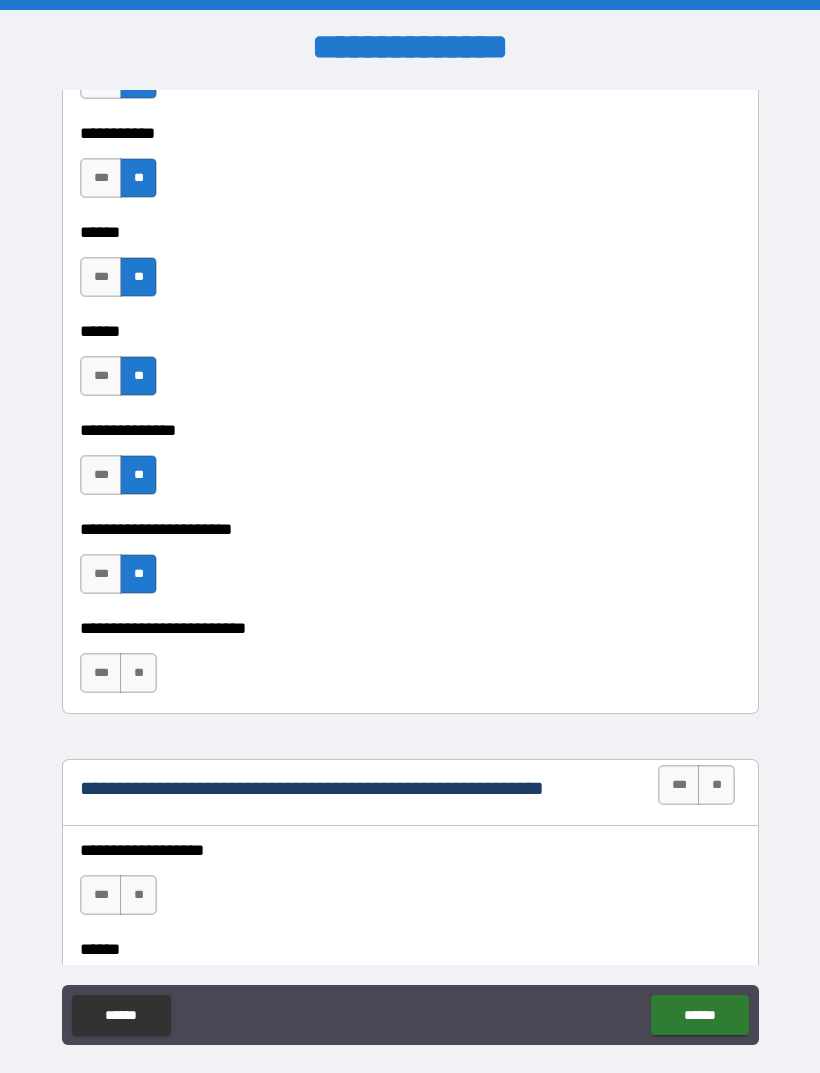 click on "**" at bounding box center (138, 673) 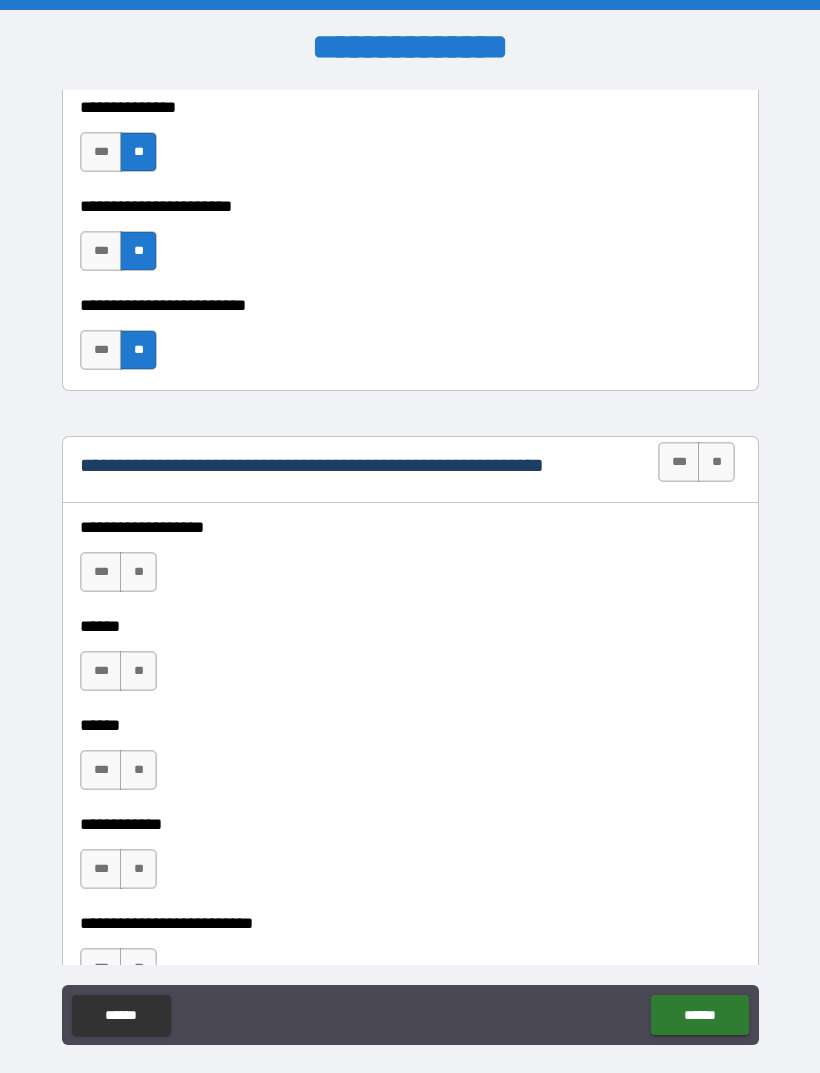 scroll, scrollTop: 3319, scrollLeft: 0, axis: vertical 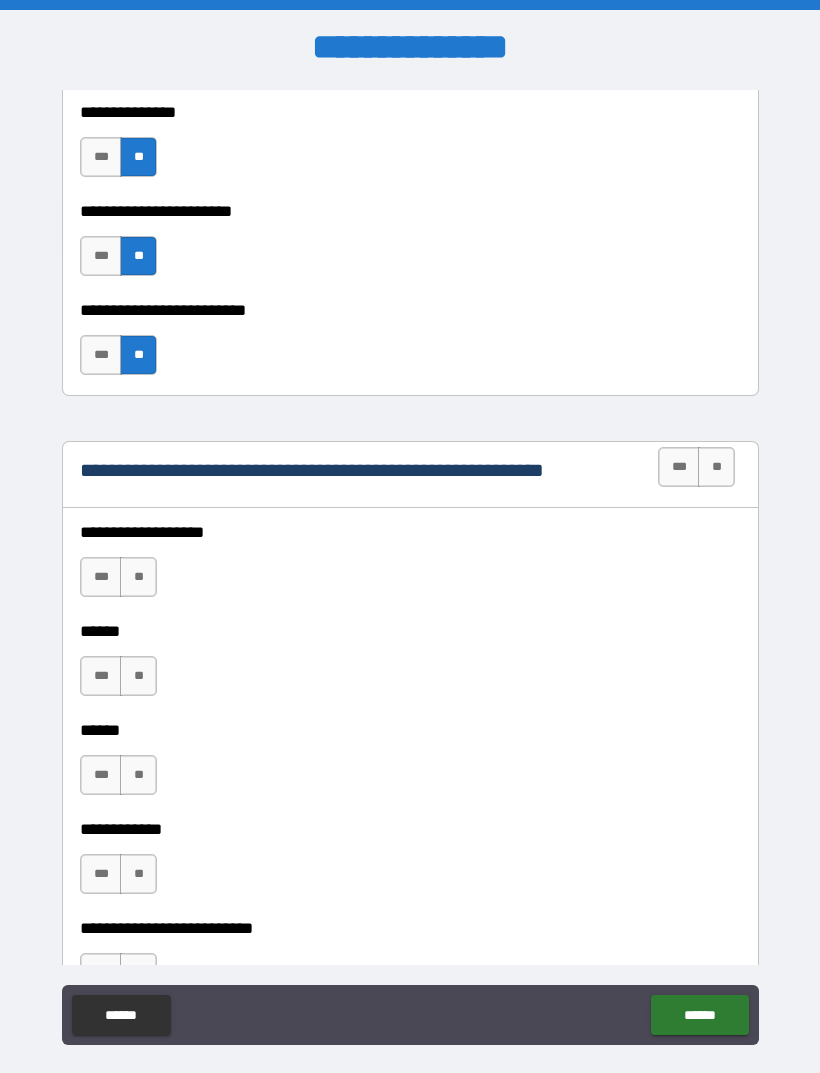 click on "**" at bounding box center (716, 467) 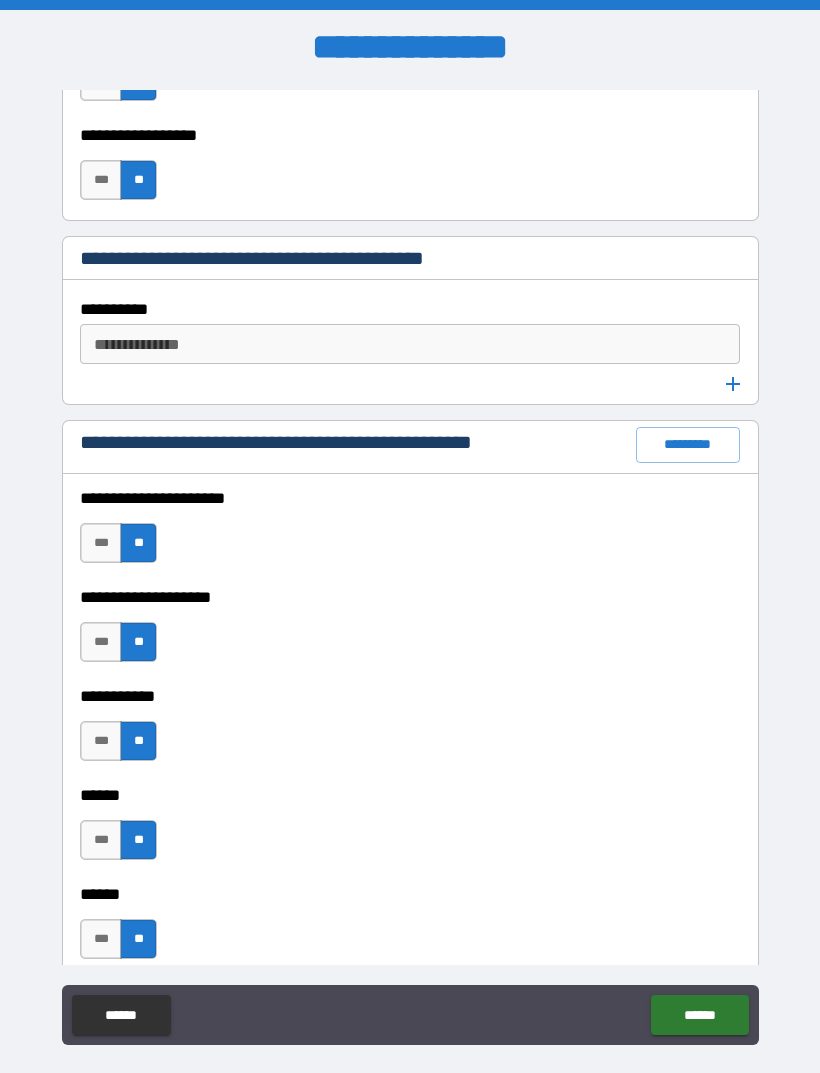 scroll, scrollTop: 2441, scrollLeft: 0, axis: vertical 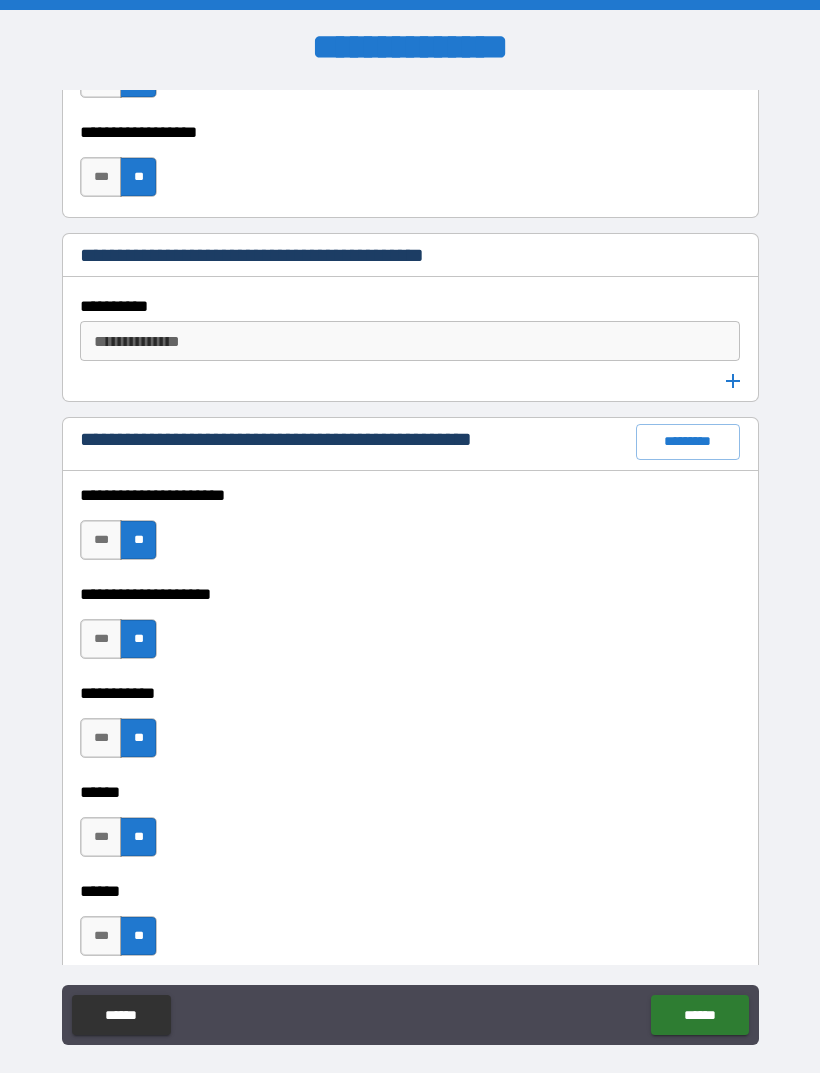 click on "*********" at bounding box center [688, 442] 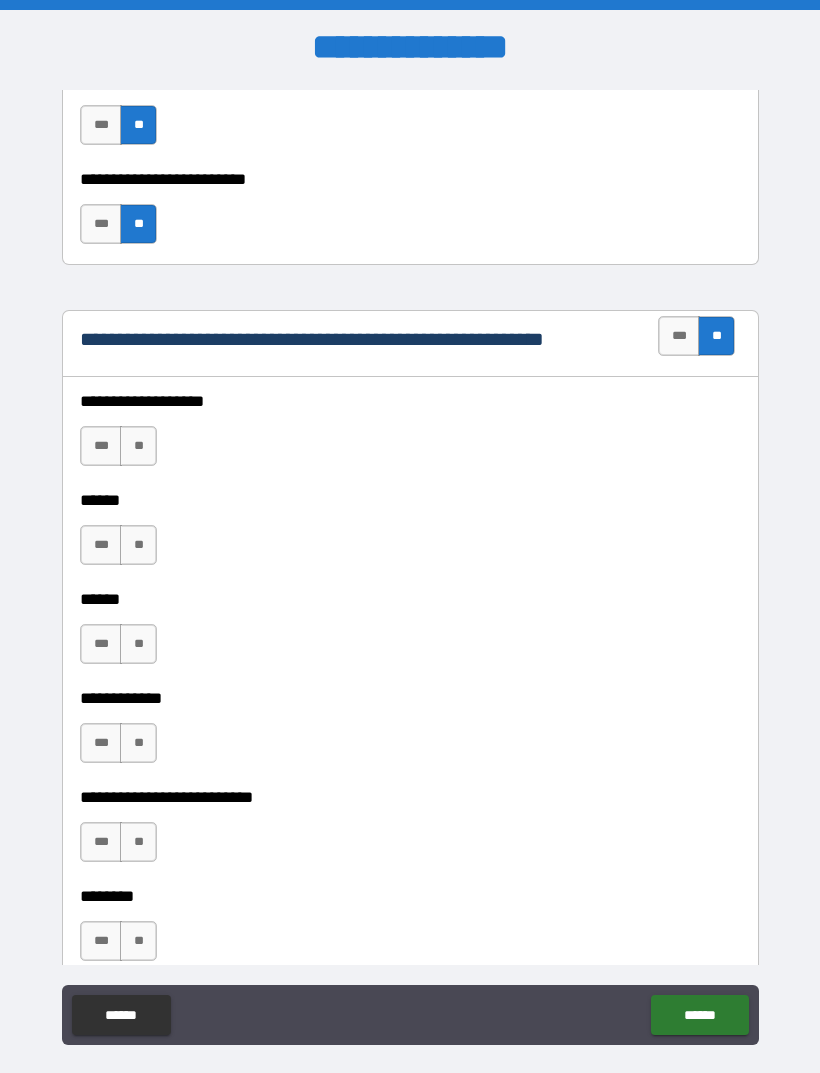 scroll, scrollTop: 3451, scrollLeft: 0, axis: vertical 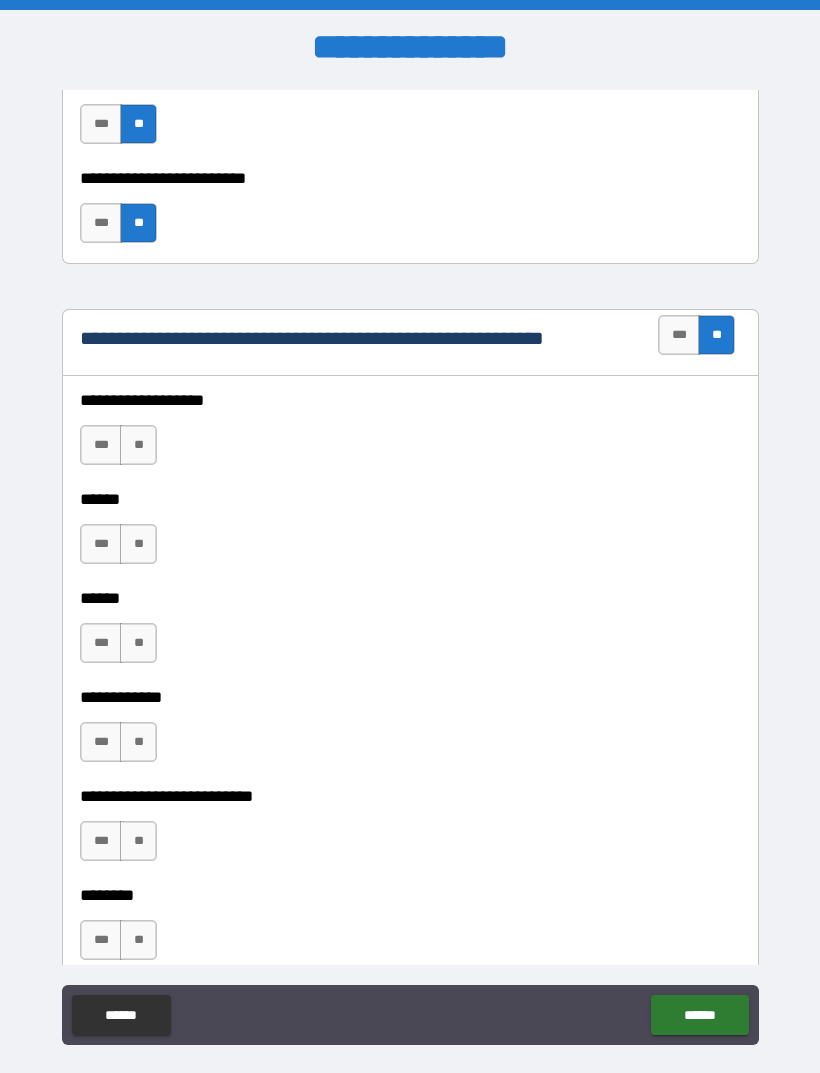 click on "**" at bounding box center [138, 445] 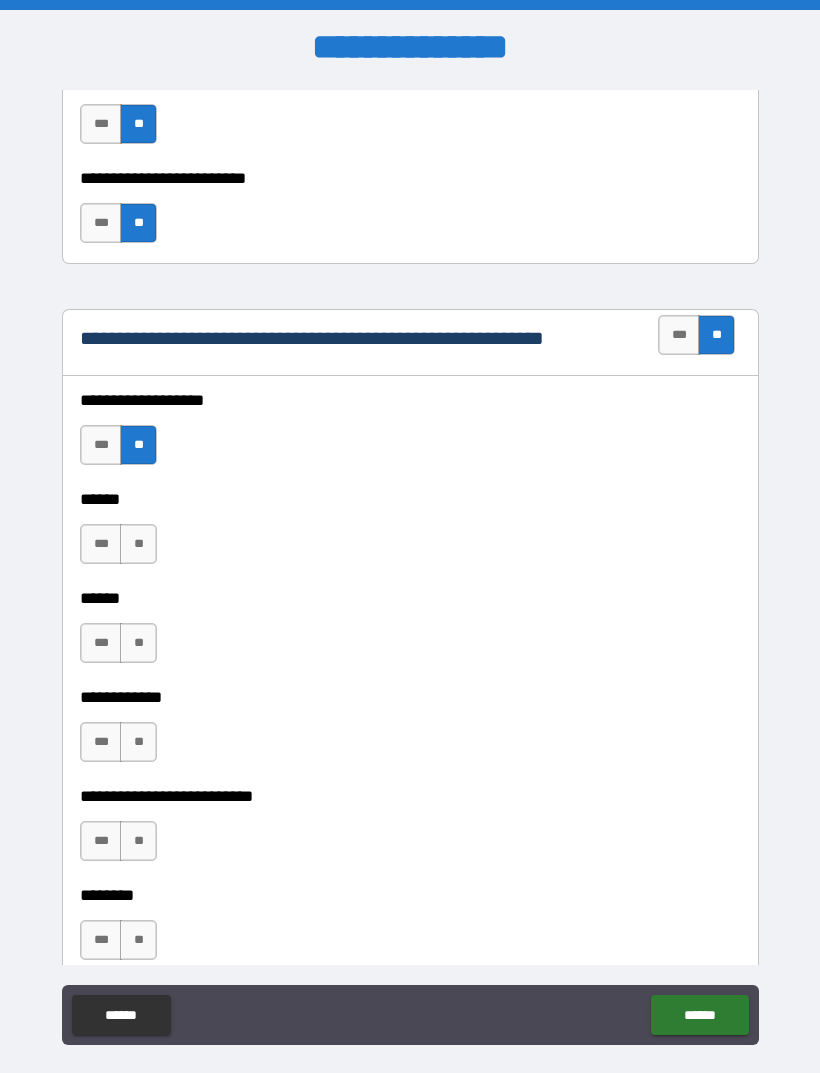 click on "**" at bounding box center [138, 544] 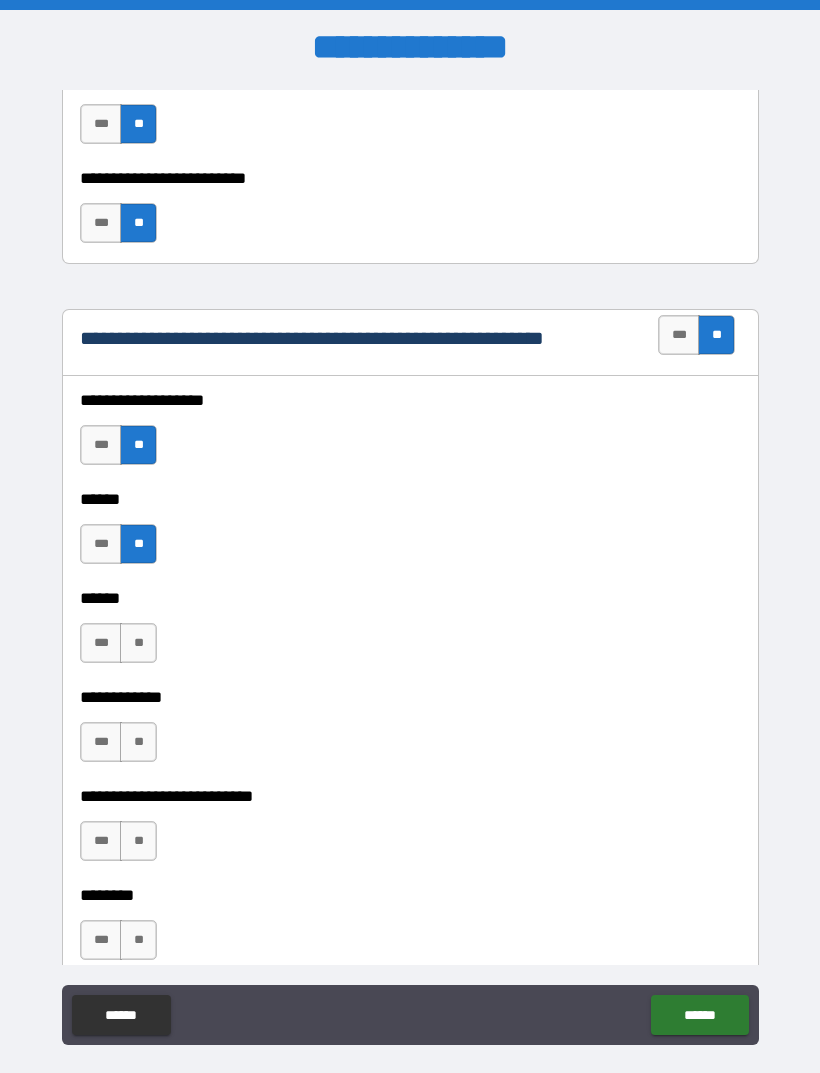 click on "**" at bounding box center [138, 643] 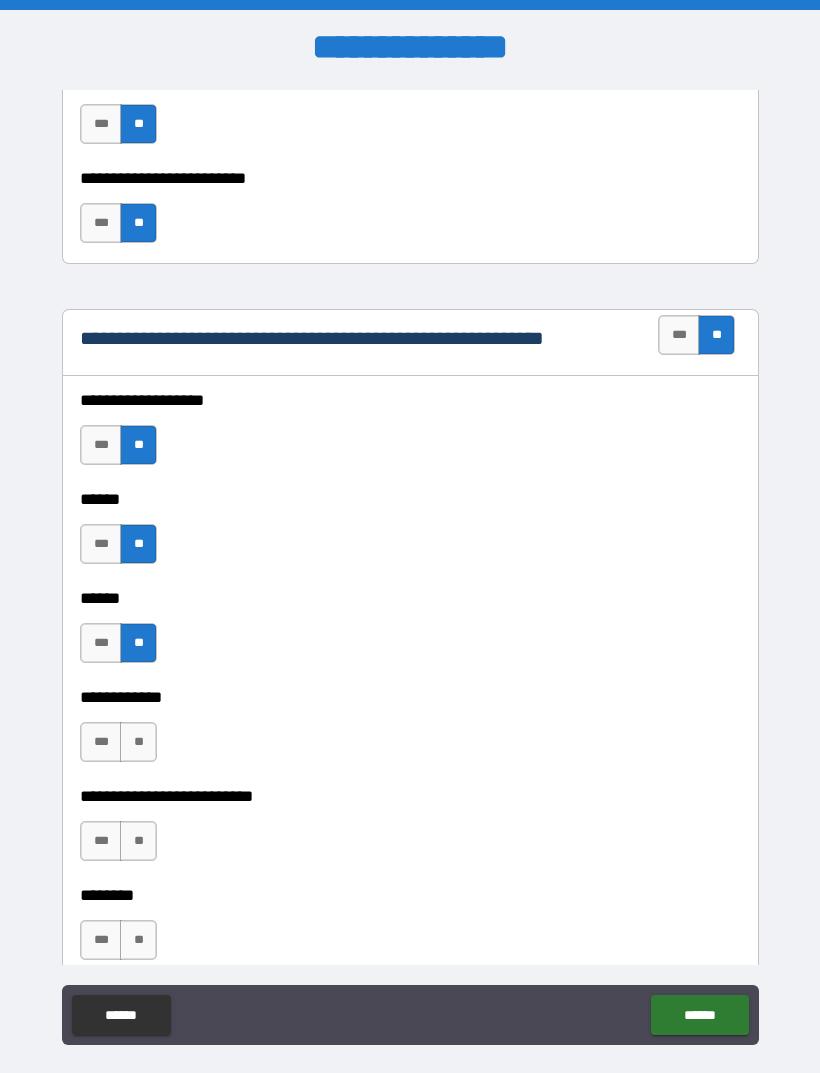 click on "**" at bounding box center [138, 742] 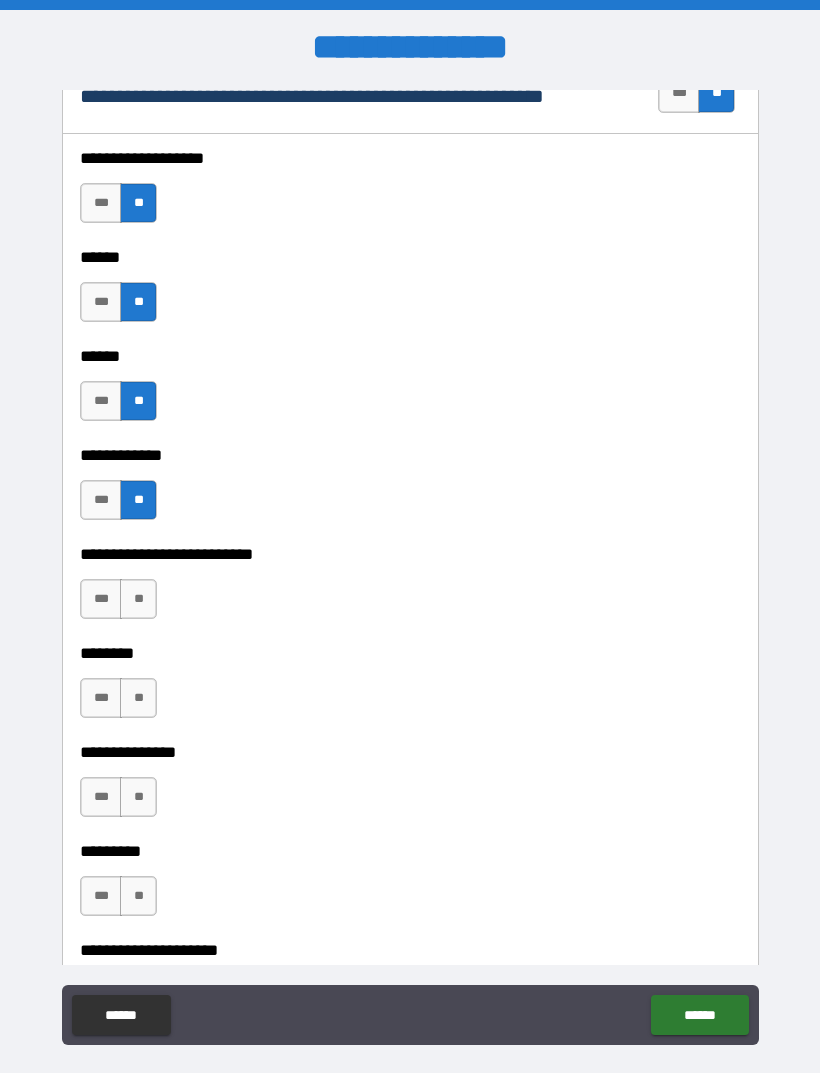 scroll, scrollTop: 3706, scrollLeft: 0, axis: vertical 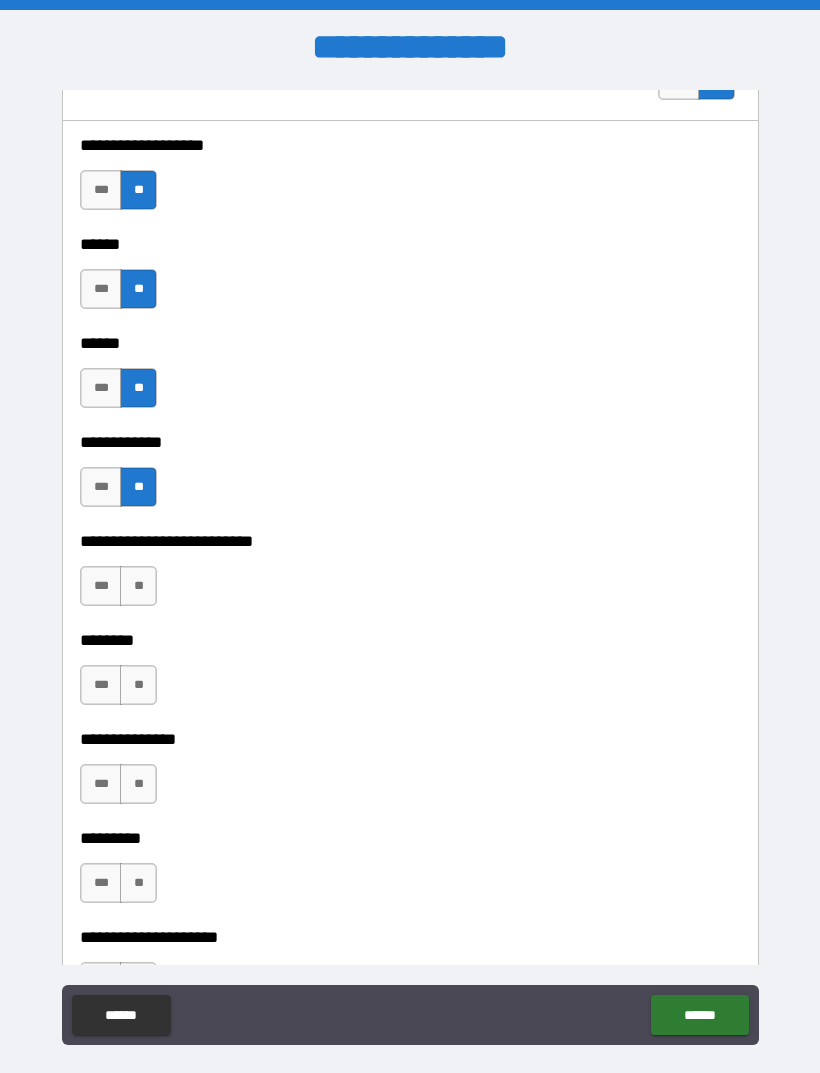 click on "**" at bounding box center [138, 586] 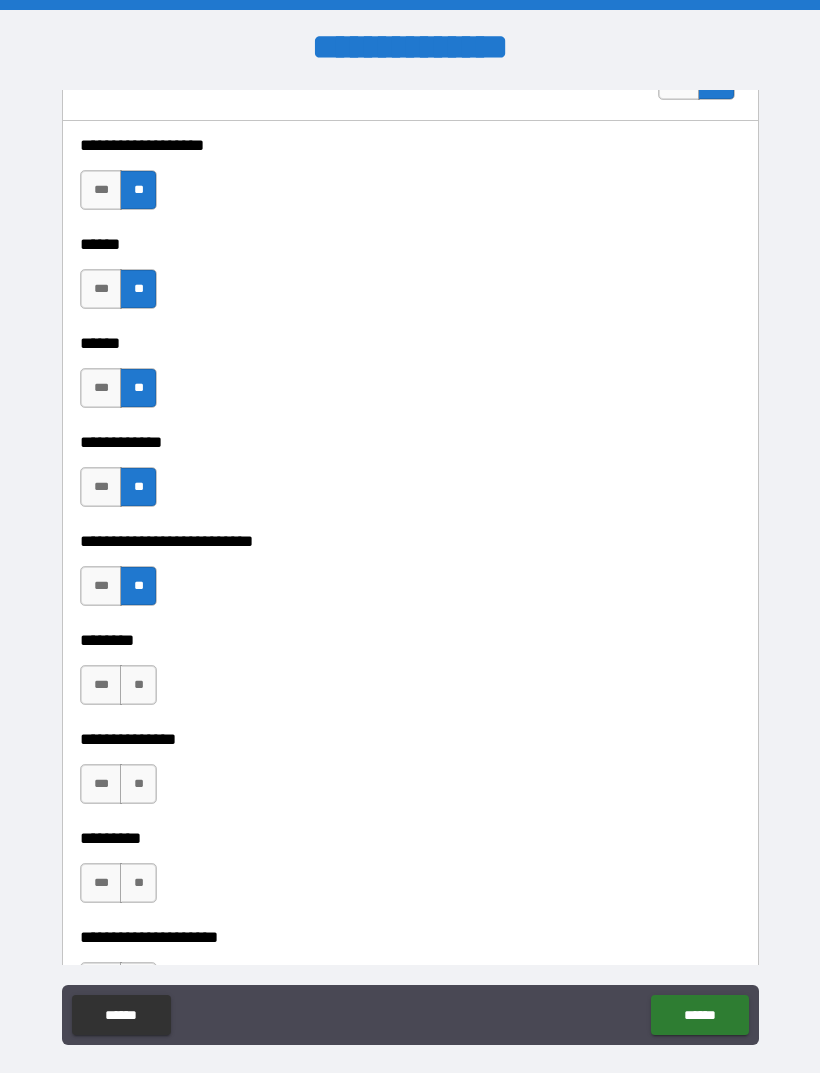 click on "**" at bounding box center [138, 685] 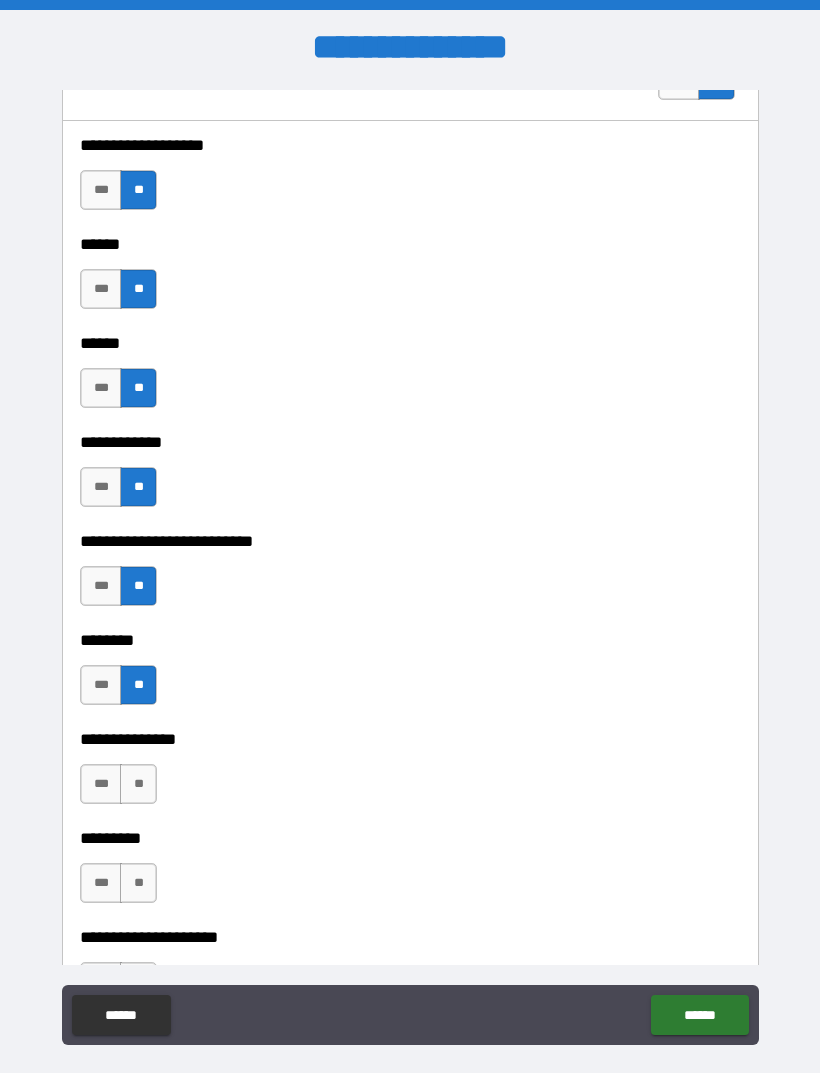 click on "**" at bounding box center [138, 784] 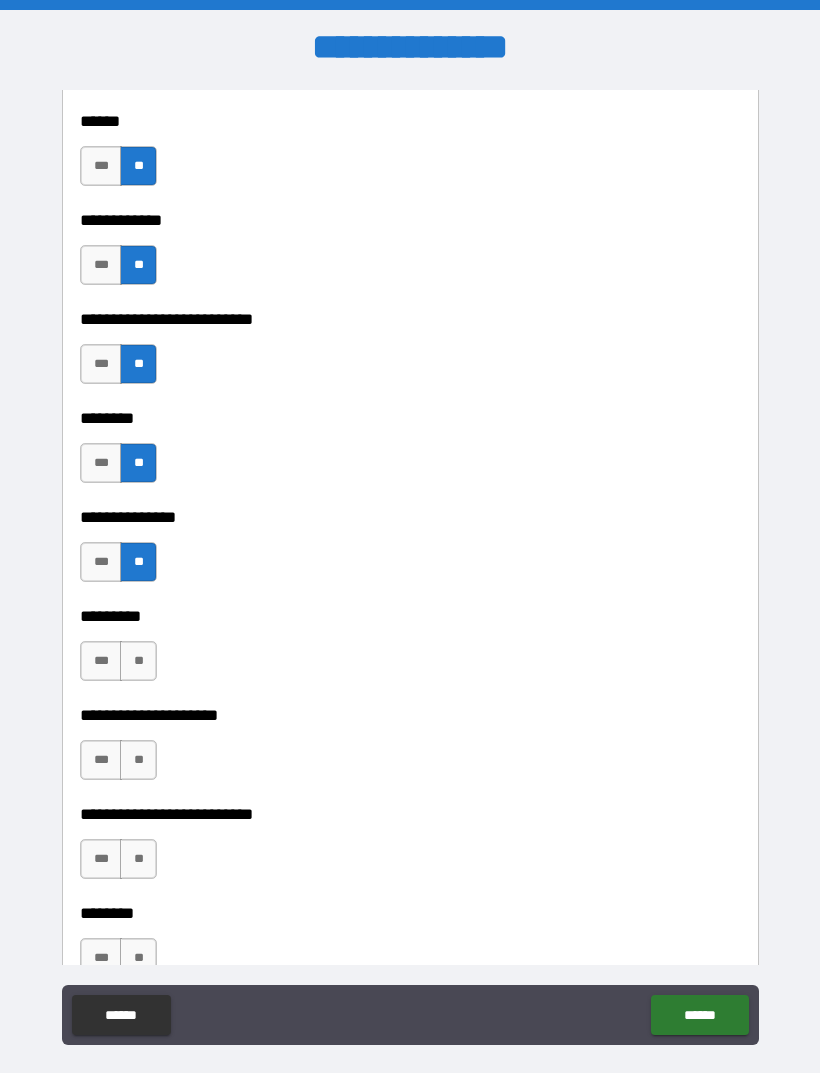scroll, scrollTop: 3938, scrollLeft: 0, axis: vertical 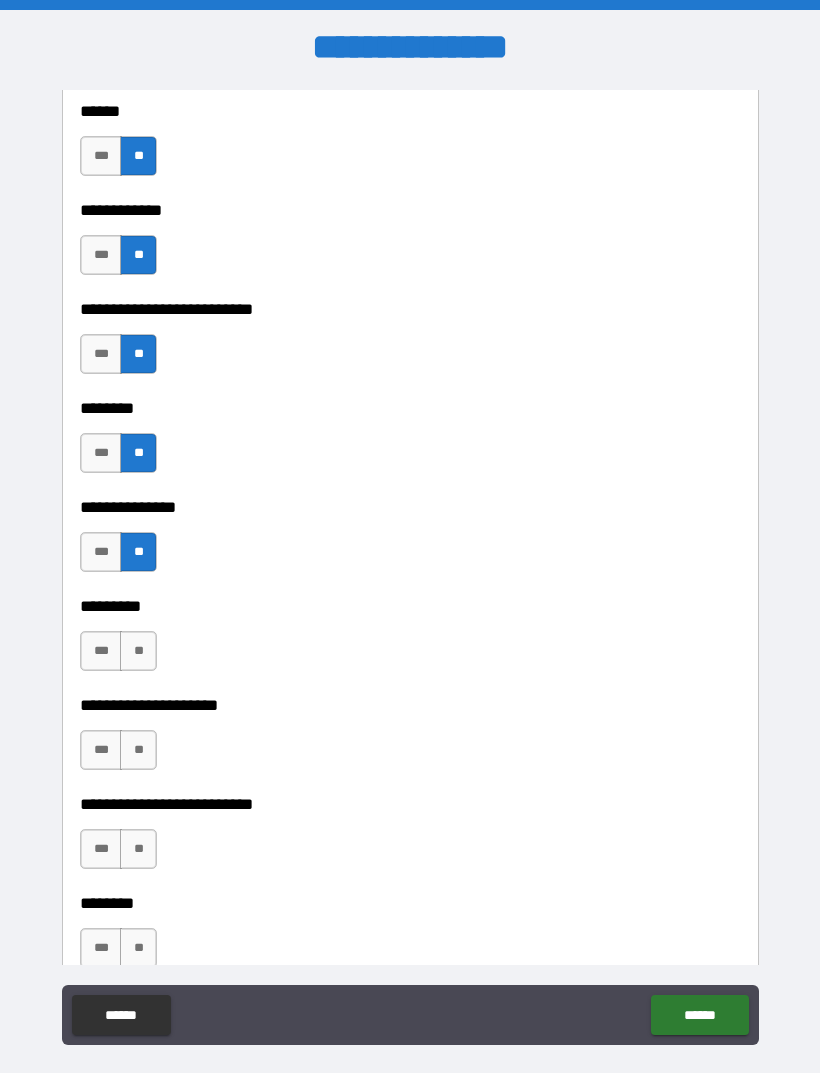 click on "**" at bounding box center [138, 651] 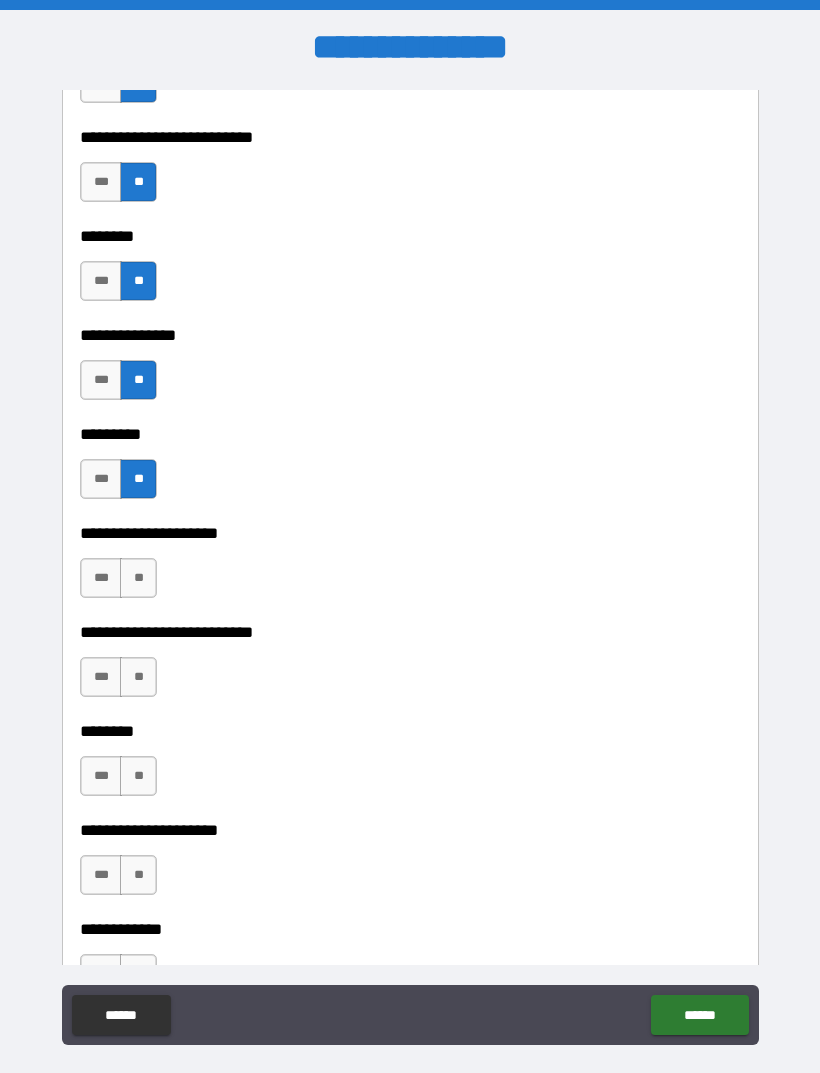 scroll, scrollTop: 4118, scrollLeft: 0, axis: vertical 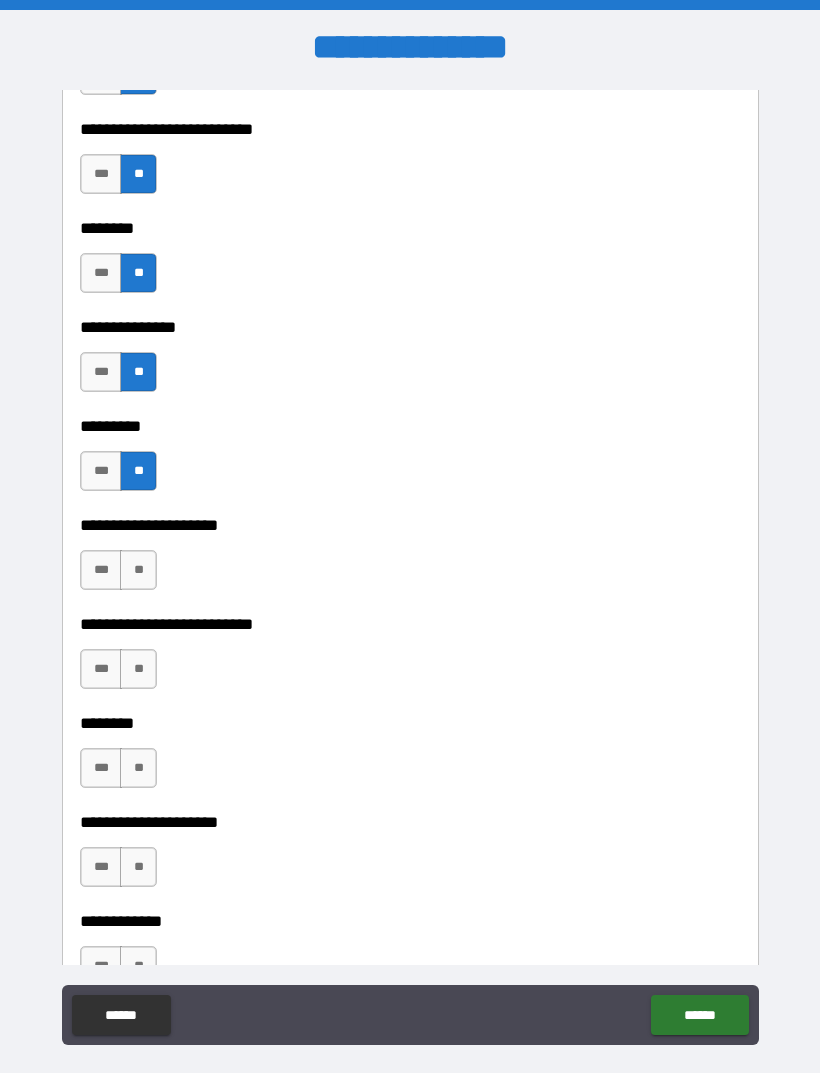 click on "**" at bounding box center (138, 570) 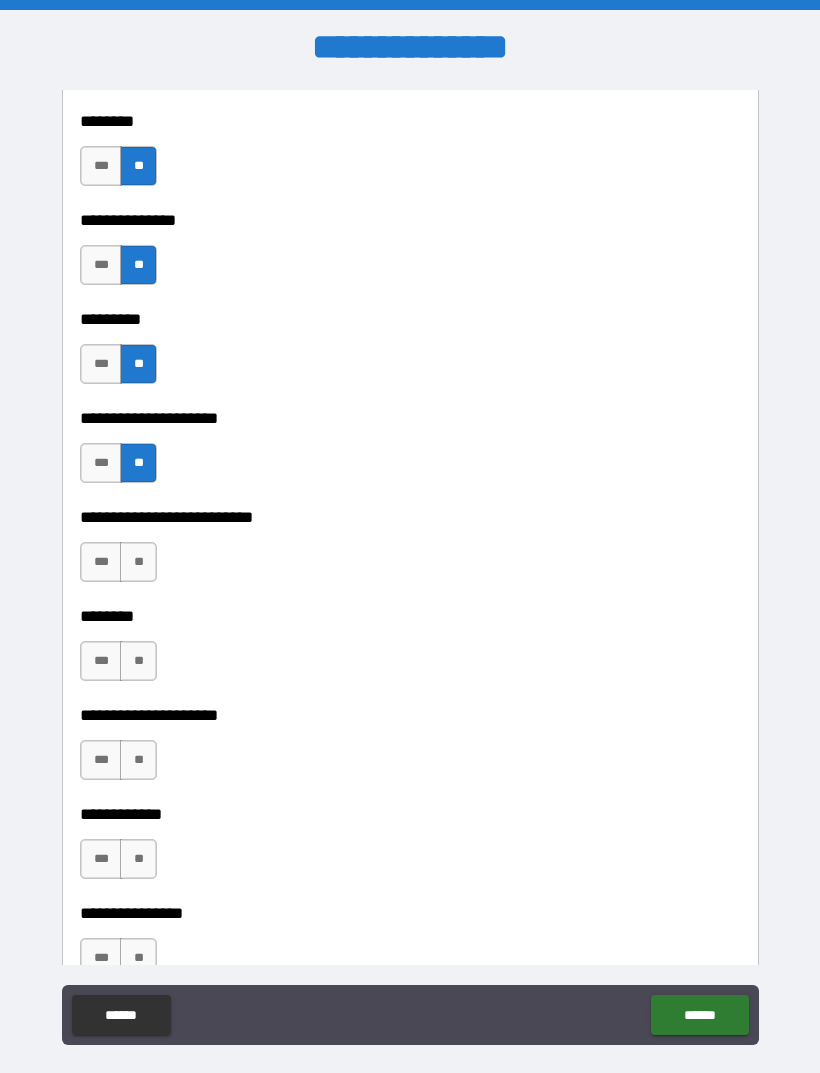 scroll, scrollTop: 4241, scrollLeft: 0, axis: vertical 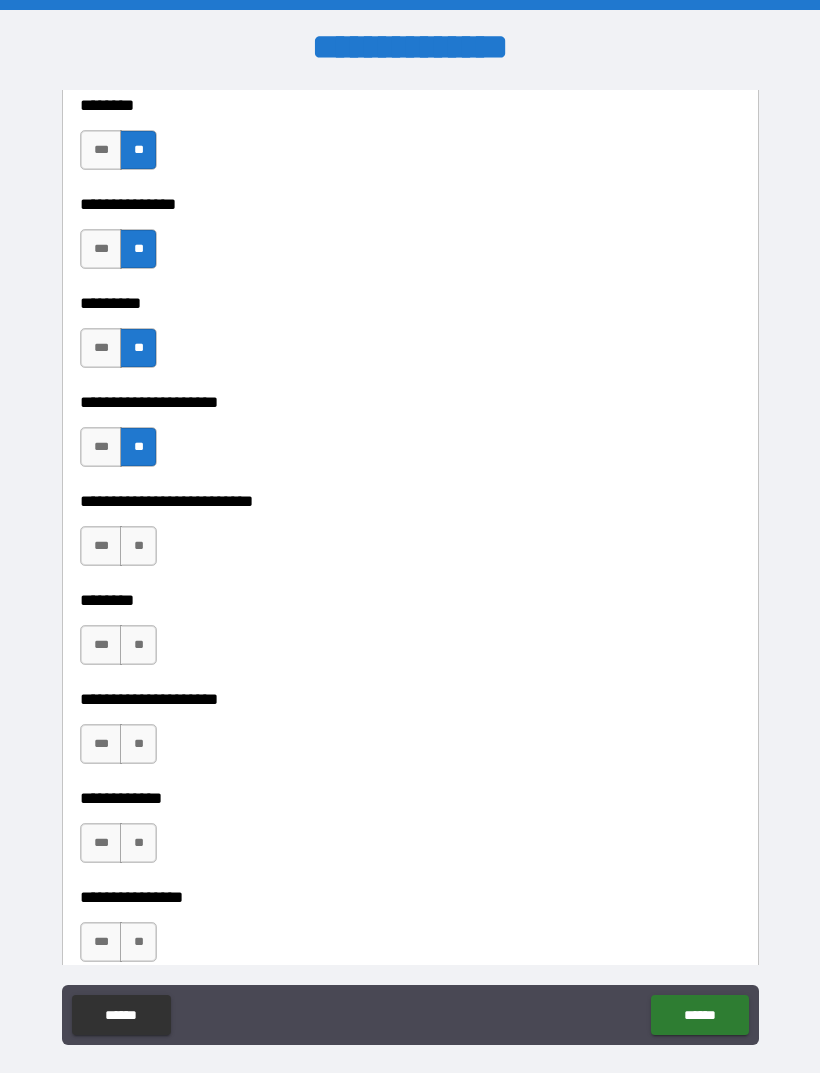 click on "**********" at bounding box center (410, 487) 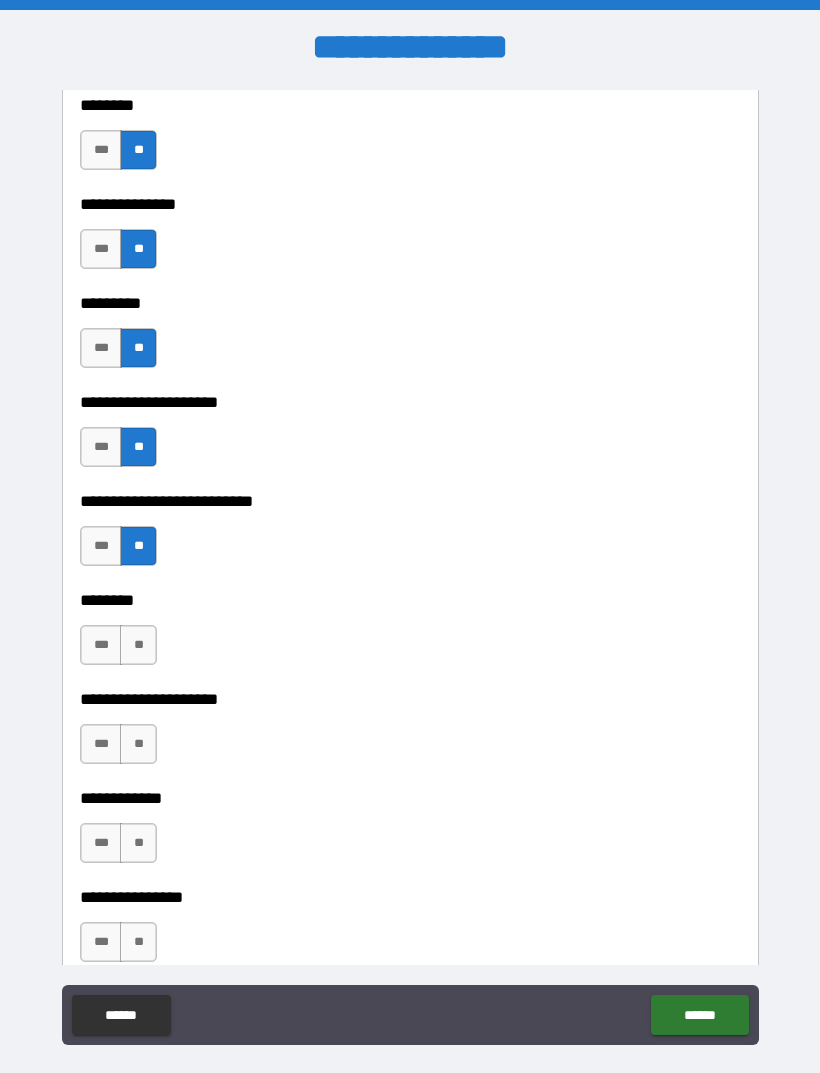 click on "**" at bounding box center [138, 645] 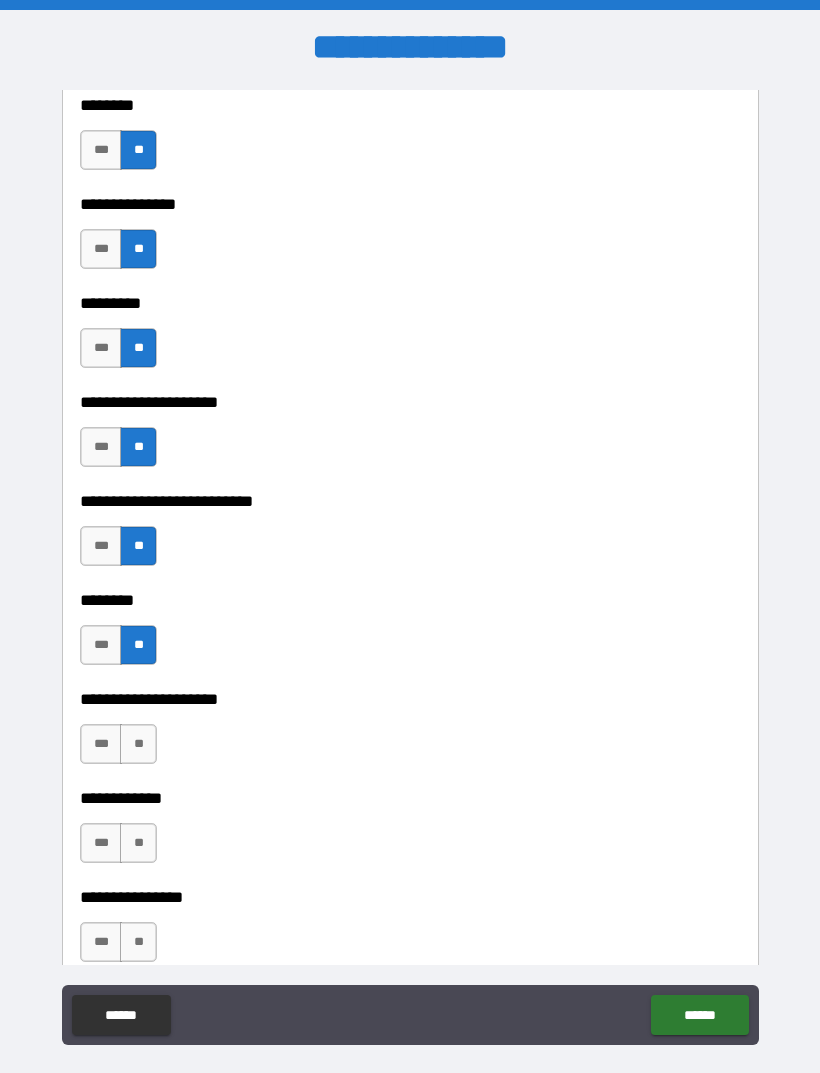 click on "**" at bounding box center (138, 744) 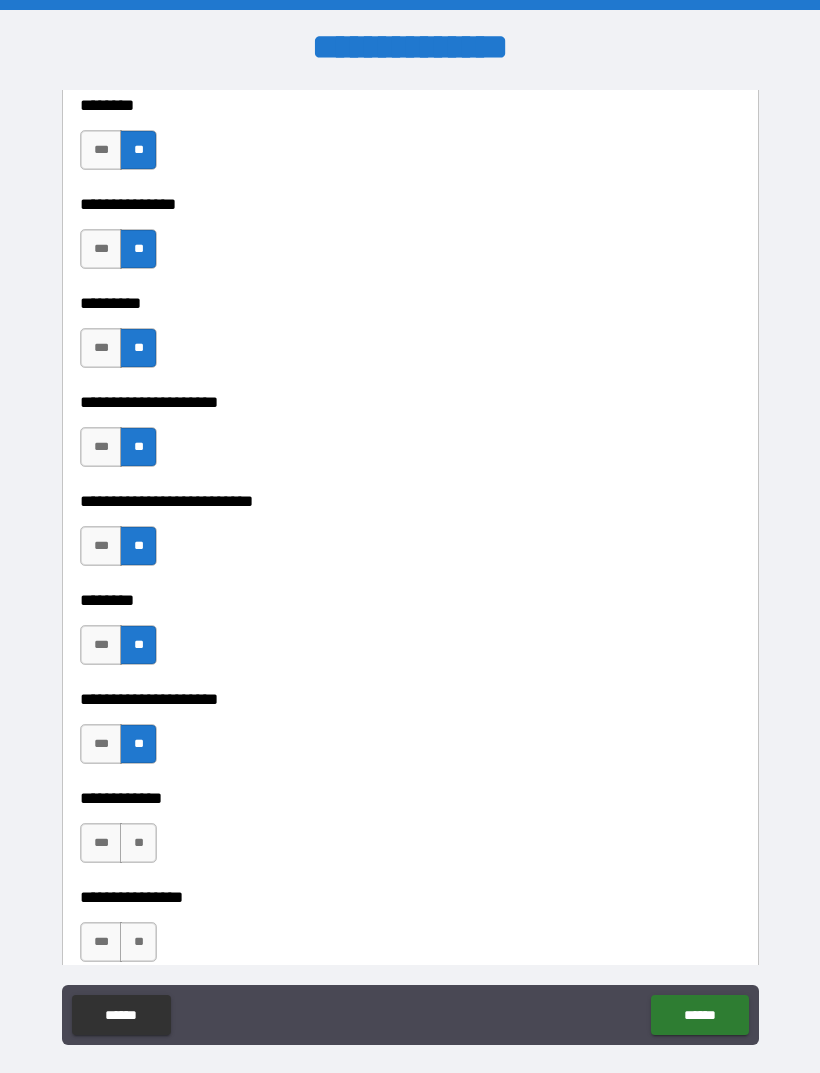 click on "**" at bounding box center (138, 843) 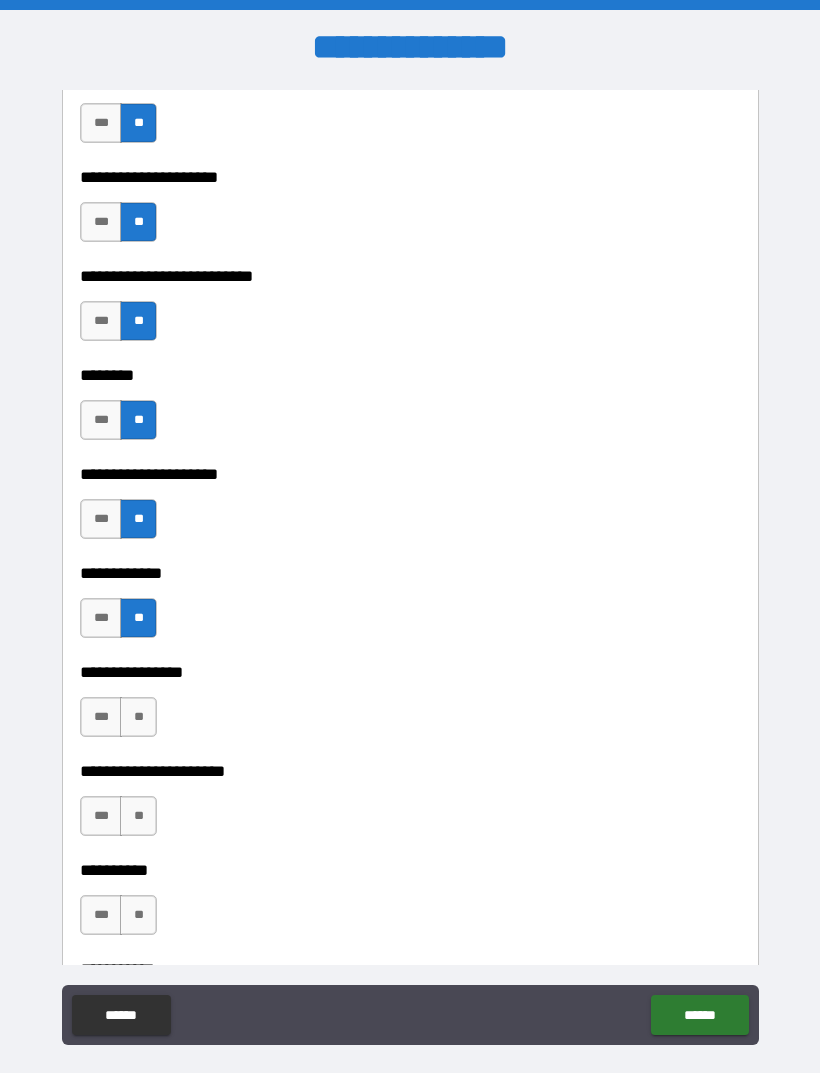 scroll, scrollTop: 4473, scrollLeft: 0, axis: vertical 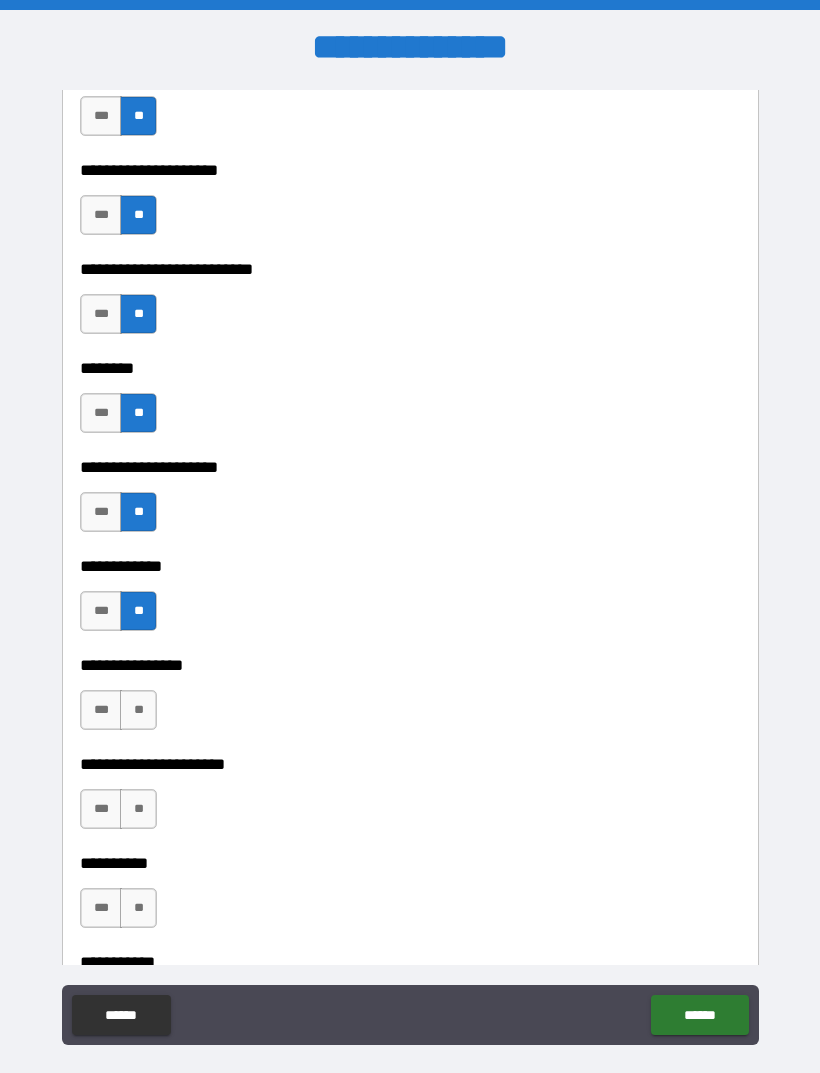 click on "**" at bounding box center (138, 710) 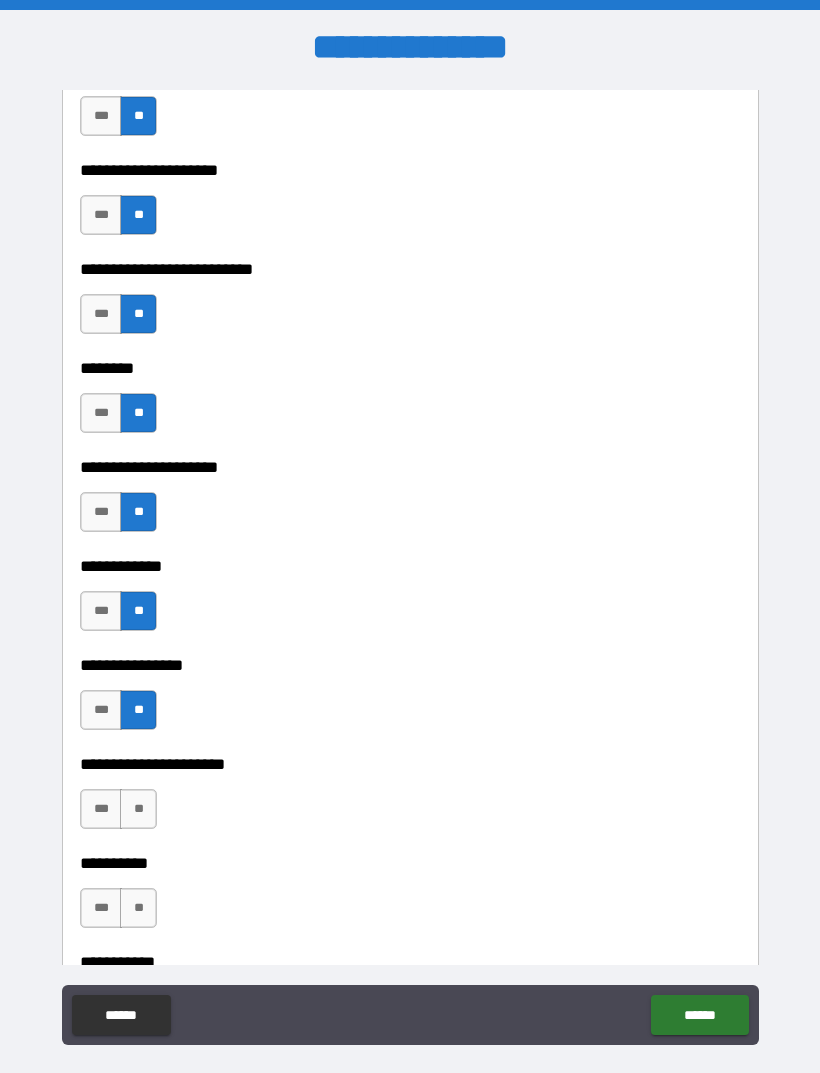 click on "**" at bounding box center [138, 809] 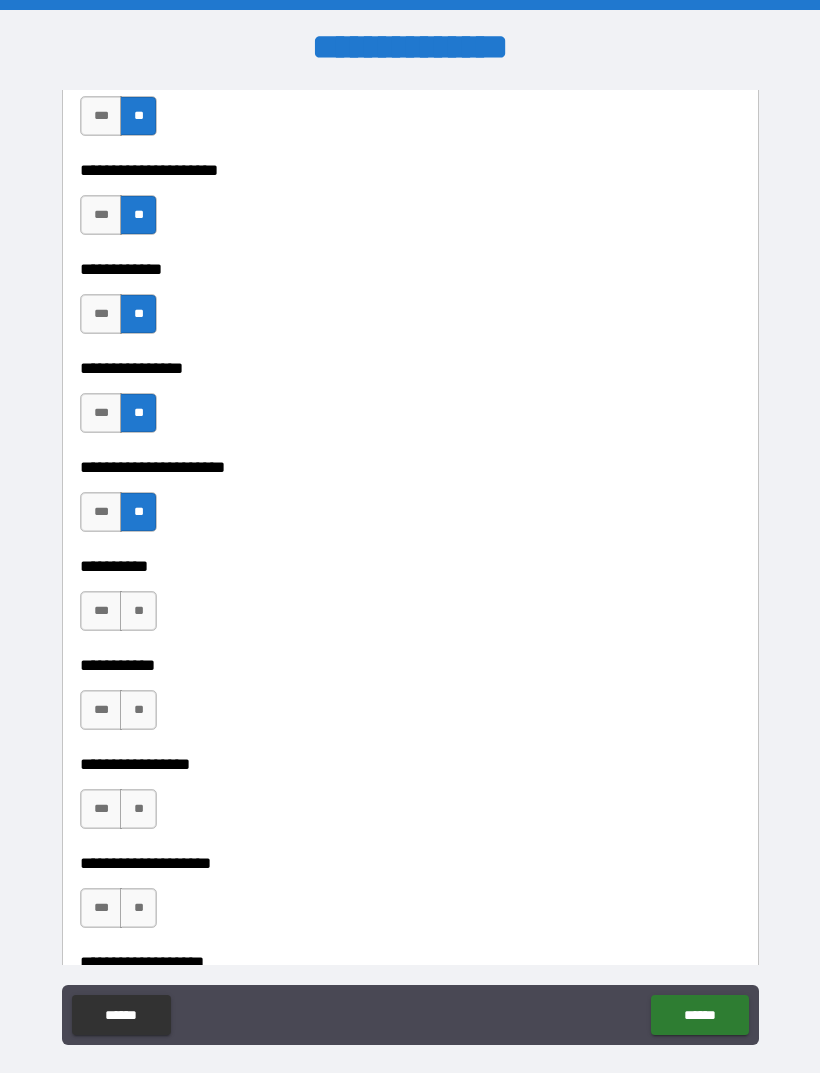 scroll, scrollTop: 4785, scrollLeft: 0, axis: vertical 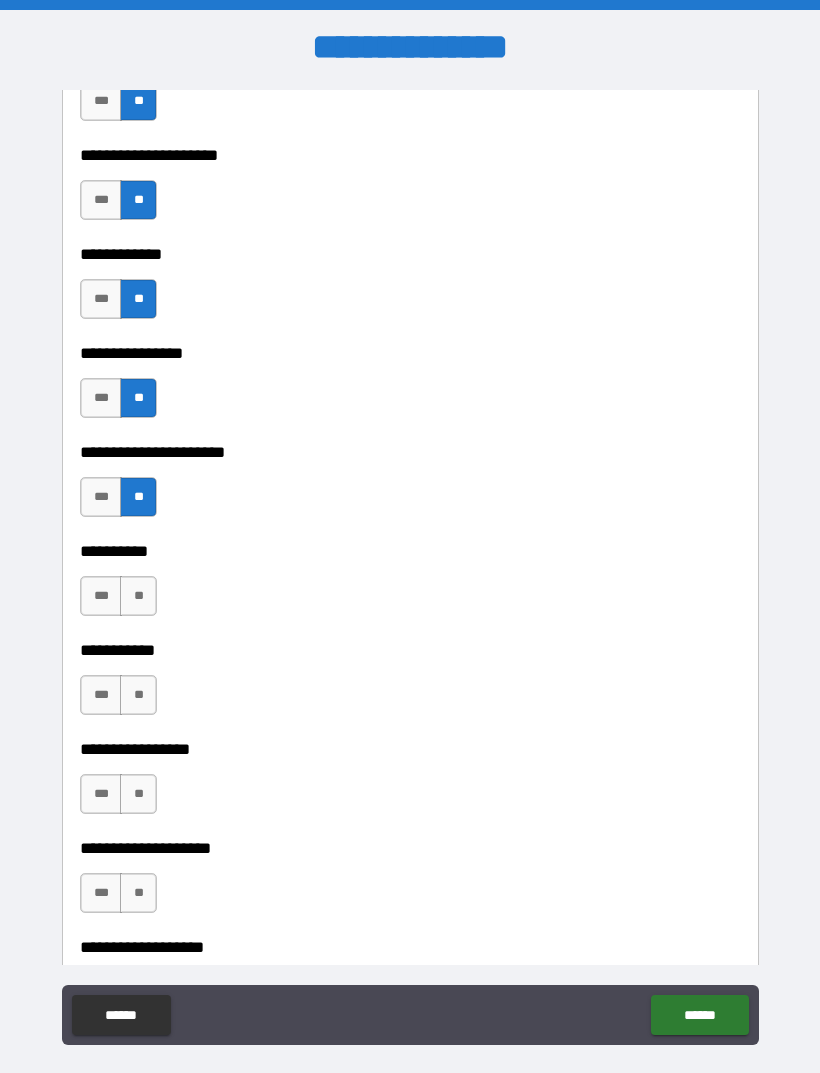 click on "**" at bounding box center [138, 596] 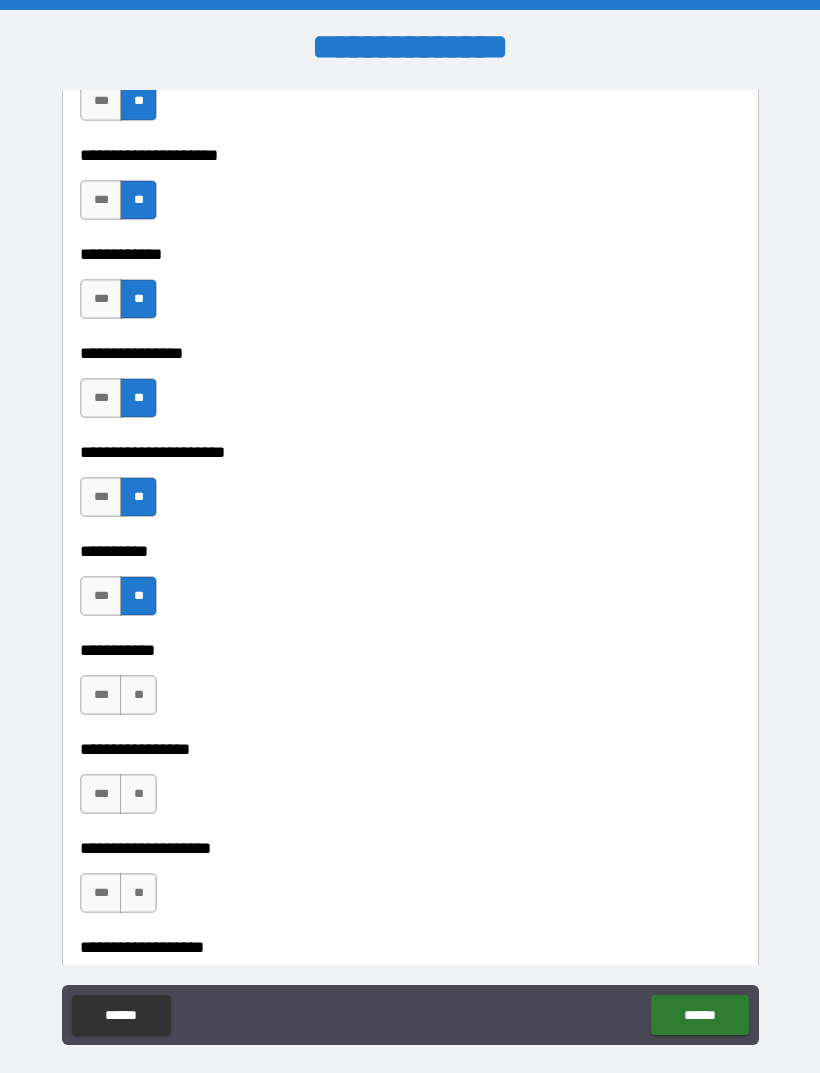 click on "**" at bounding box center [138, 695] 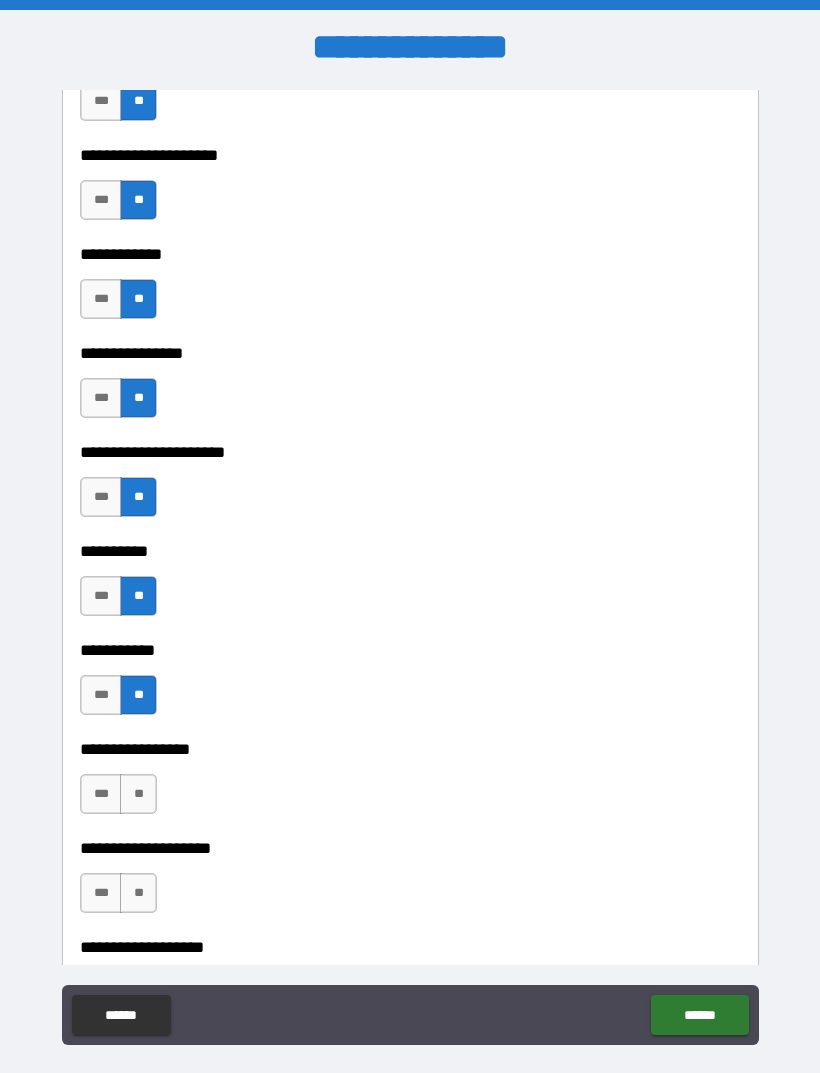 click on "**" at bounding box center [138, 794] 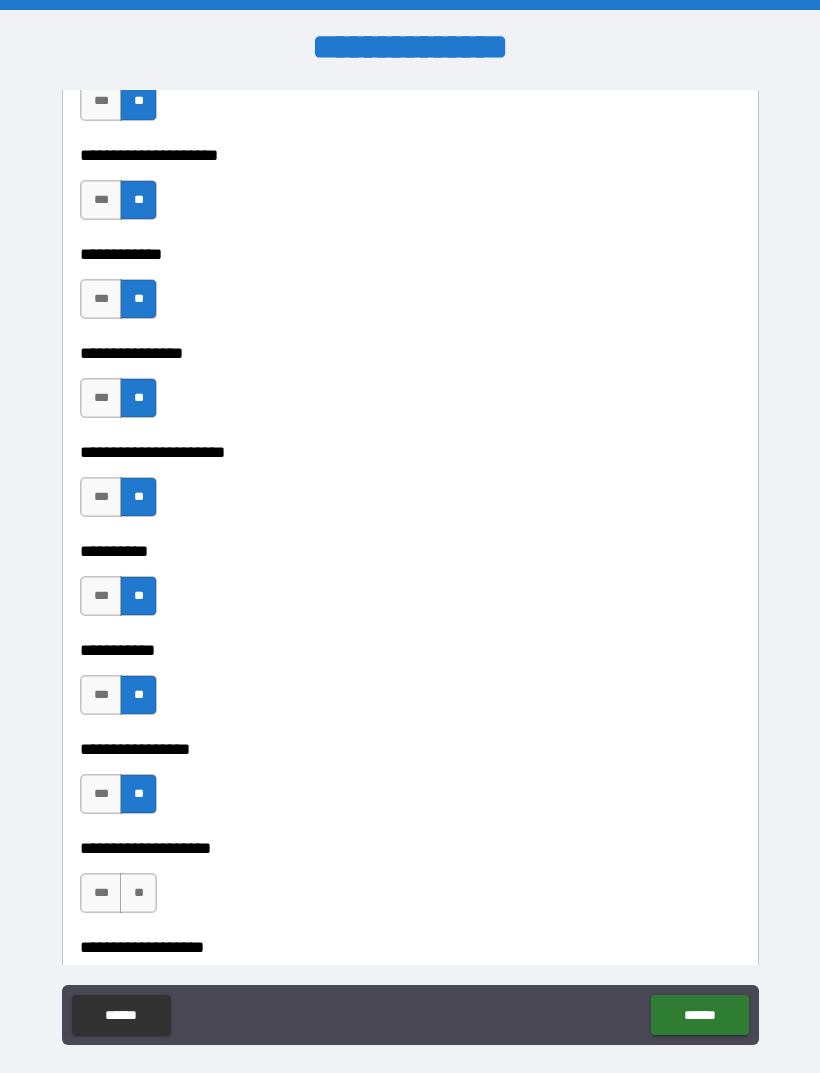 click on "**" at bounding box center [138, 893] 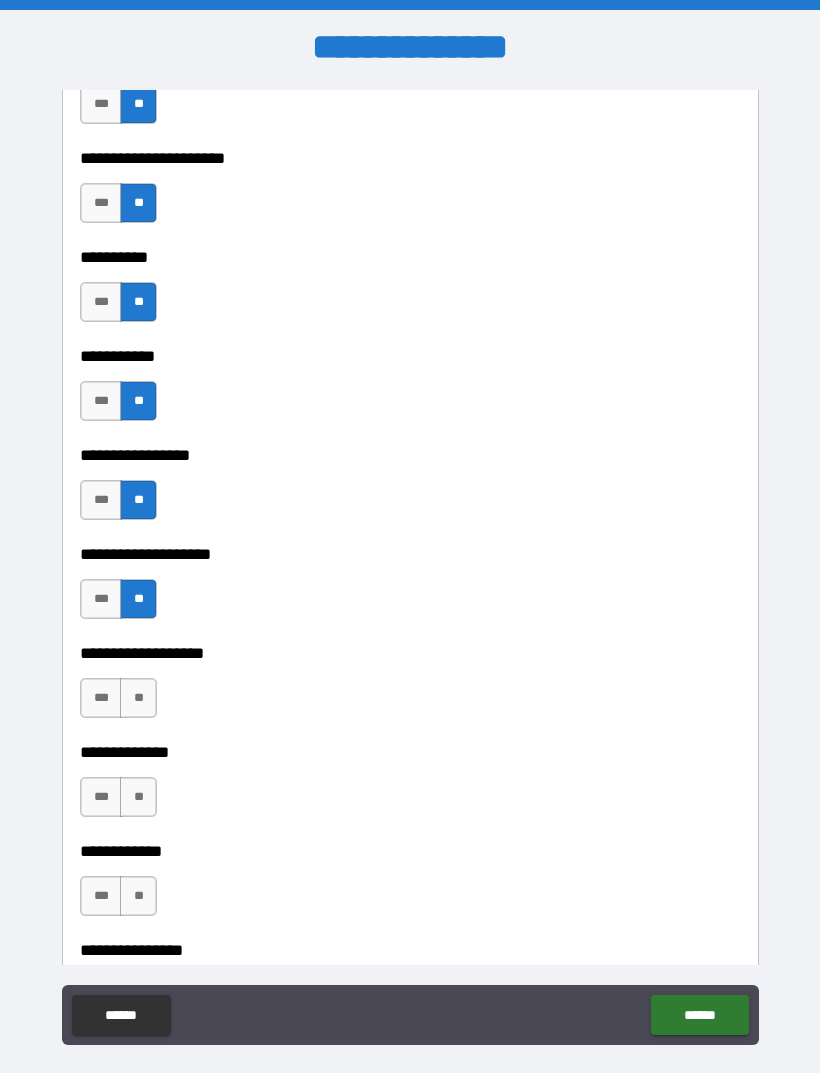 scroll, scrollTop: 5082, scrollLeft: 0, axis: vertical 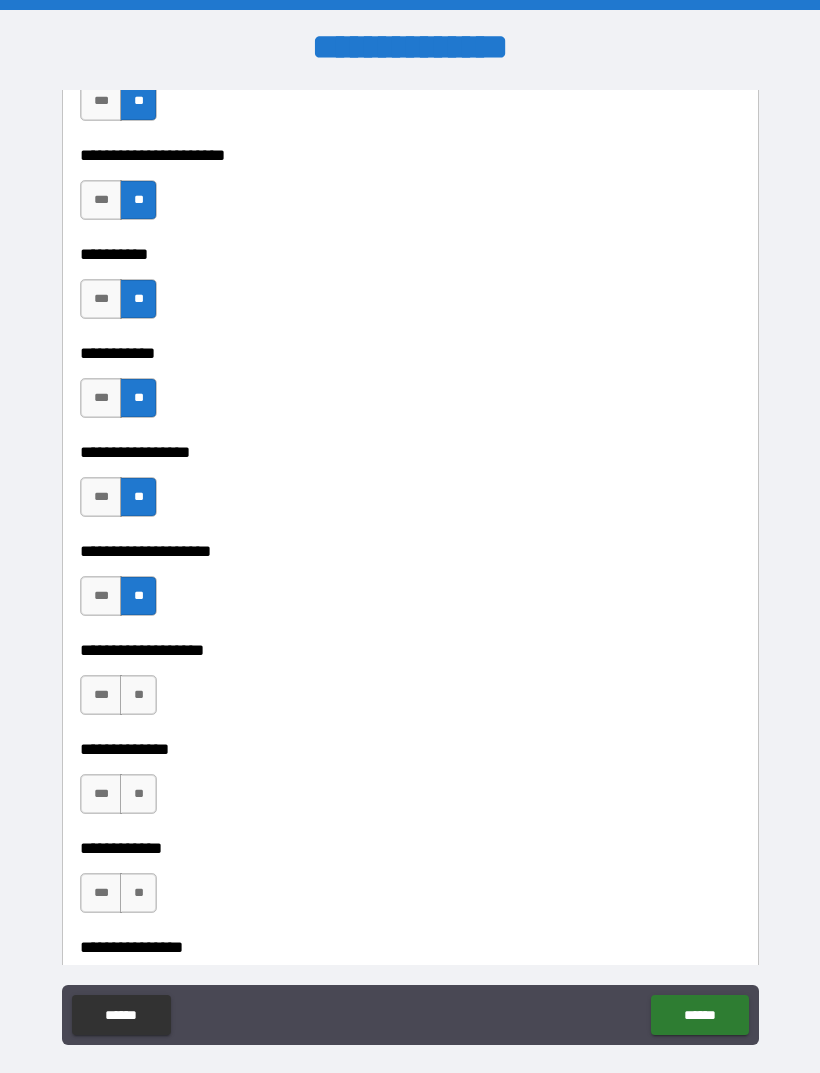 click on "**" at bounding box center (138, 695) 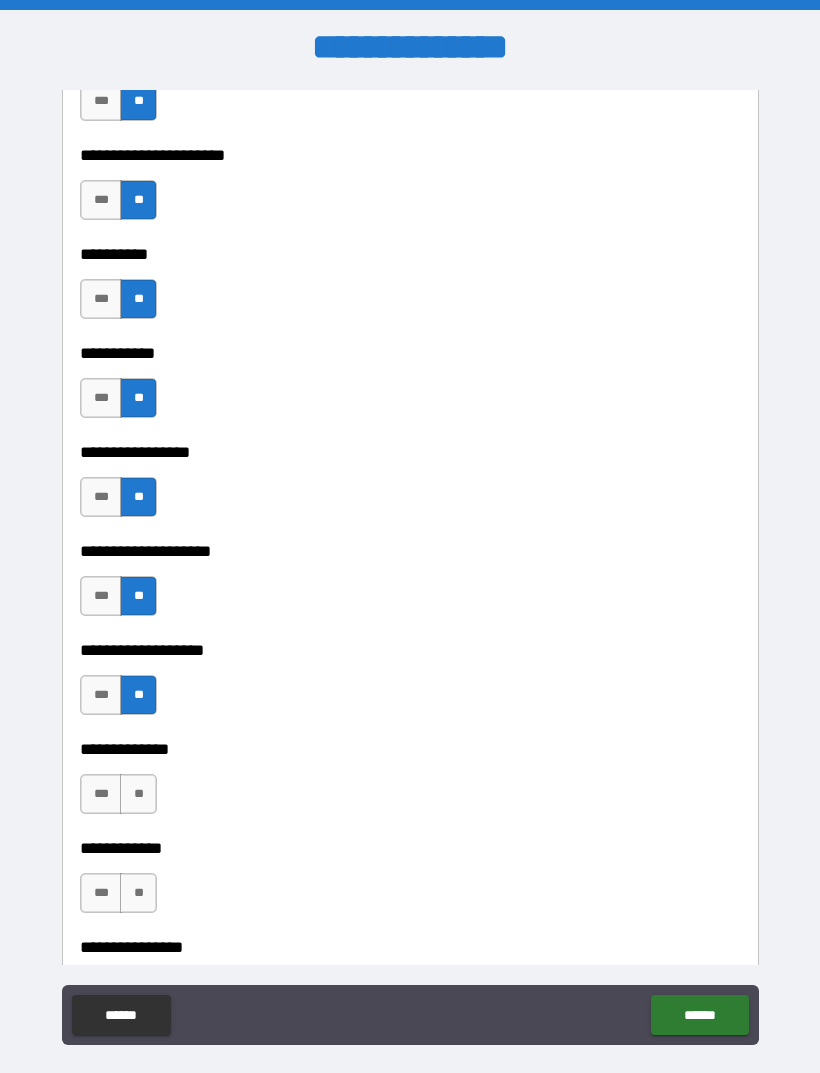 click on "**" at bounding box center (138, 794) 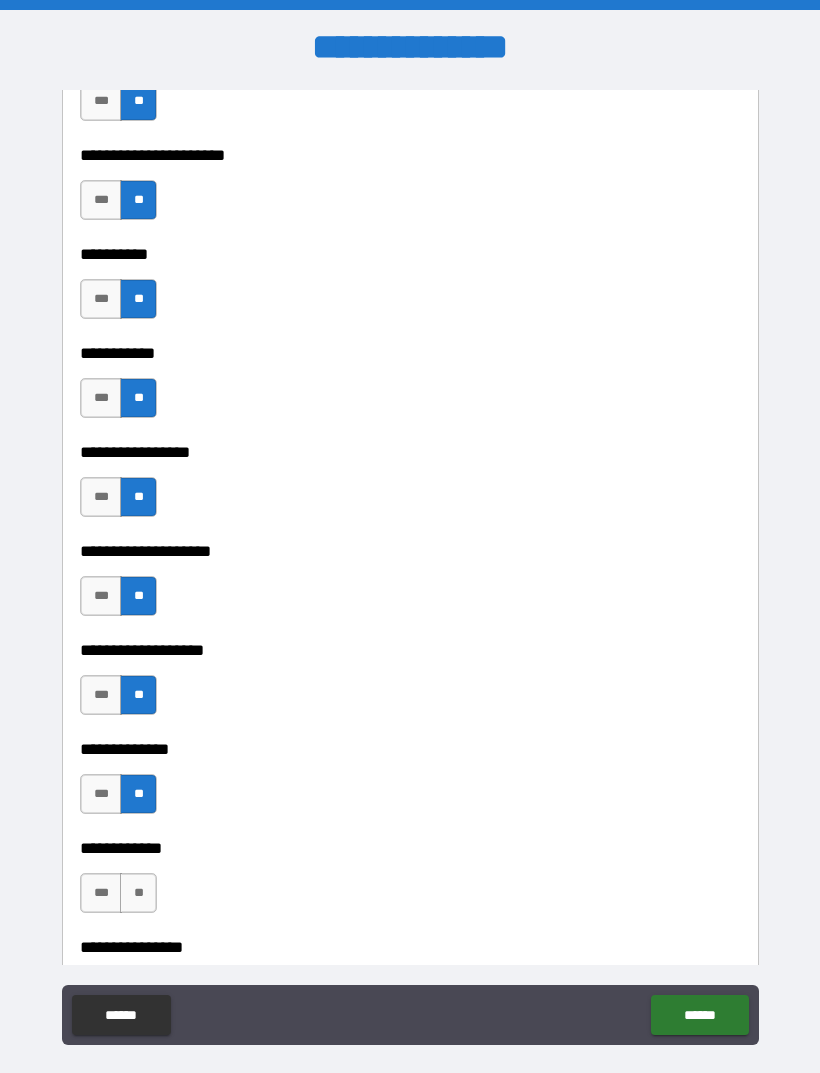 click on "**" at bounding box center [138, 893] 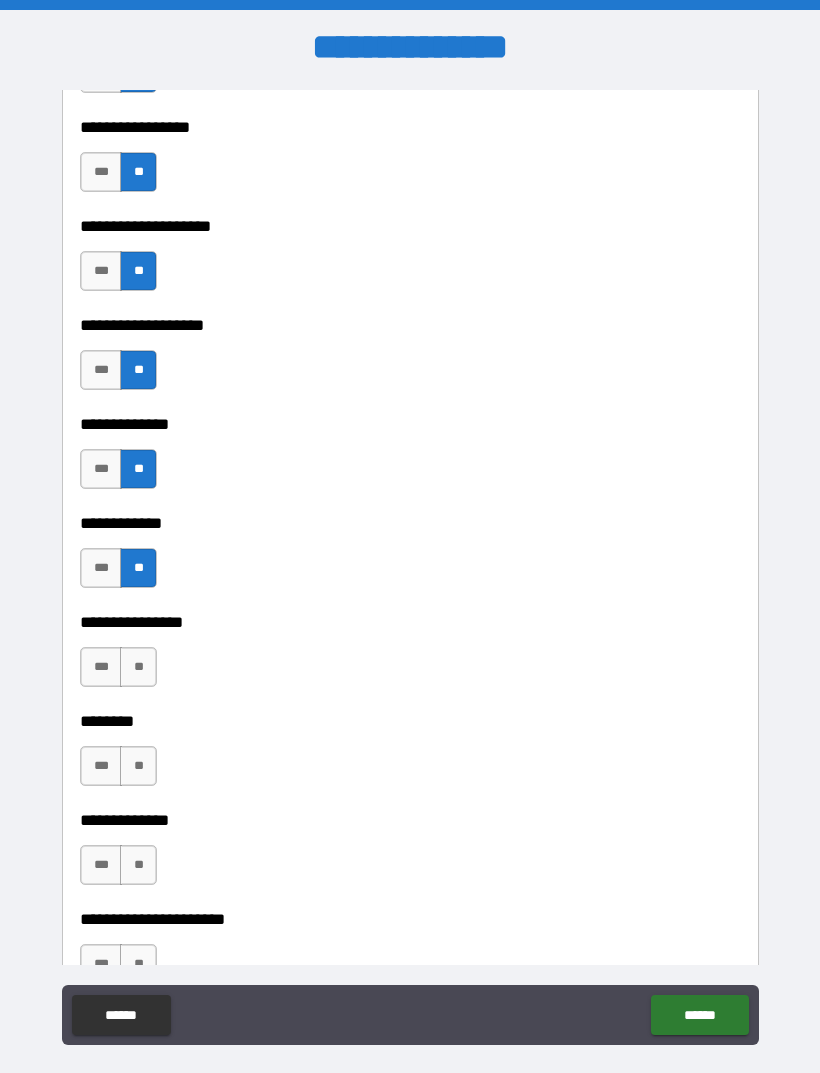scroll, scrollTop: 5412, scrollLeft: 0, axis: vertical 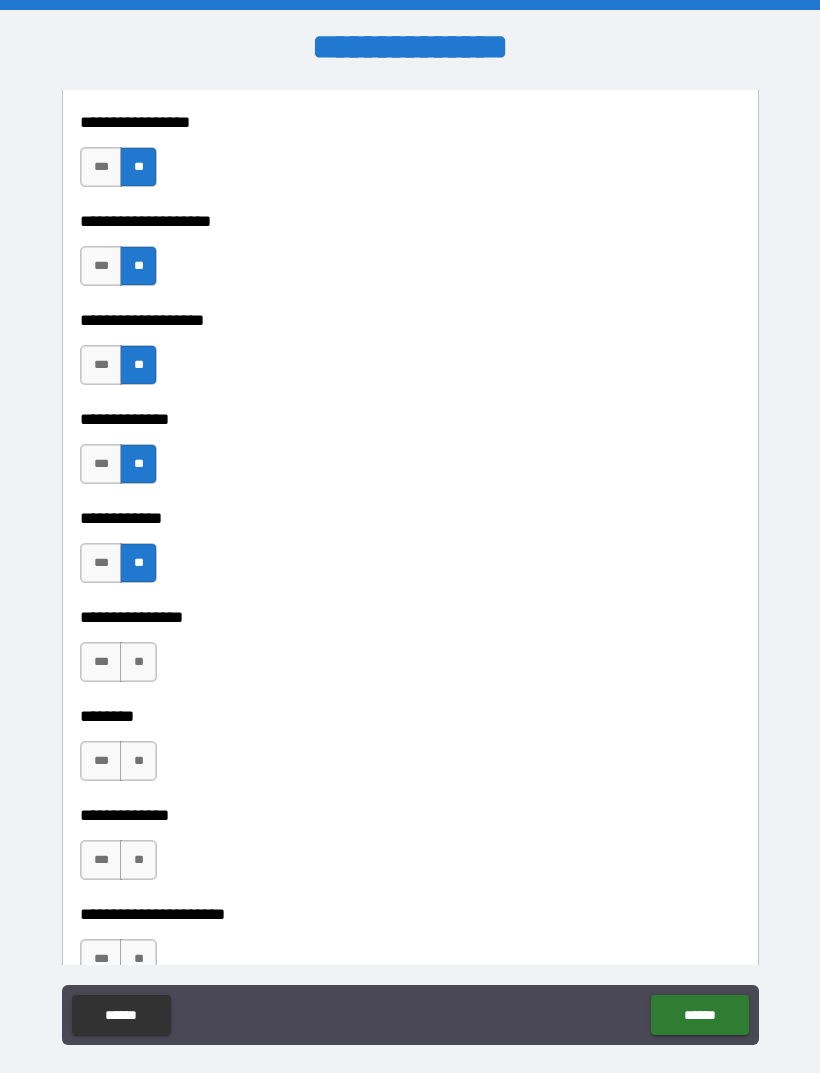 click on "**" at bounding box center (138, 662) 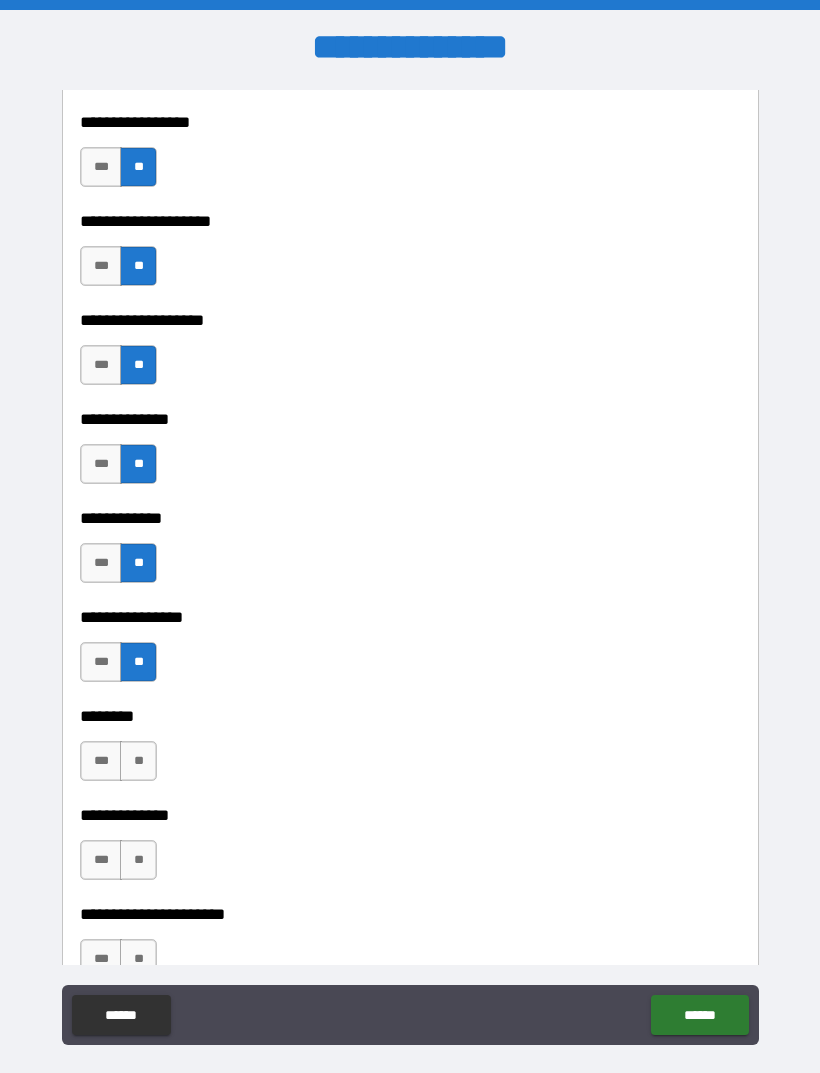 click on "**" at bounding box center (138, 761) 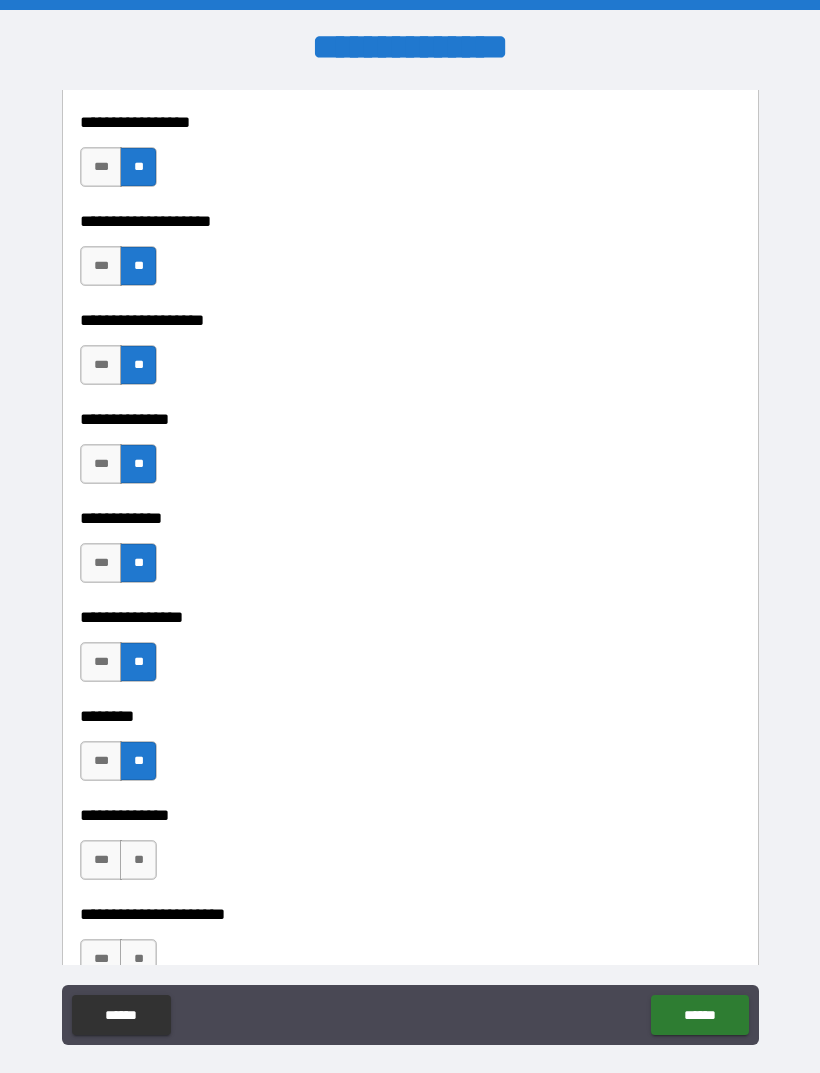 click on "**" at bounding box center (138, 860) 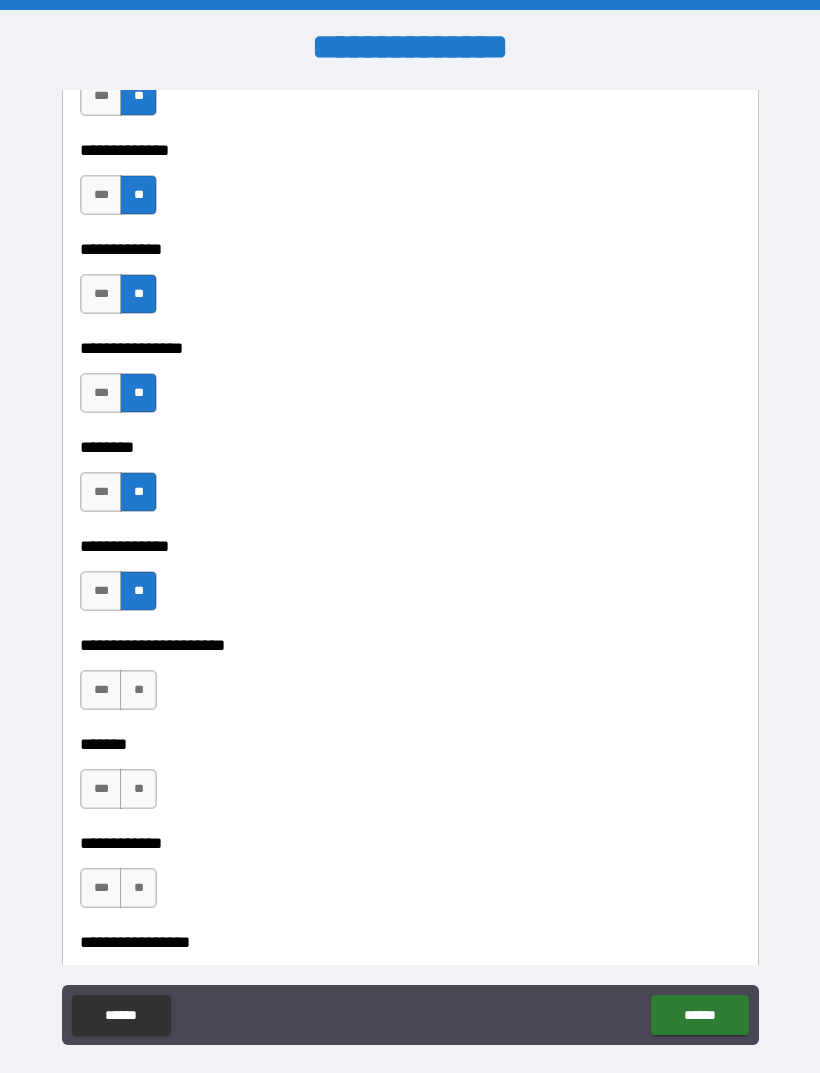 scroll, scrollTop: 5682, scrollLeft: 0, axis: vertical 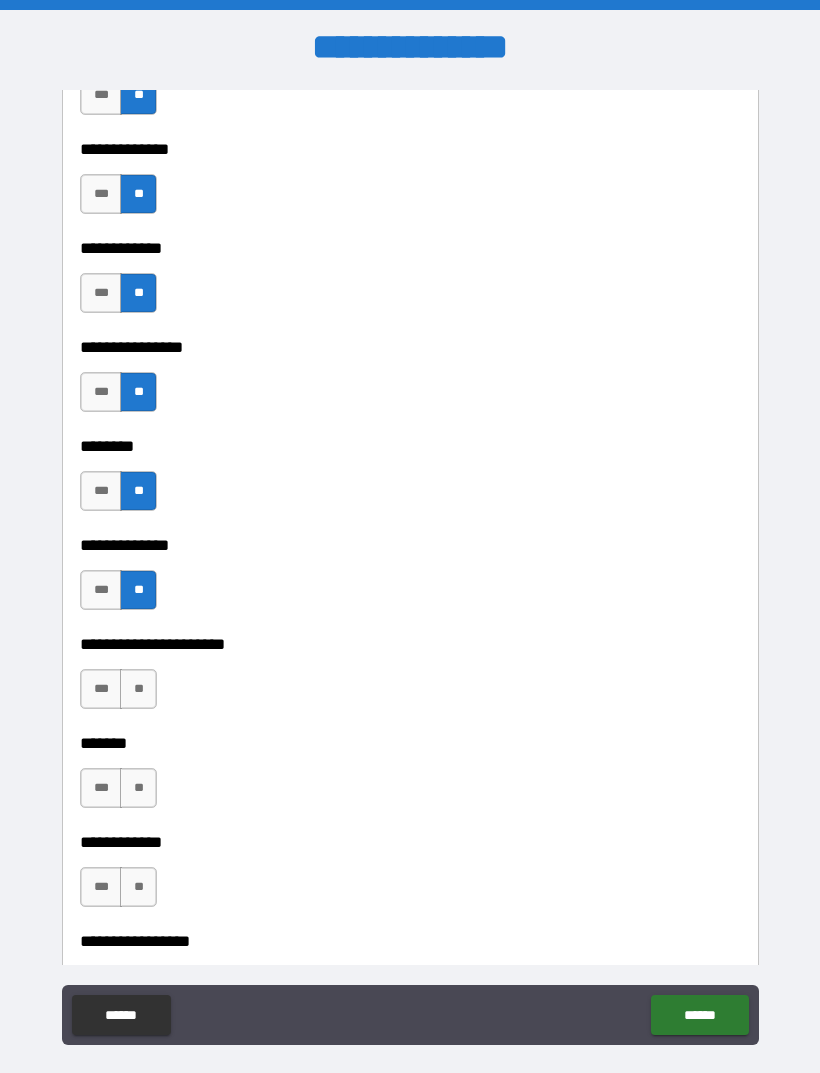 click on "**" at bounding box center [138, 689] 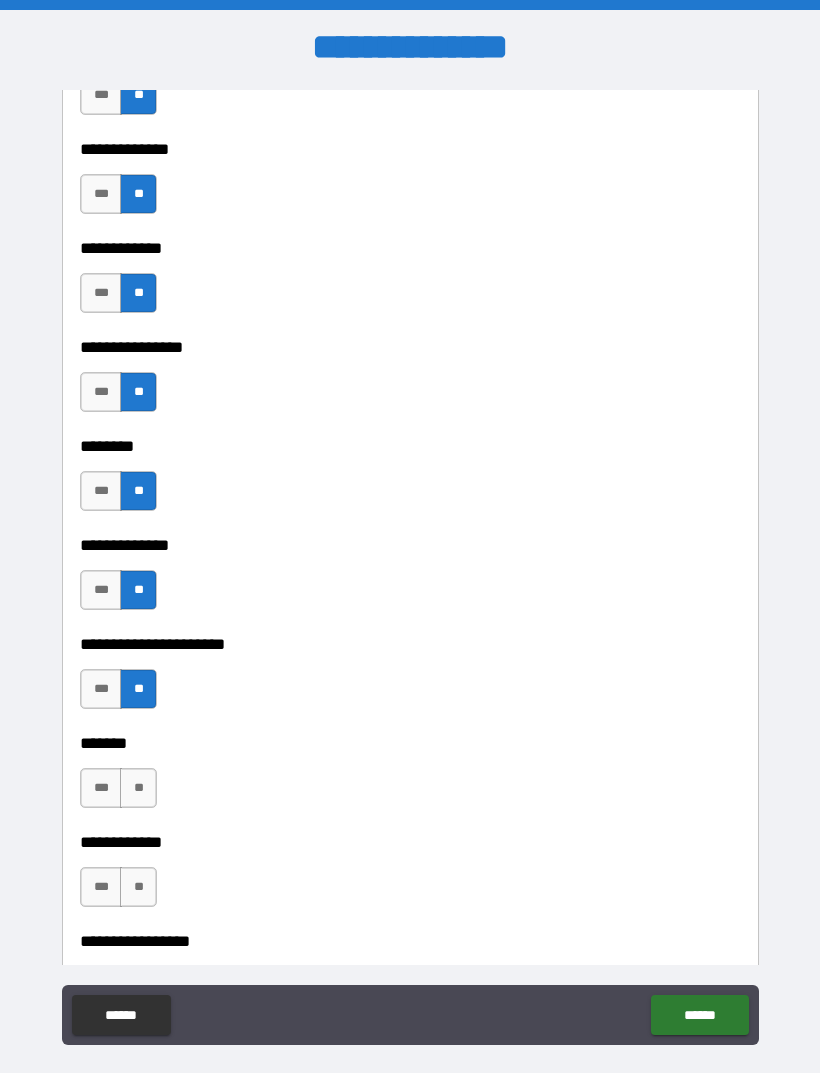 click on "**" at bounding box center (138, 788) 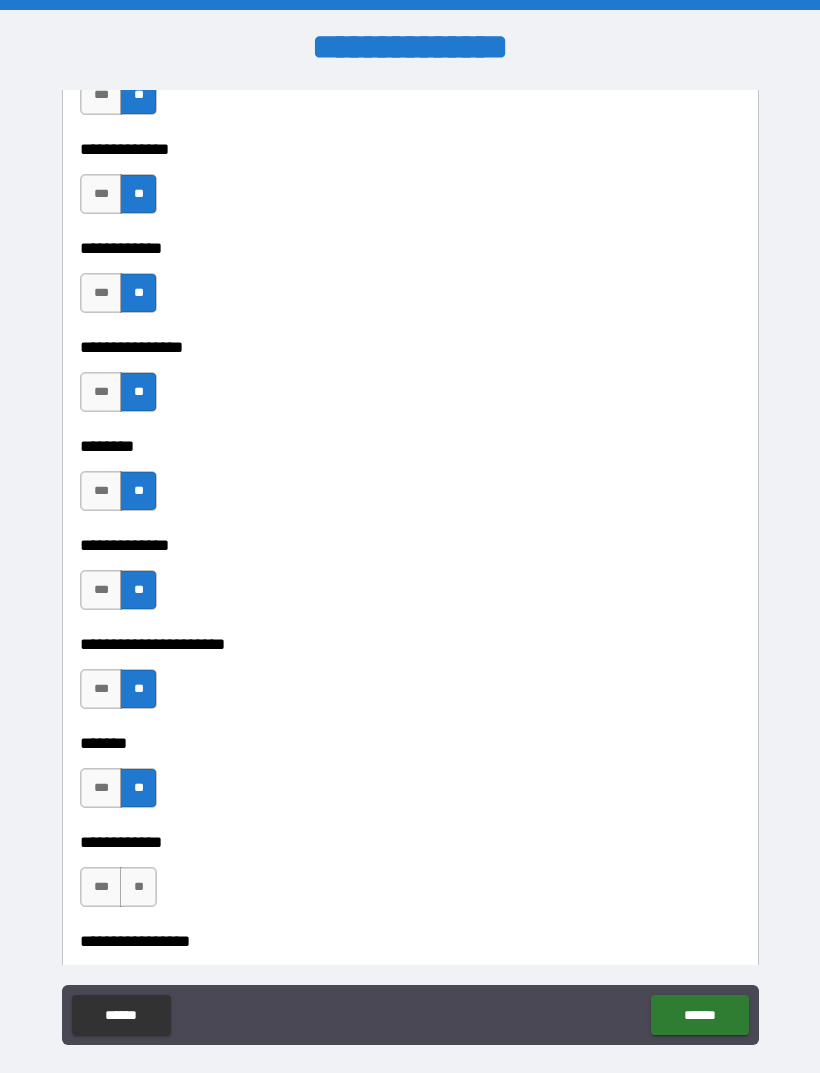click on "**" at bounding box center [138, 887] 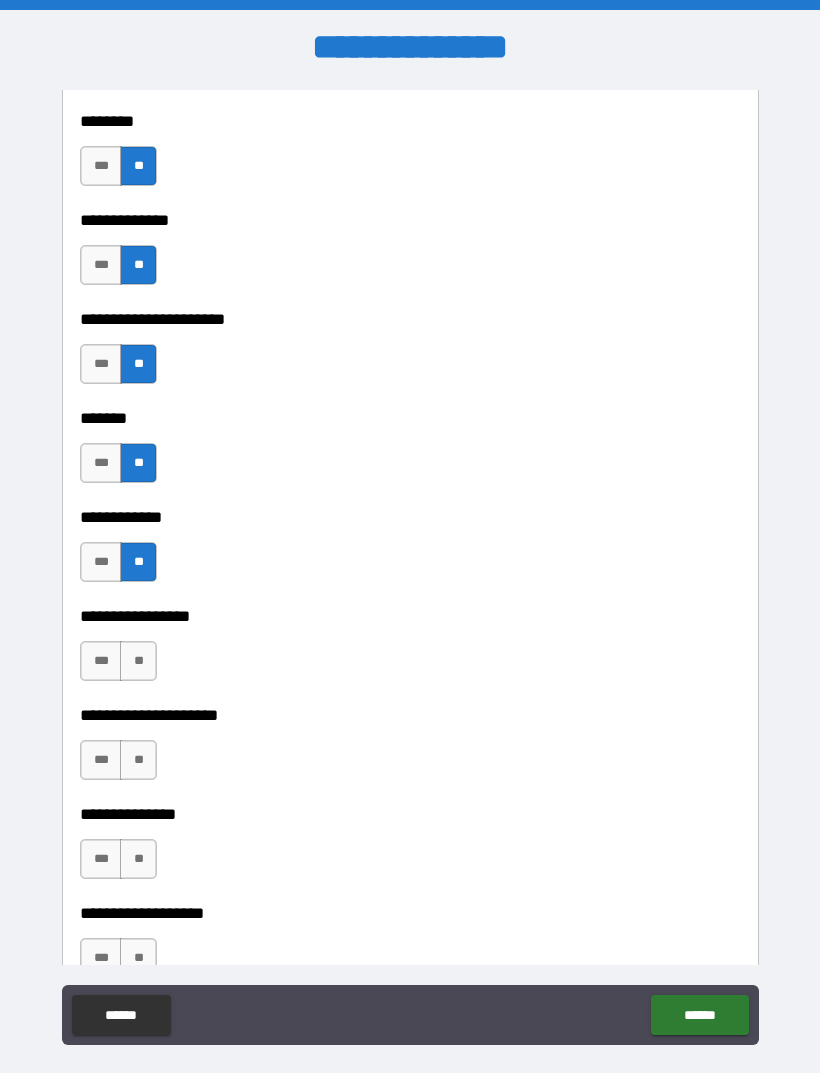 scroll, scrollTop: 6008, scrollLeft: 0, axis: vertical 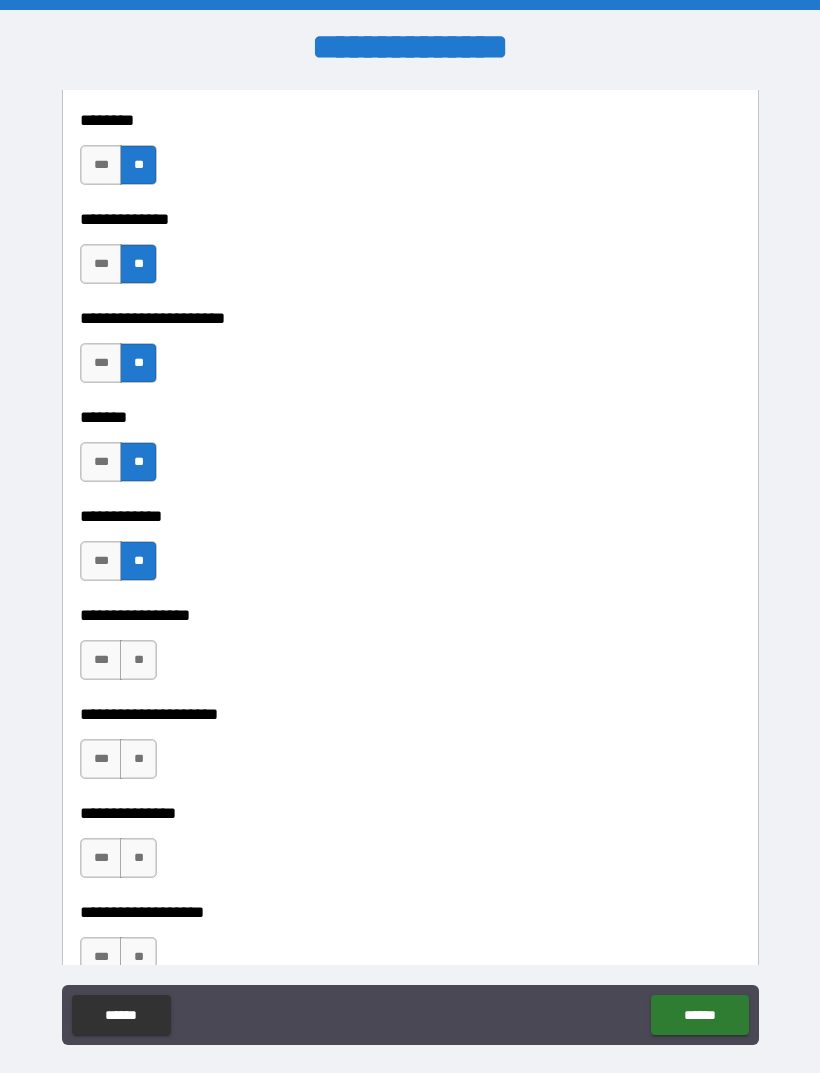 click on "**" at bounding box center [138, 660] 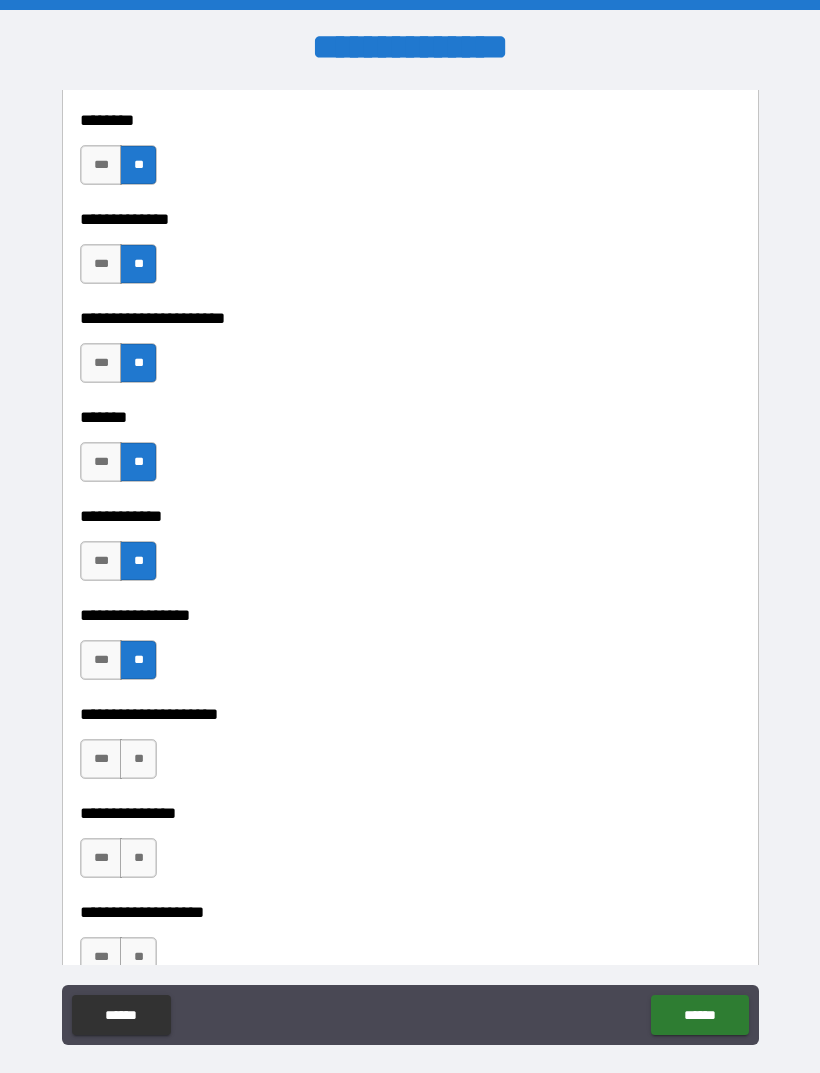 click on "**" at bounding box center (138, 759) 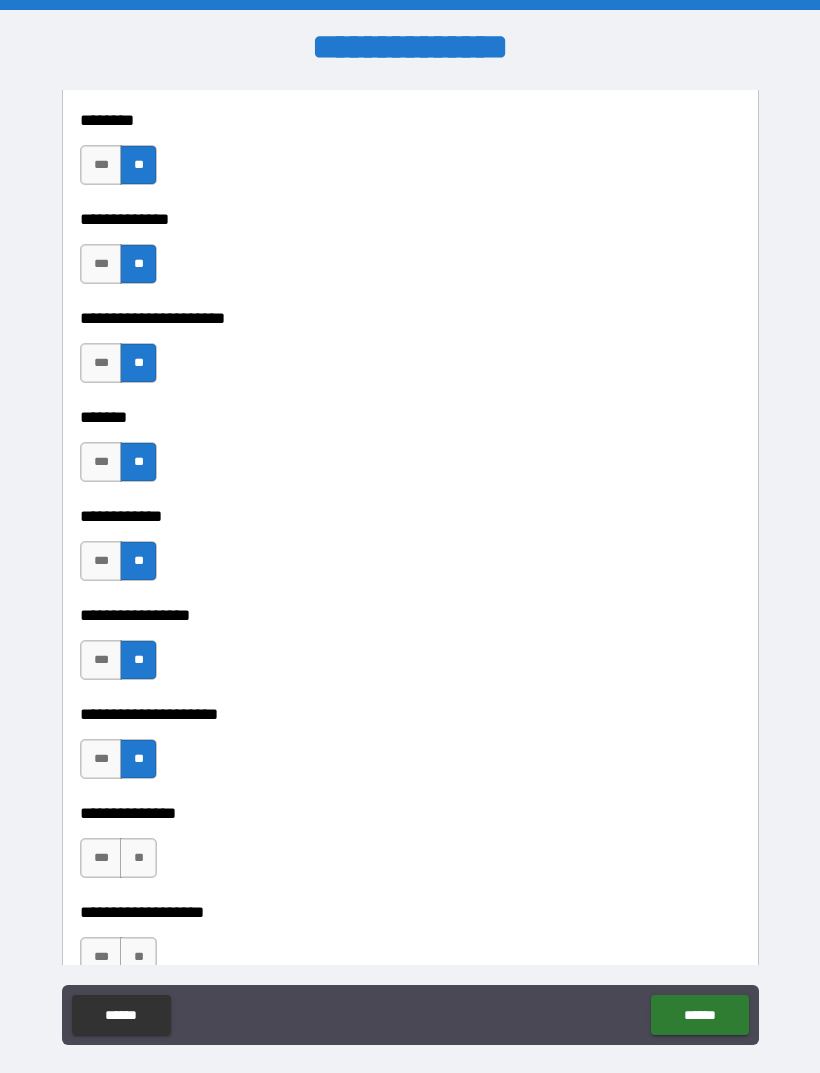click on "**" at bounding box center [138, 858] 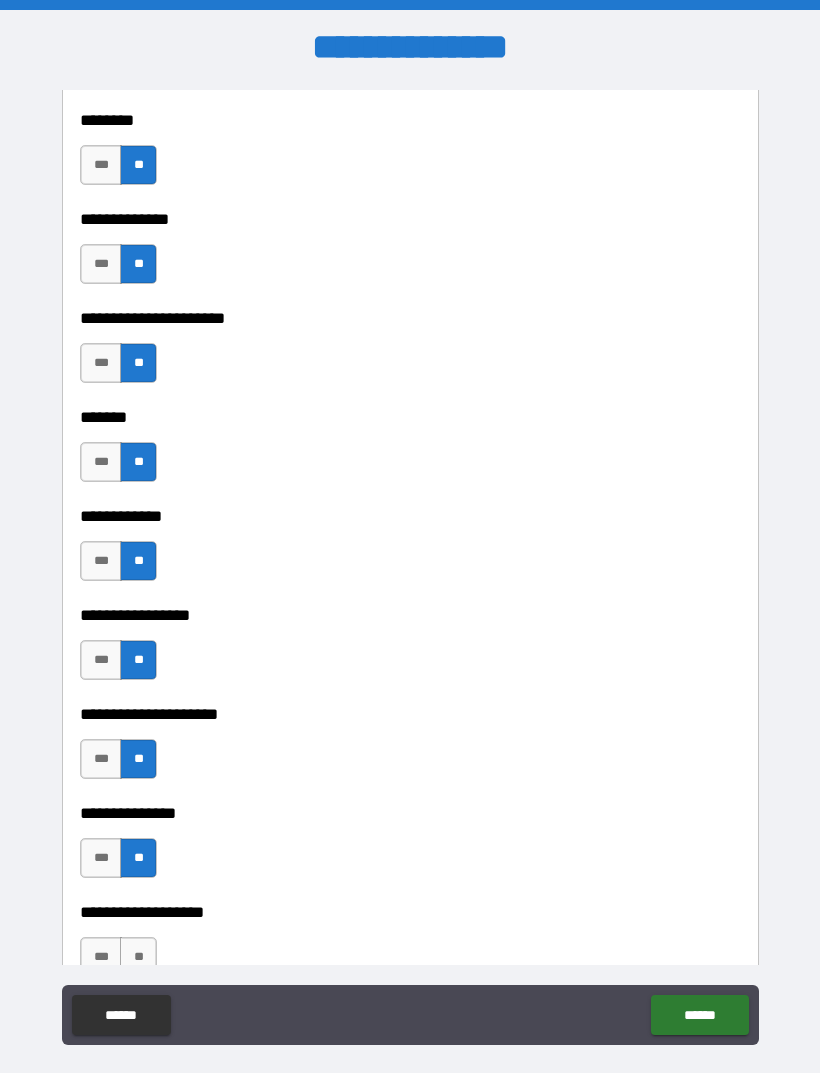 click on "**" at bounding box center [138, 957] 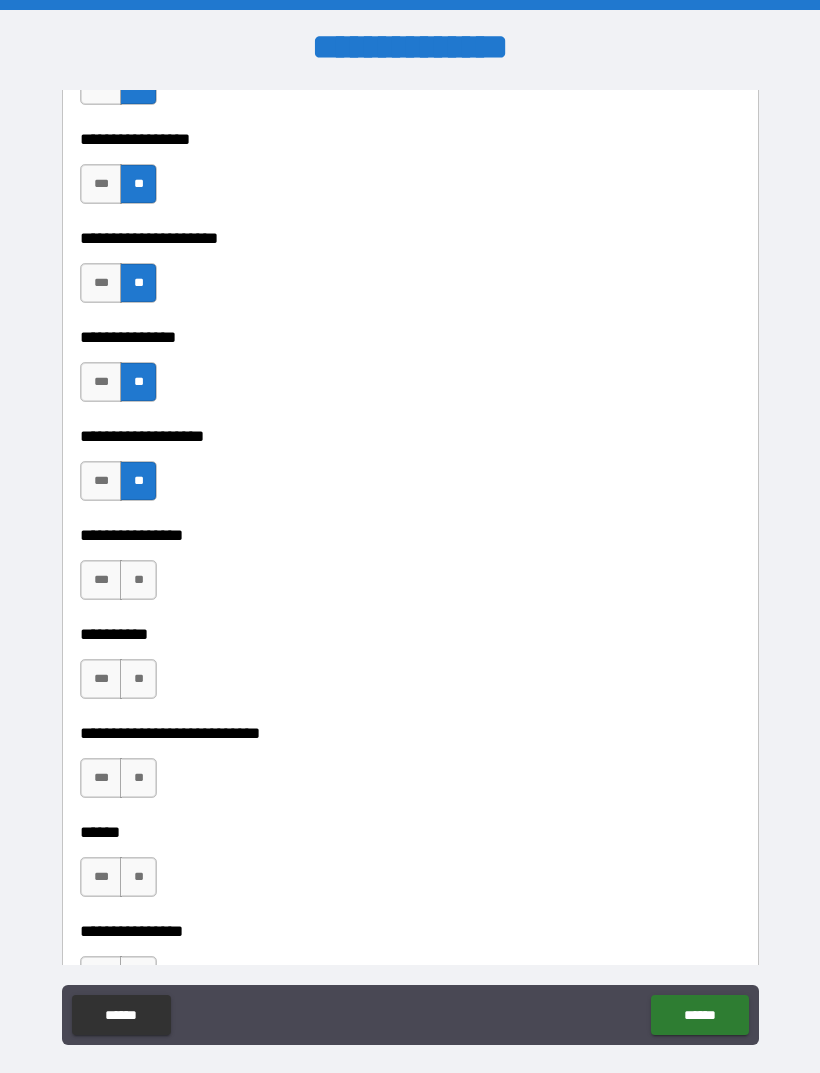 scroll, scrollTop: 6489, scrollLeft: 0, axis: vertical 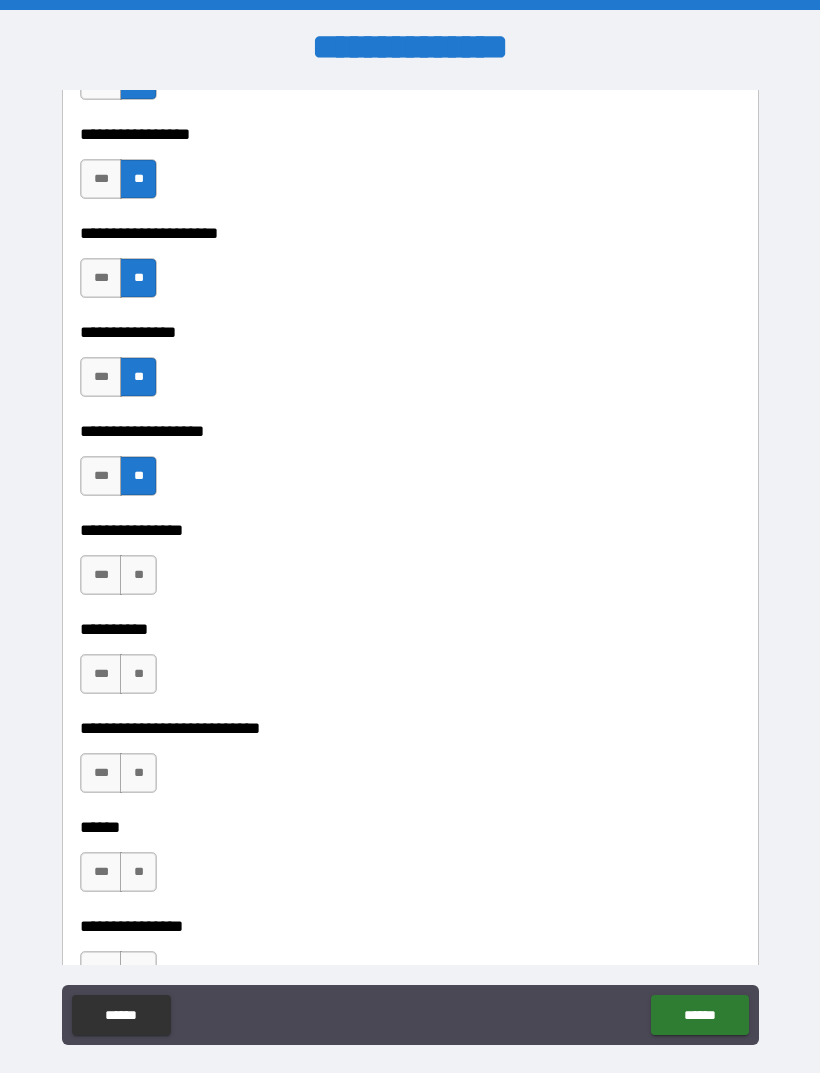click on "**" at bounding box center (138, 575) 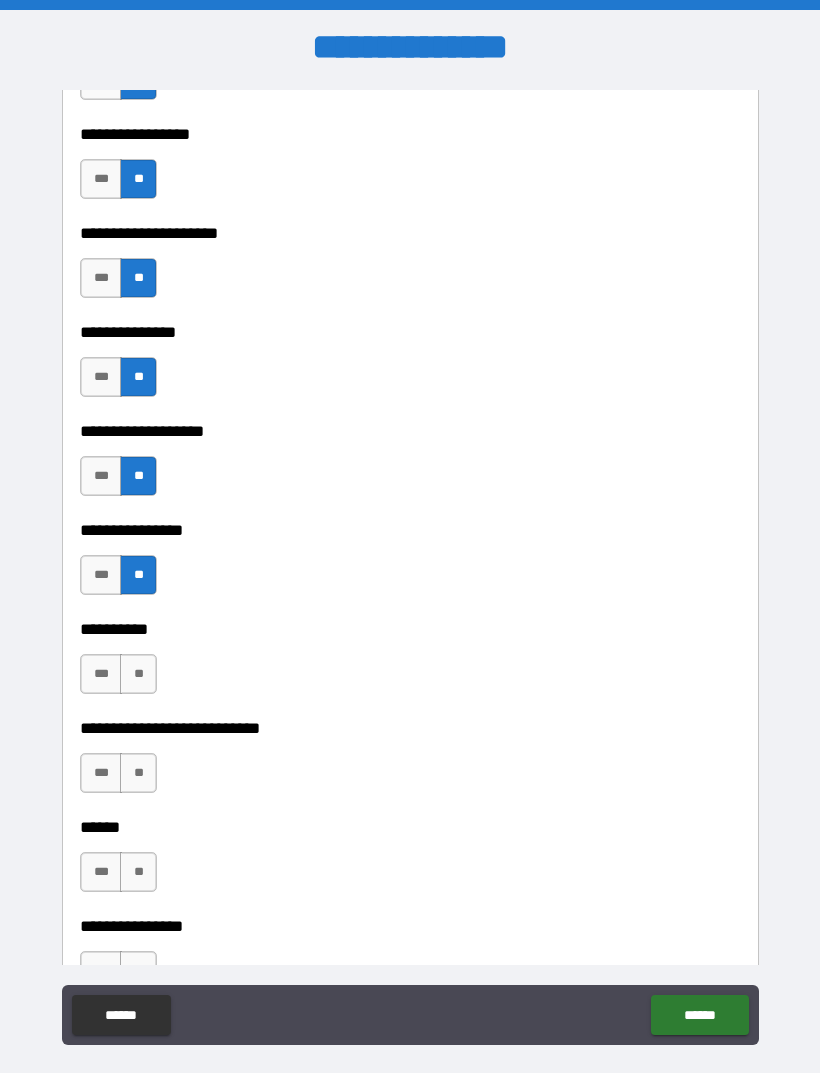 click on "**" at bounding box center (138, 674) 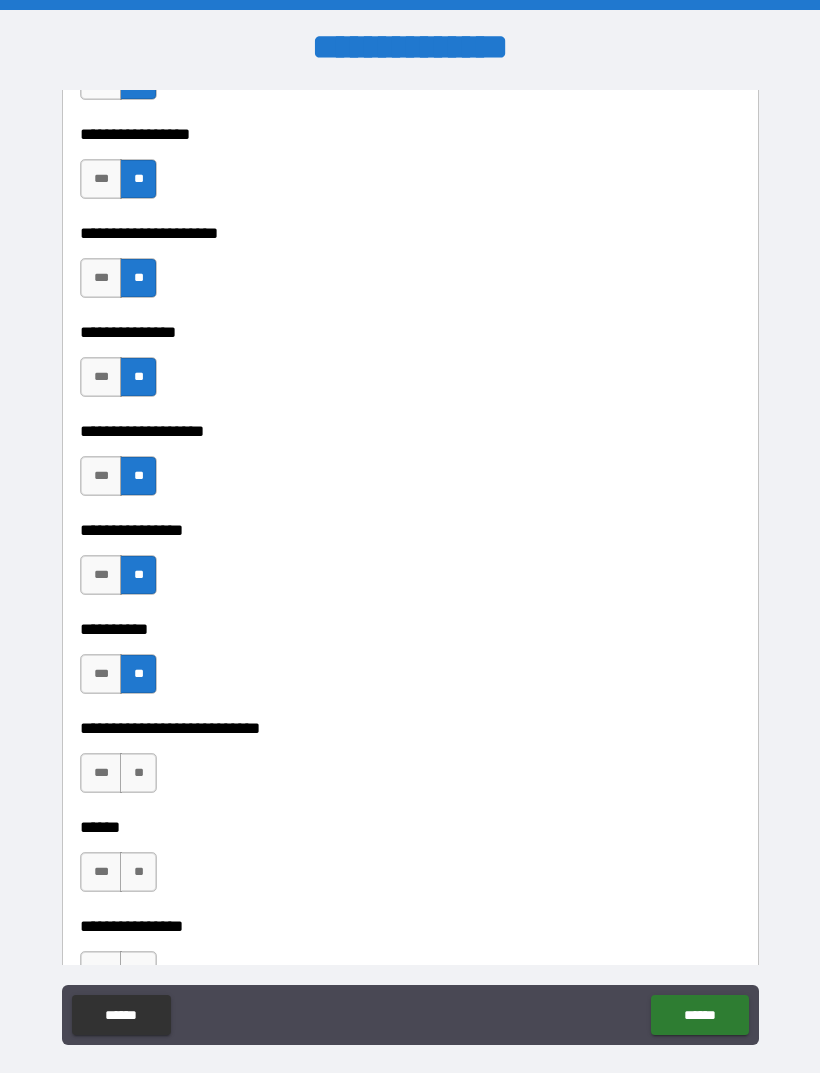 click on "**" at bounding box center [138, 773] 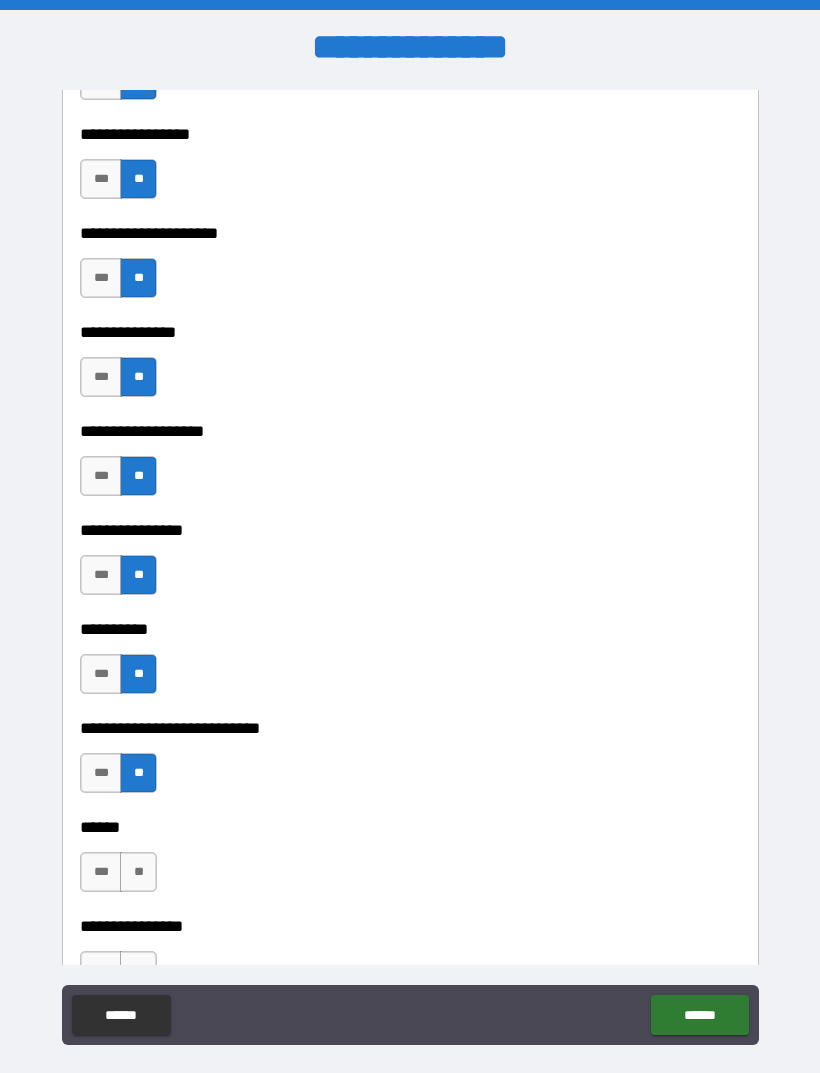 click on "**" at bounding box center [138, 872] 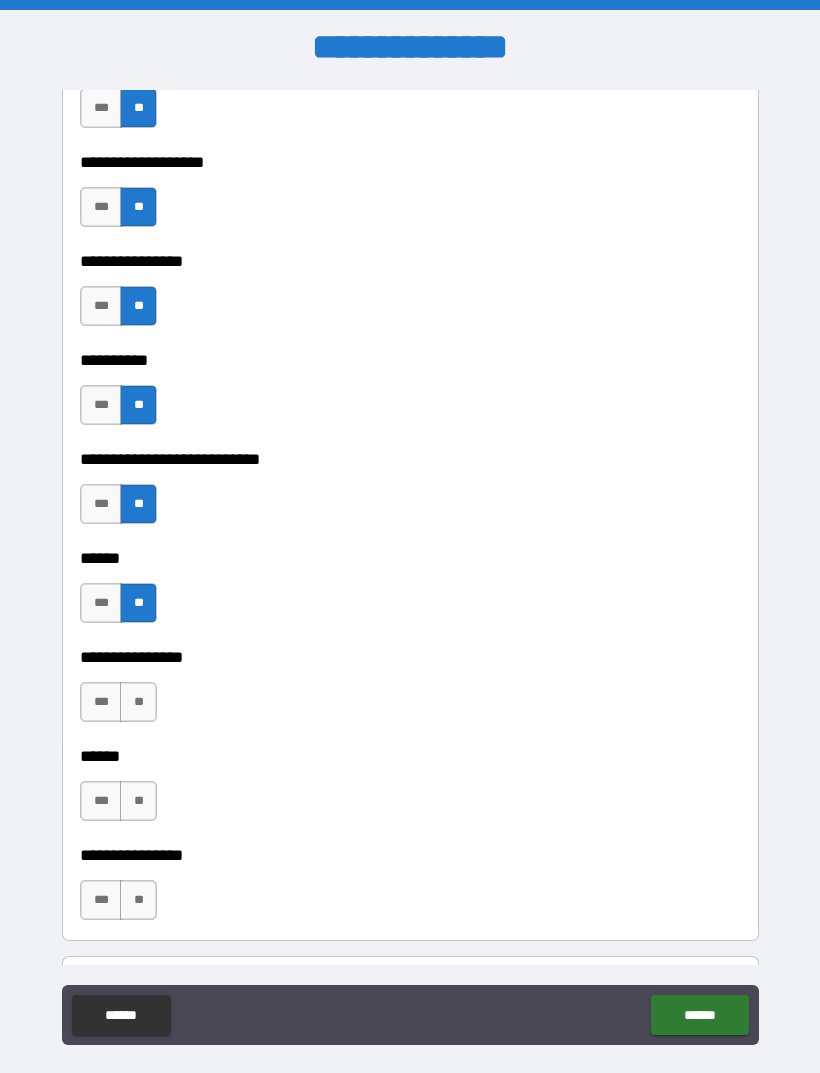 scroll, scrollTop: 6760, scrollLeft: 0, axis: vertical 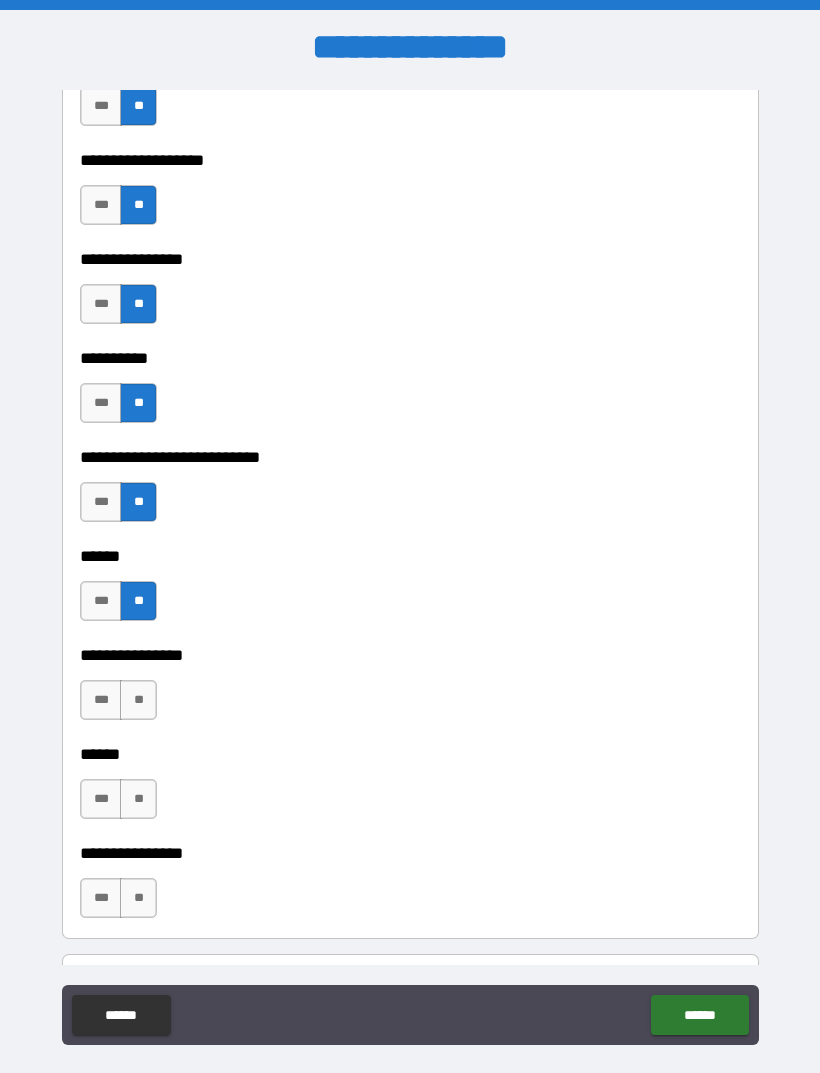 click on "**" at bounding box center (138, 700) 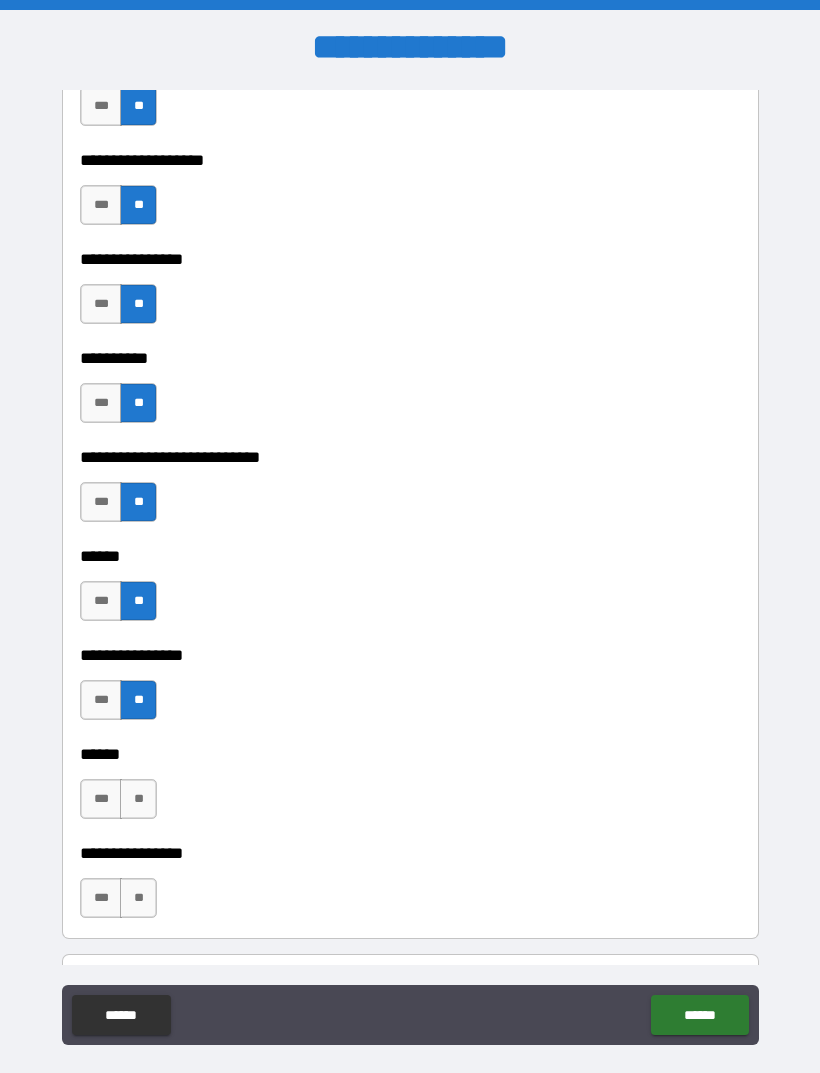 click on "**" at bounding box center [138, 799] 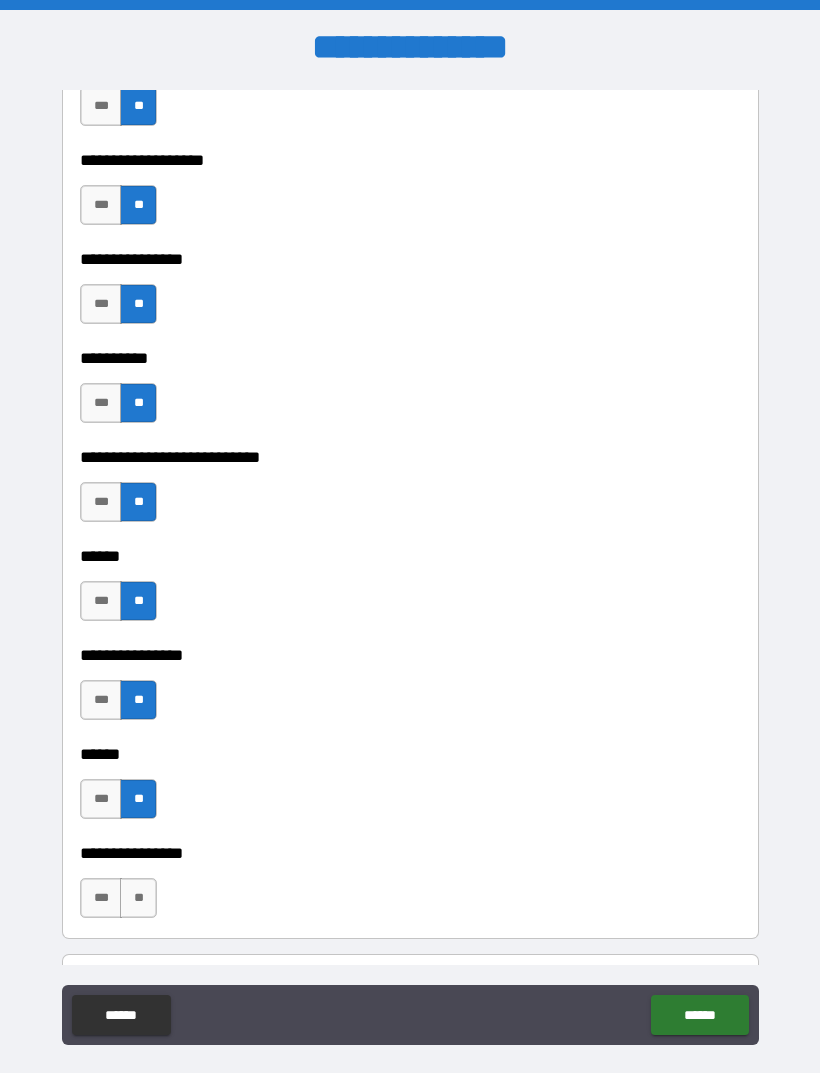 click on "**" at bounding box center (138, 898) 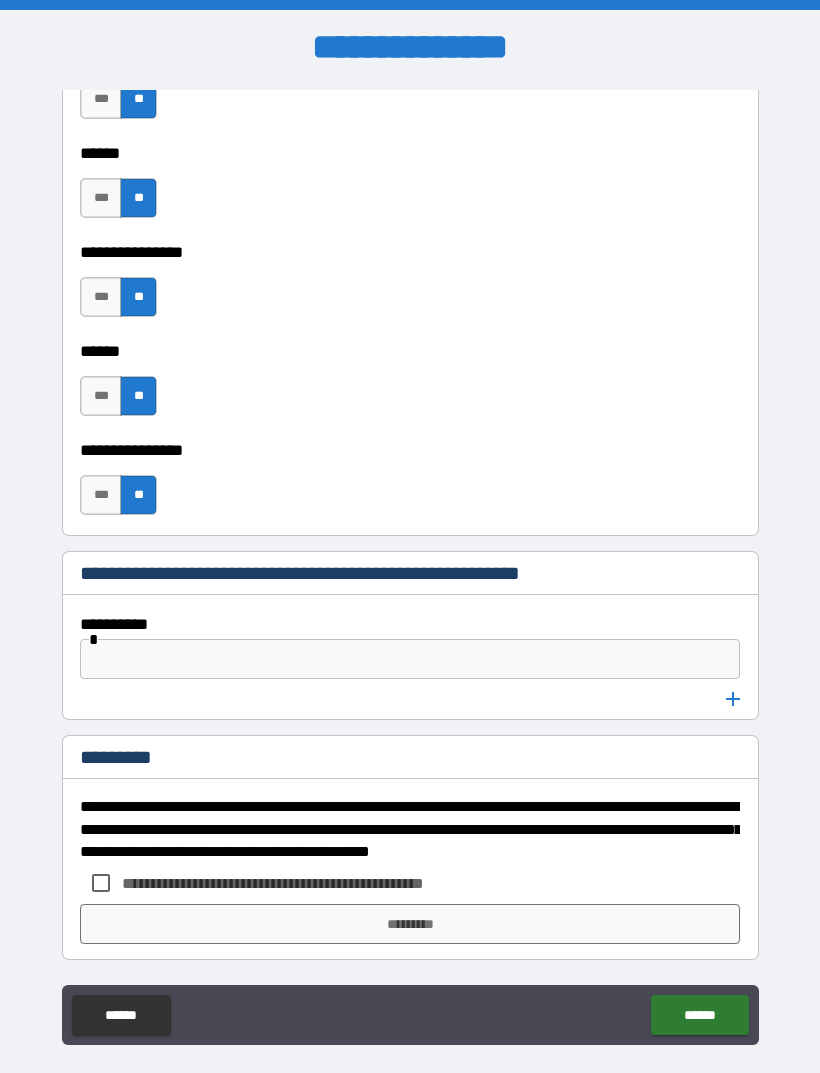 scroll, scrollTop: 7163, scrollLeft: 0, axis: vertical 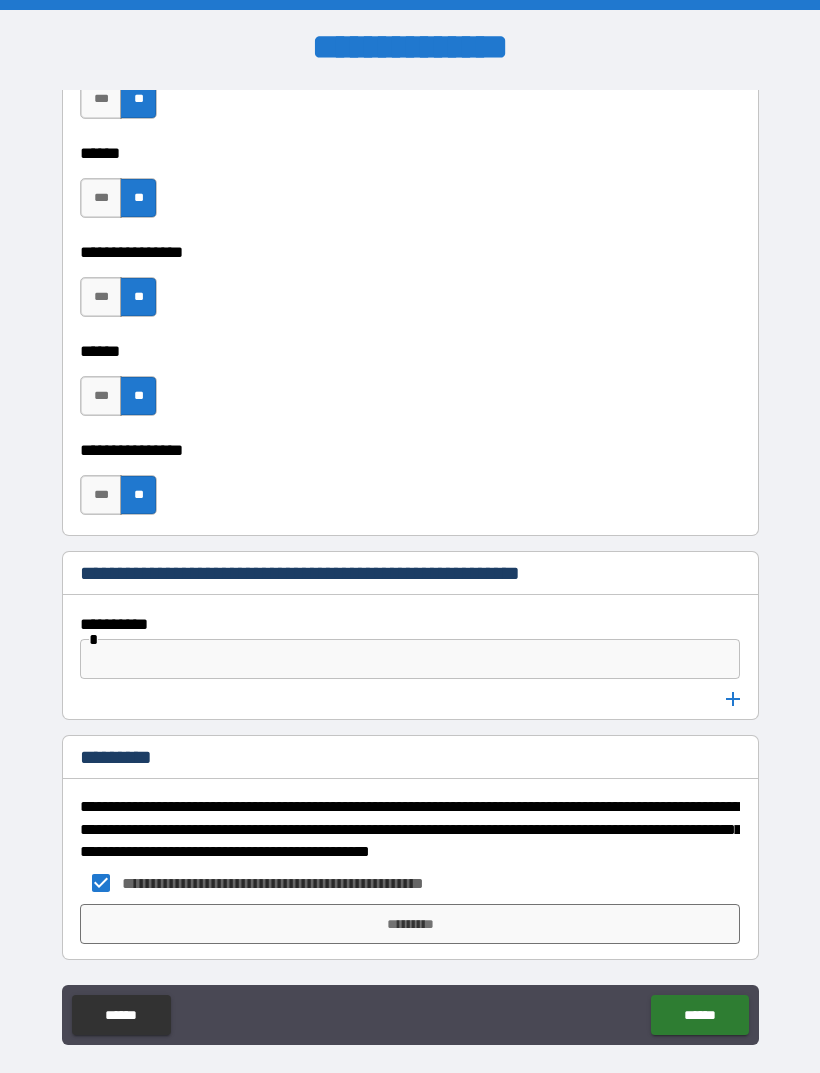 click on "*********" at bounding box center [410, 924] 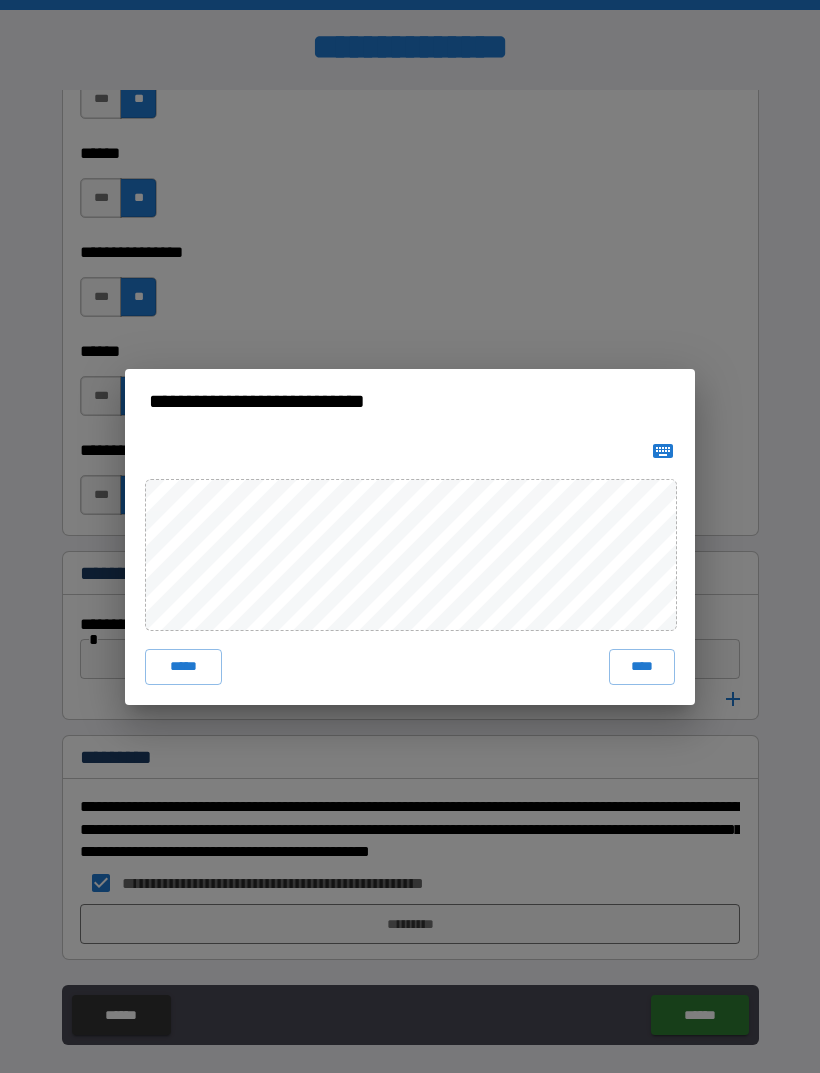 click on "****" at bounding box center (642, 667) 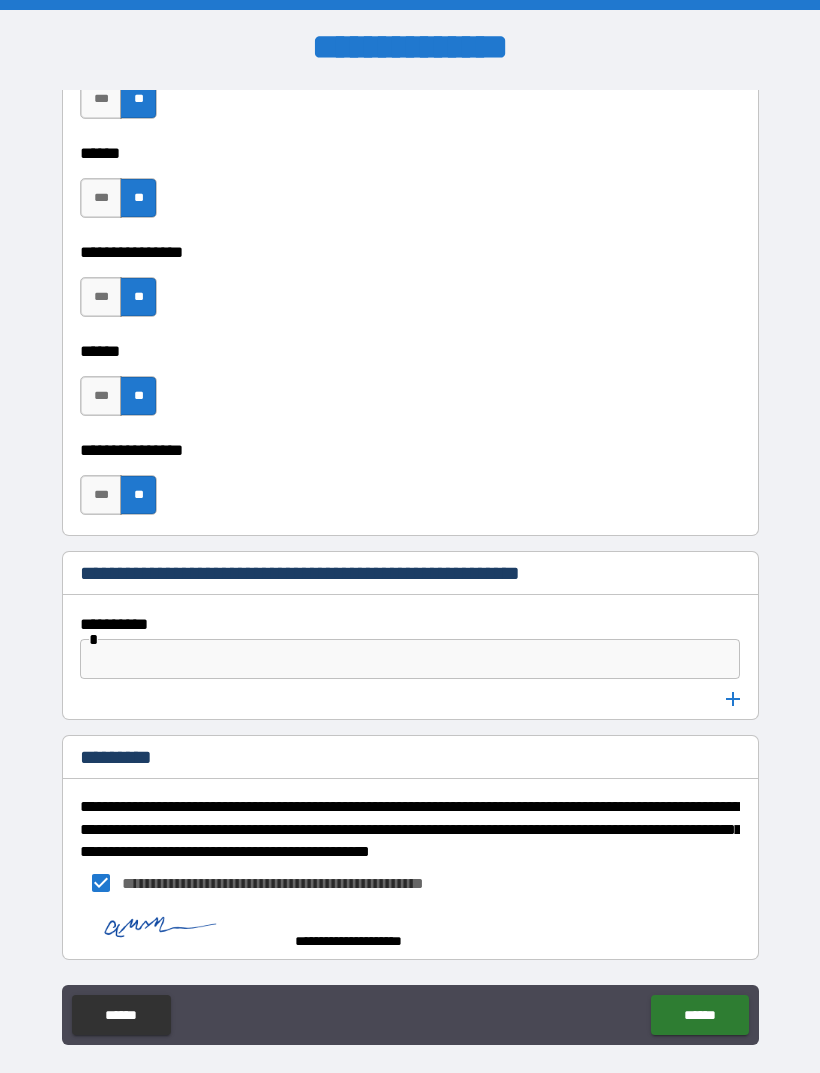 scroll, scrollTop: 7153, scrollLeft: 0, axis: vertical 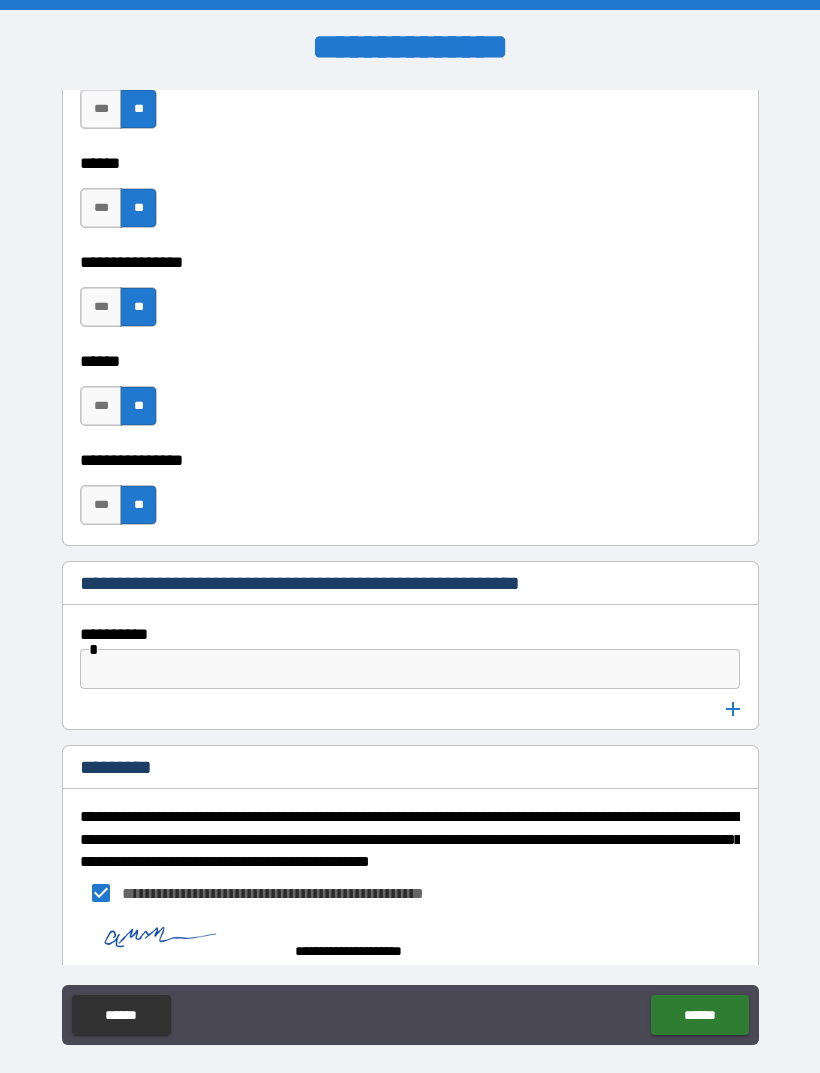 click on "******" at bounding box center (699, 1015) 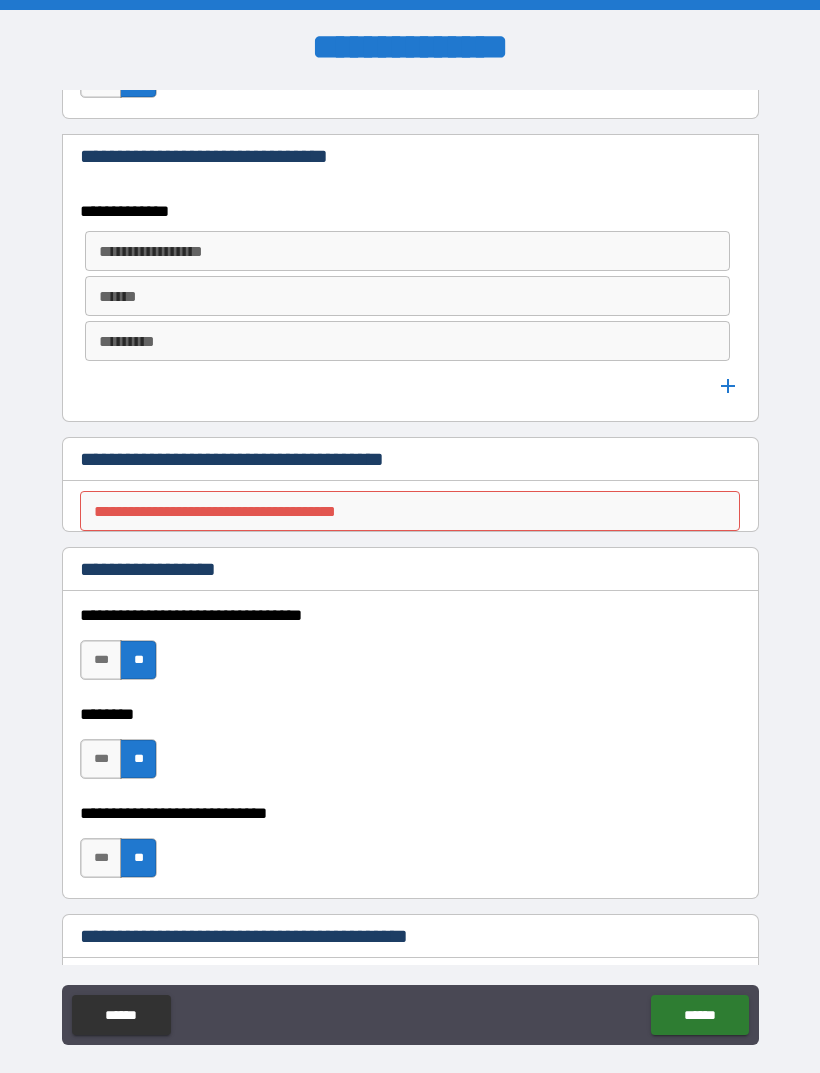 scroll, scrollTop: 996, scrollLeft: 0, axis: vertical 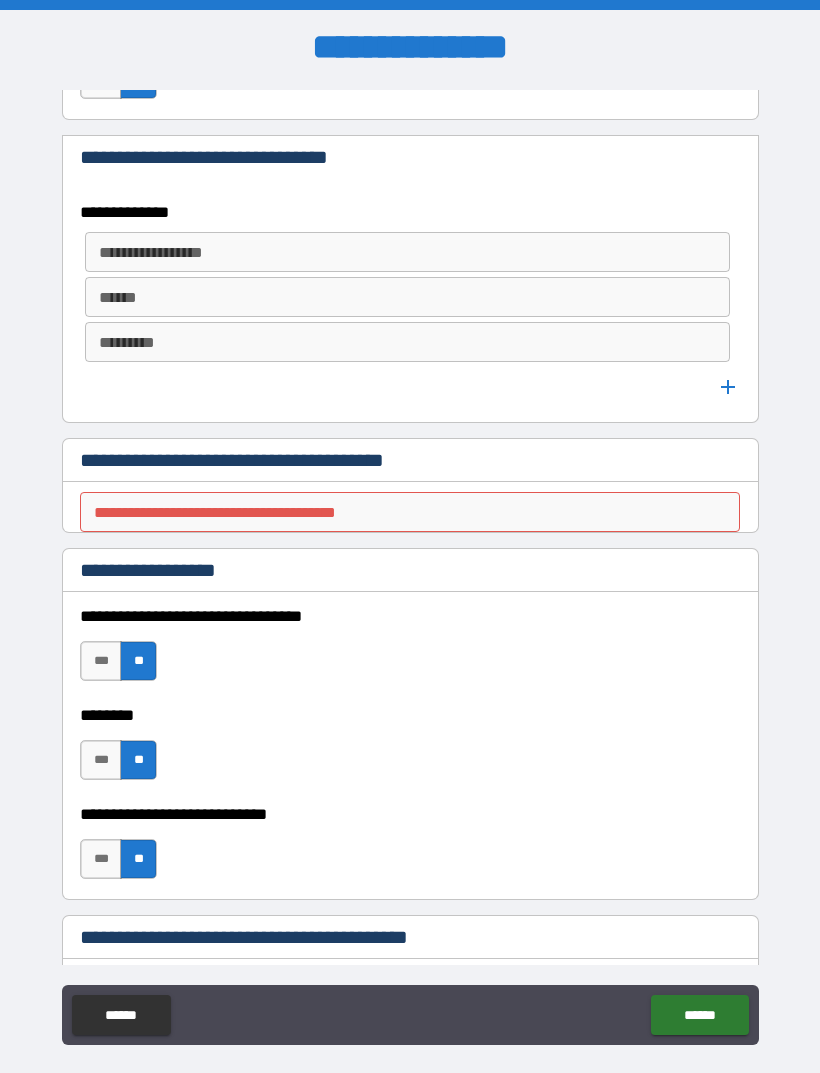 click on "**********" at bounding box center (410, 507) 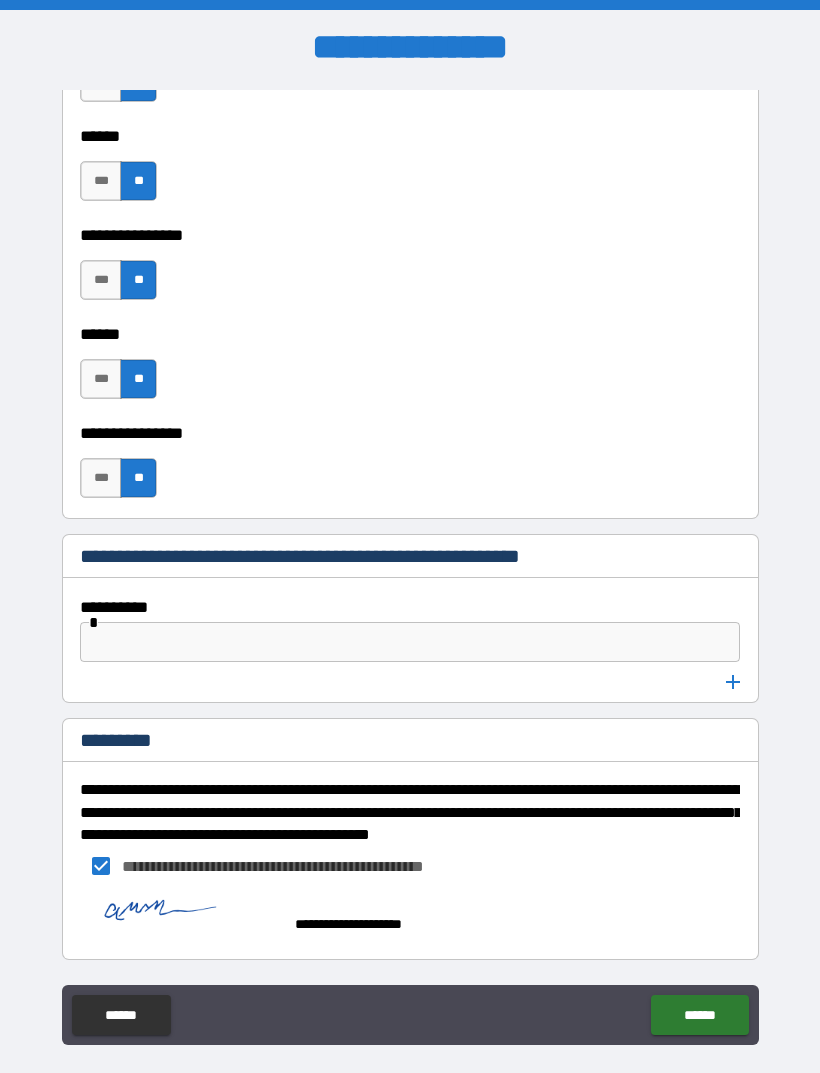 scroll, scrollTop: 7180, scrollLeft: 0, axis: vertical 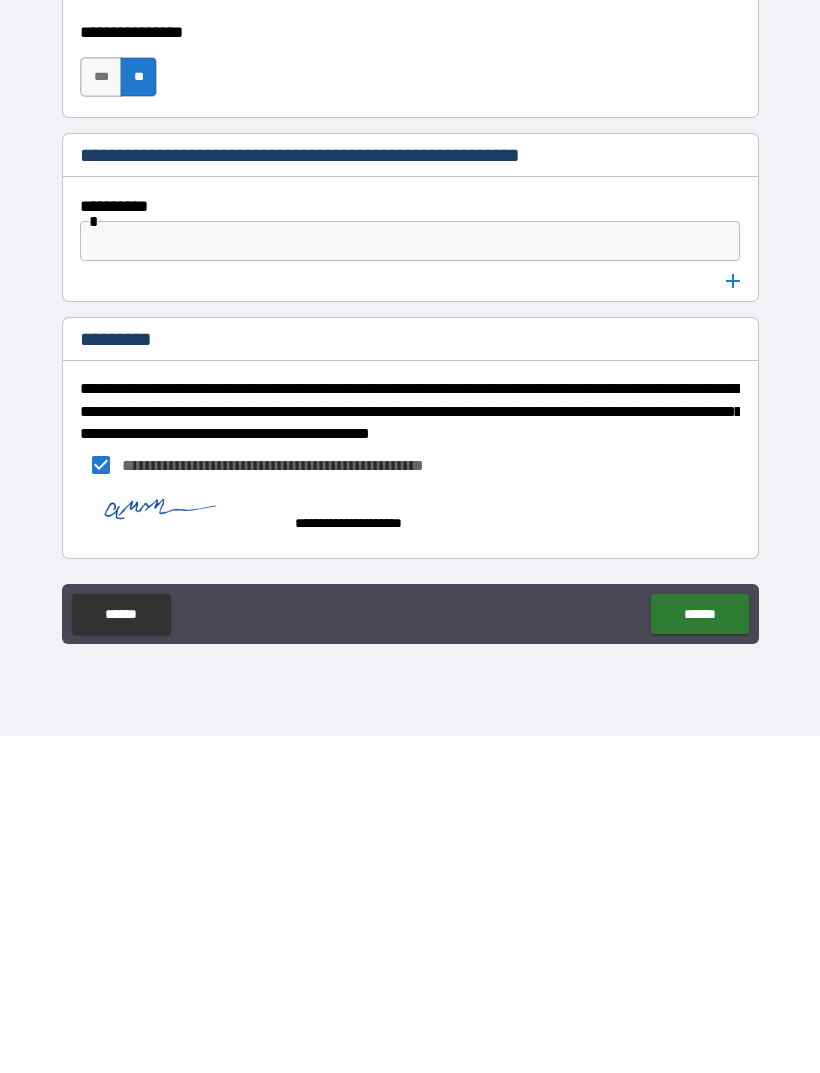 type on "**********" 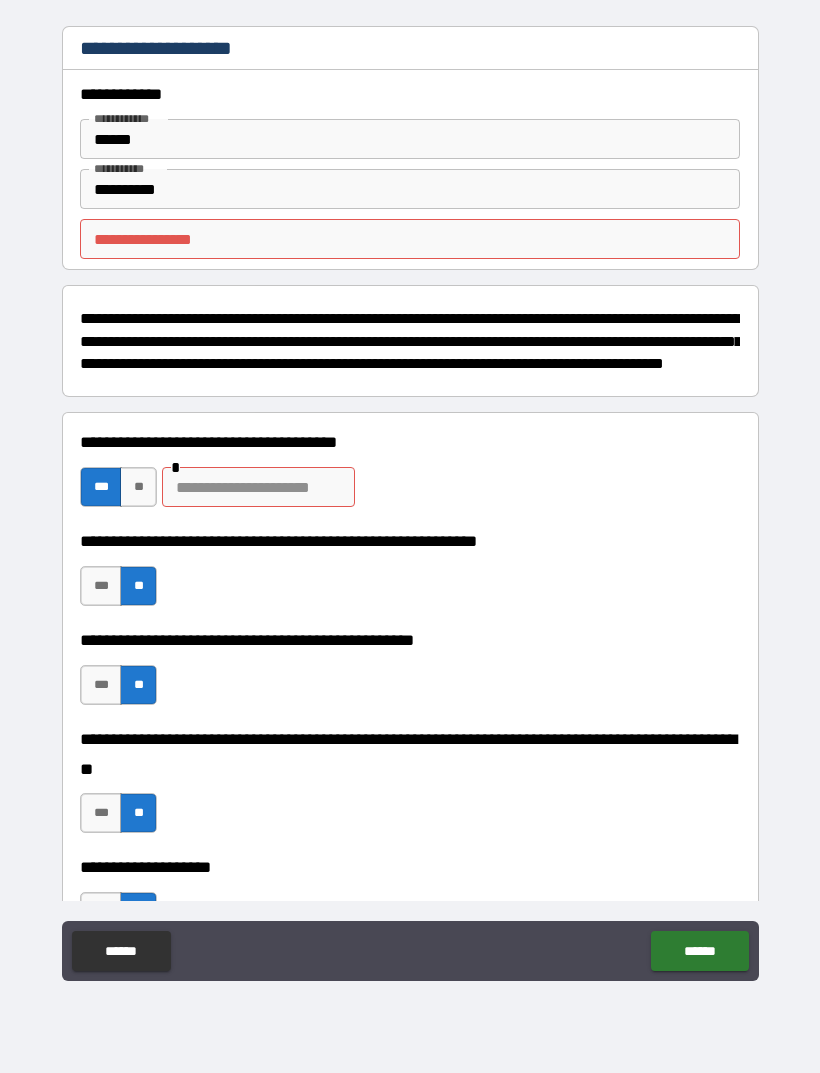 scroll, scrollTop: 0, scrollLeft: 0, axis: both 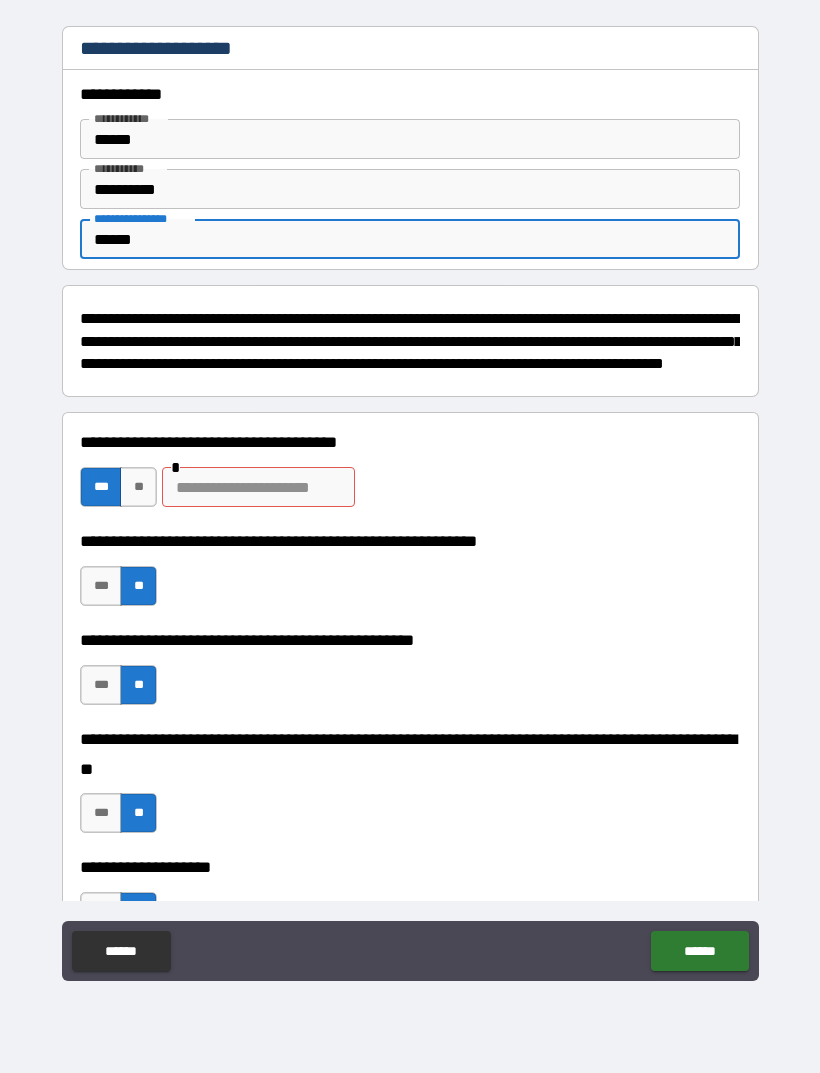 type on "******" 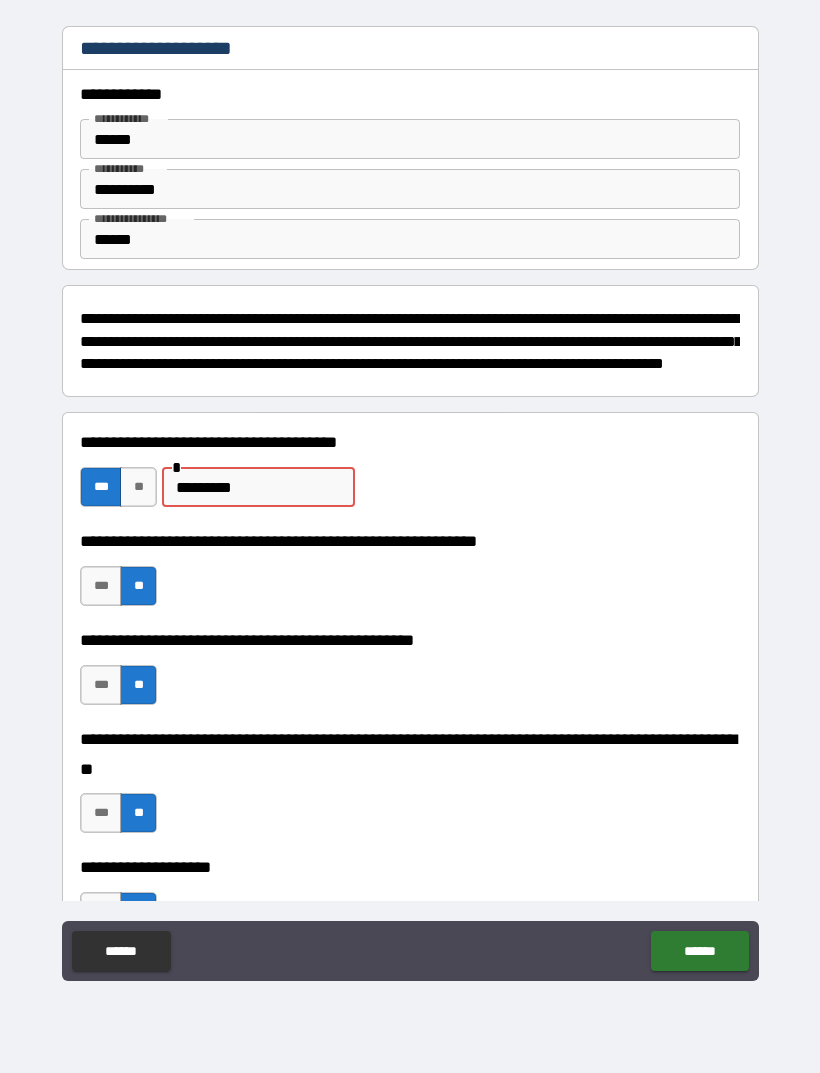 type on "**********" 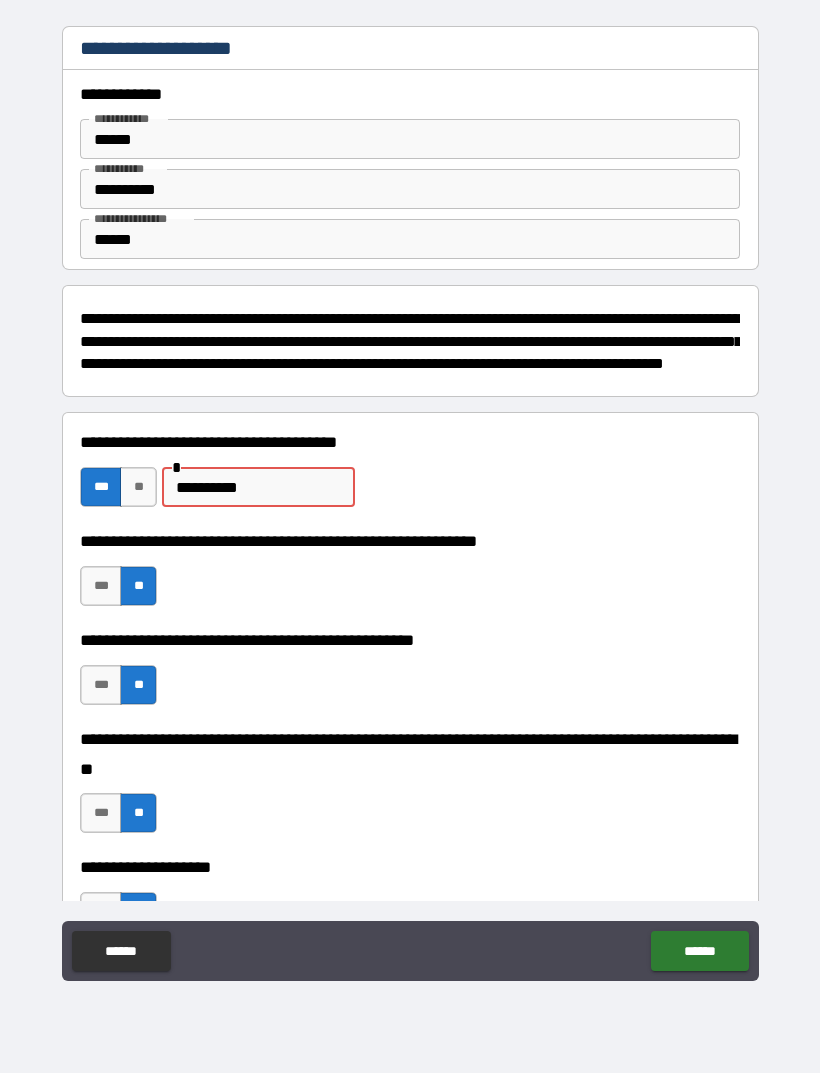click on "**" at bounding box center [138, 487] 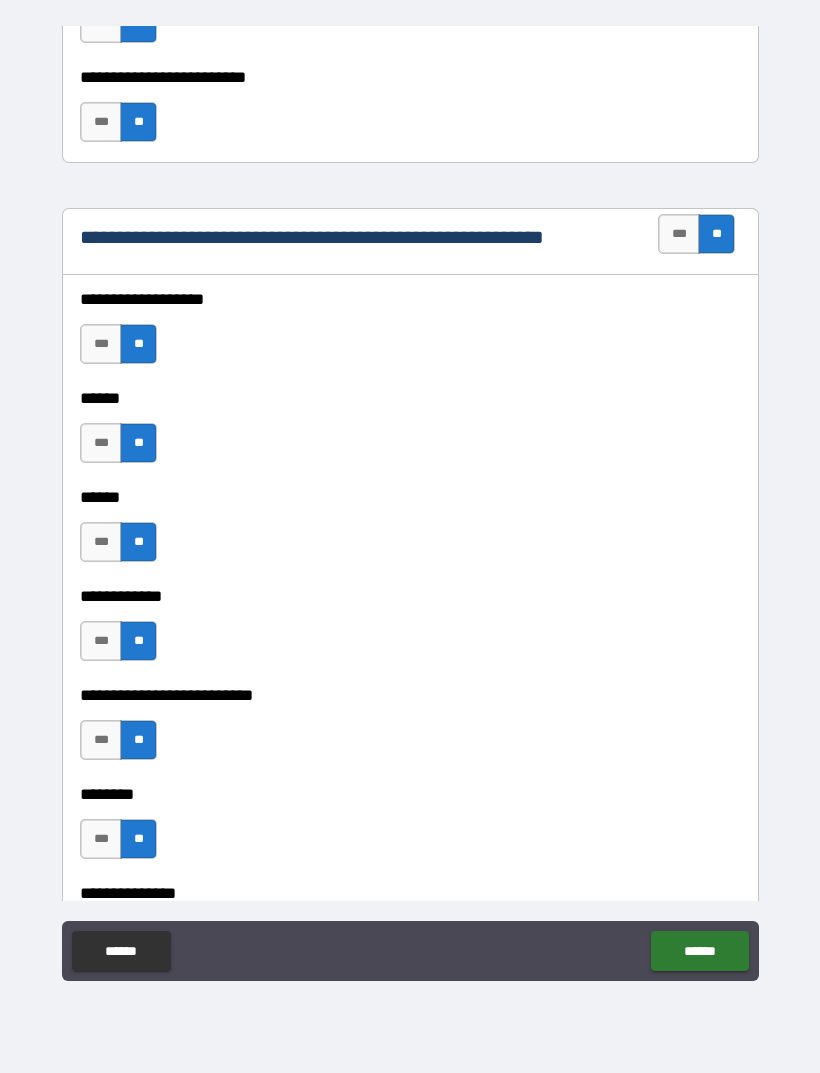 scroll, scrollTop: 3506, scrollLeft: 0, axis: vertical 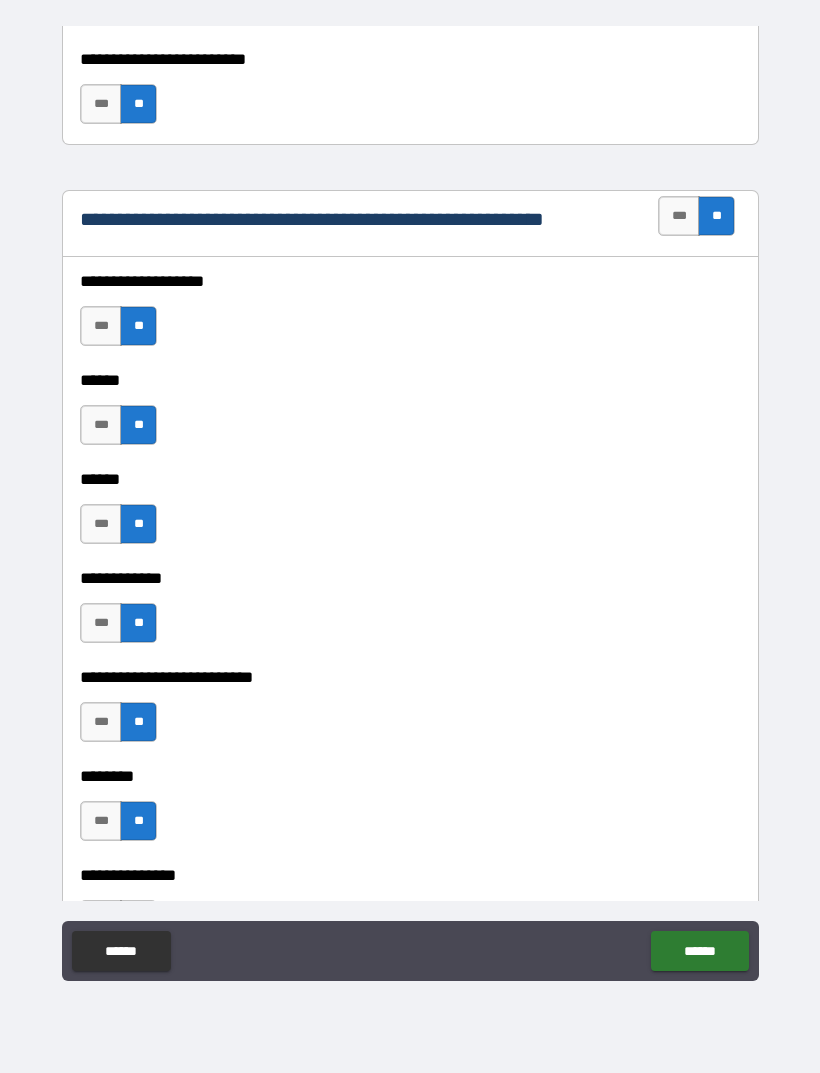 click on "******" at bounding box center [699, 951] 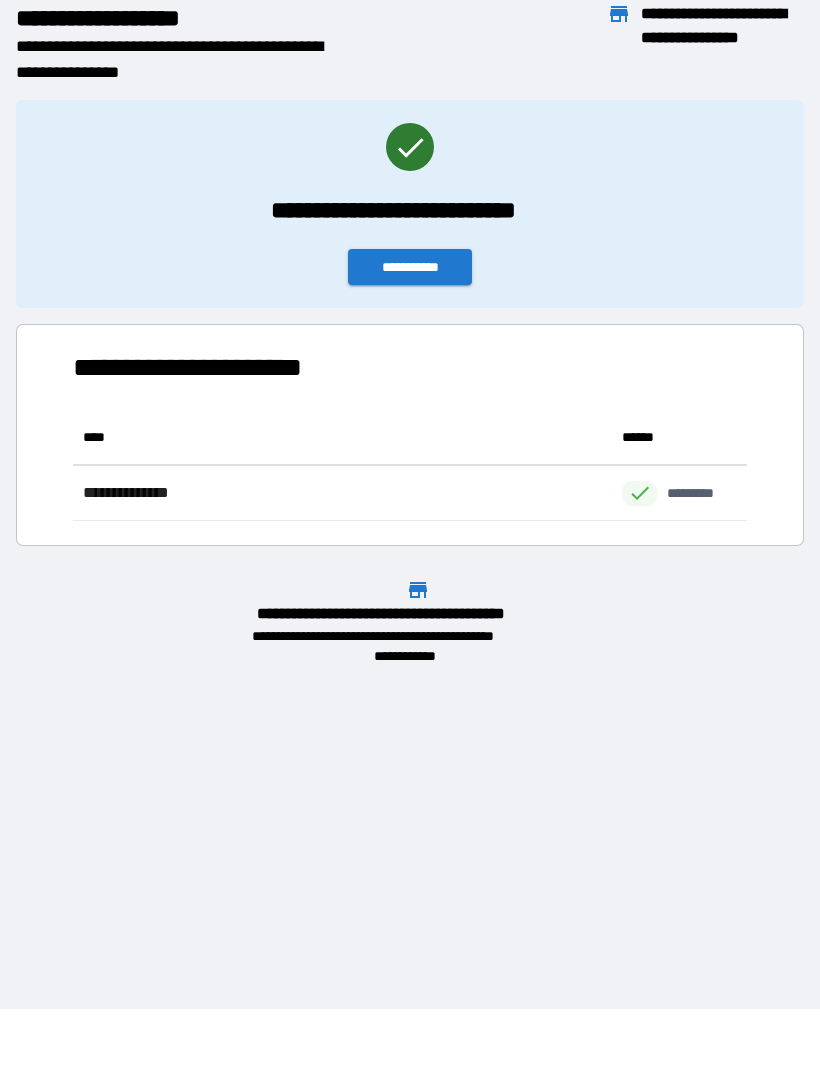 scroll, scrollTop: 111, scrollLeft: 674, axis: both 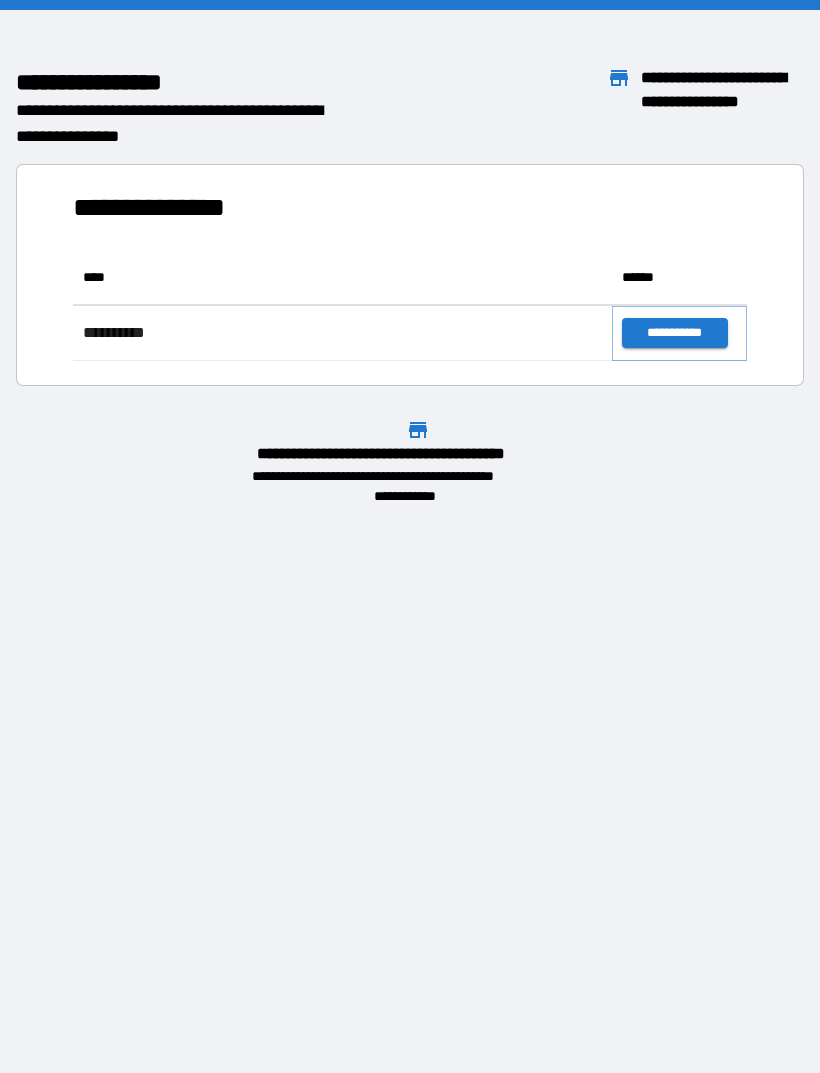 click on "**********" at bounding box center [674, 333] 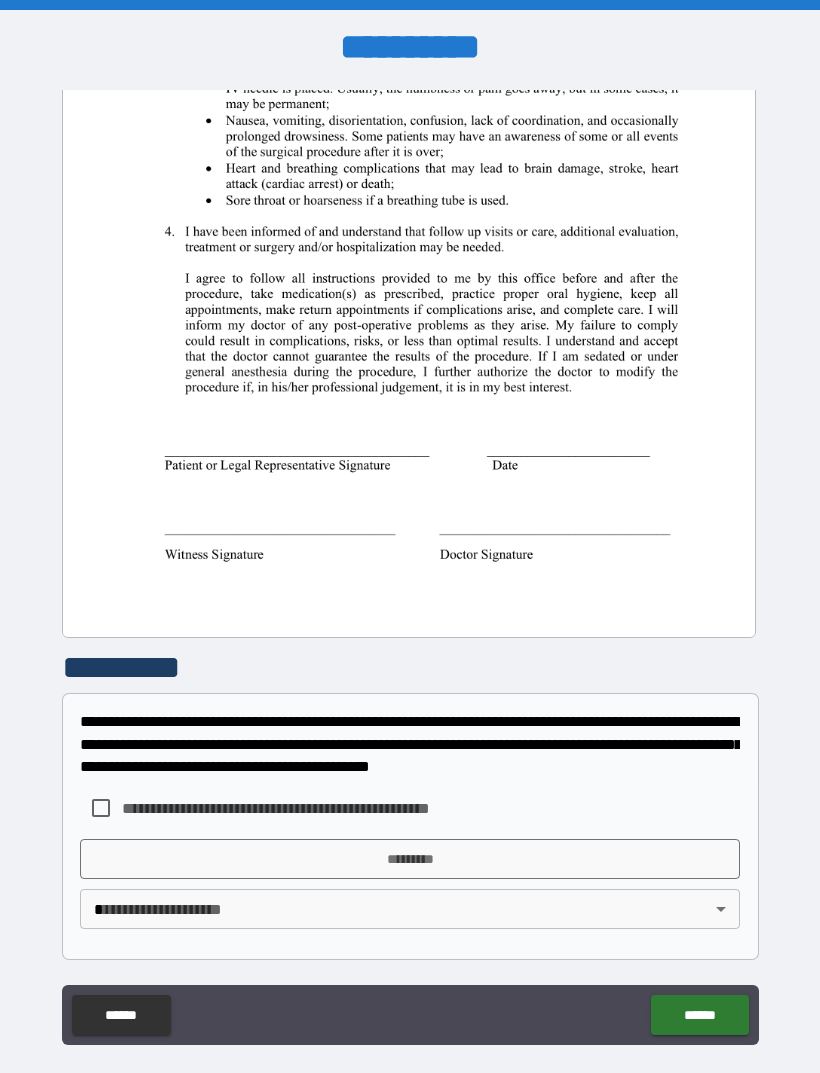 scroll, scrollTop: 1312, scrollLeft: 0, axis: vertical 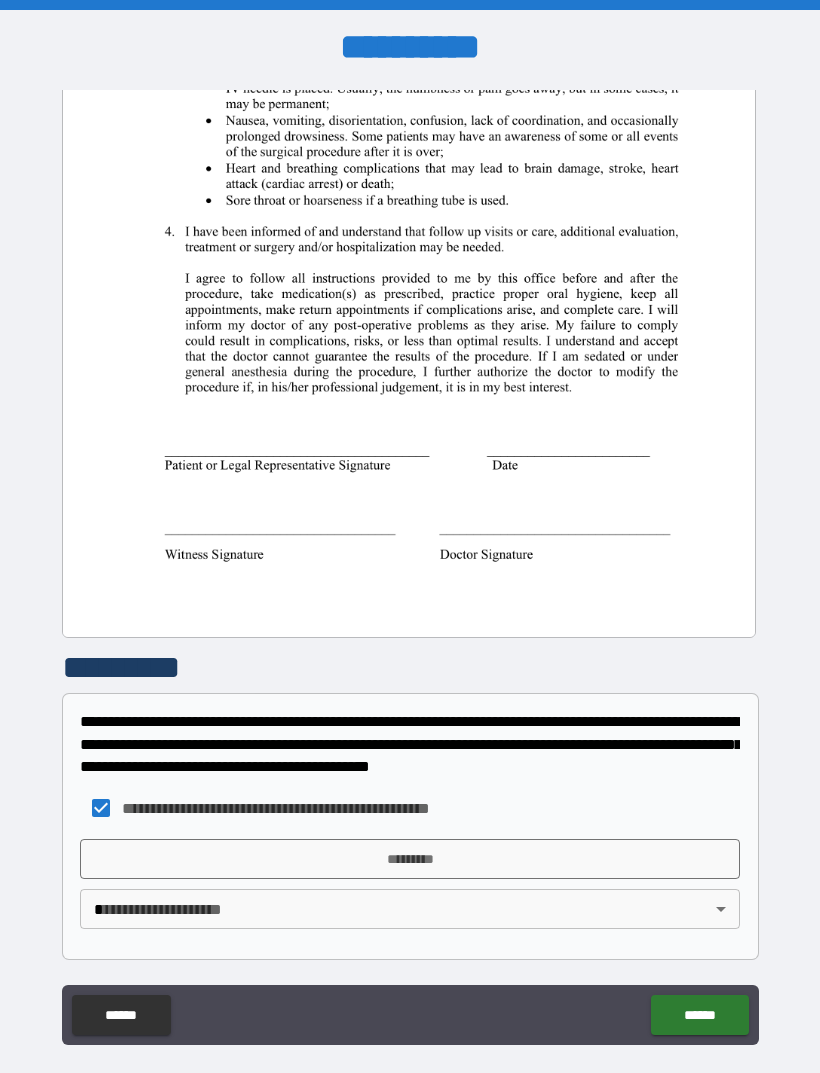 click on "**********" at bounding box center [410, 568] 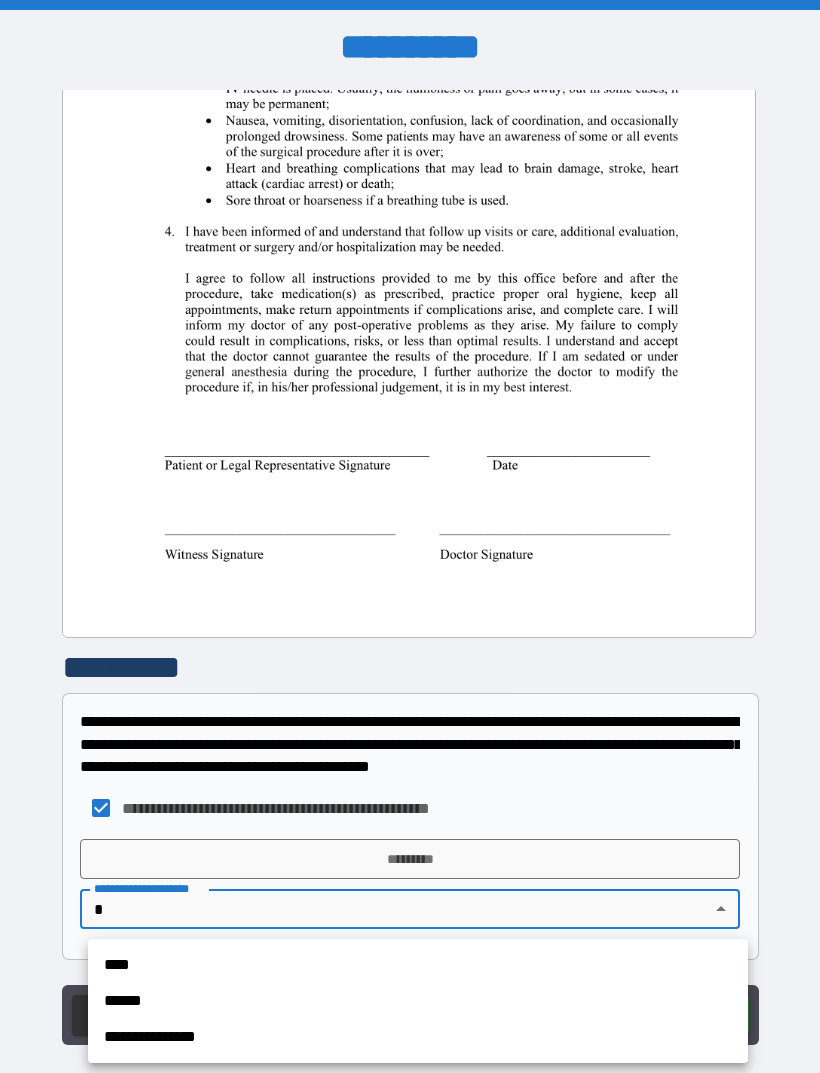 click on "****" at bounding box center [418, 965] 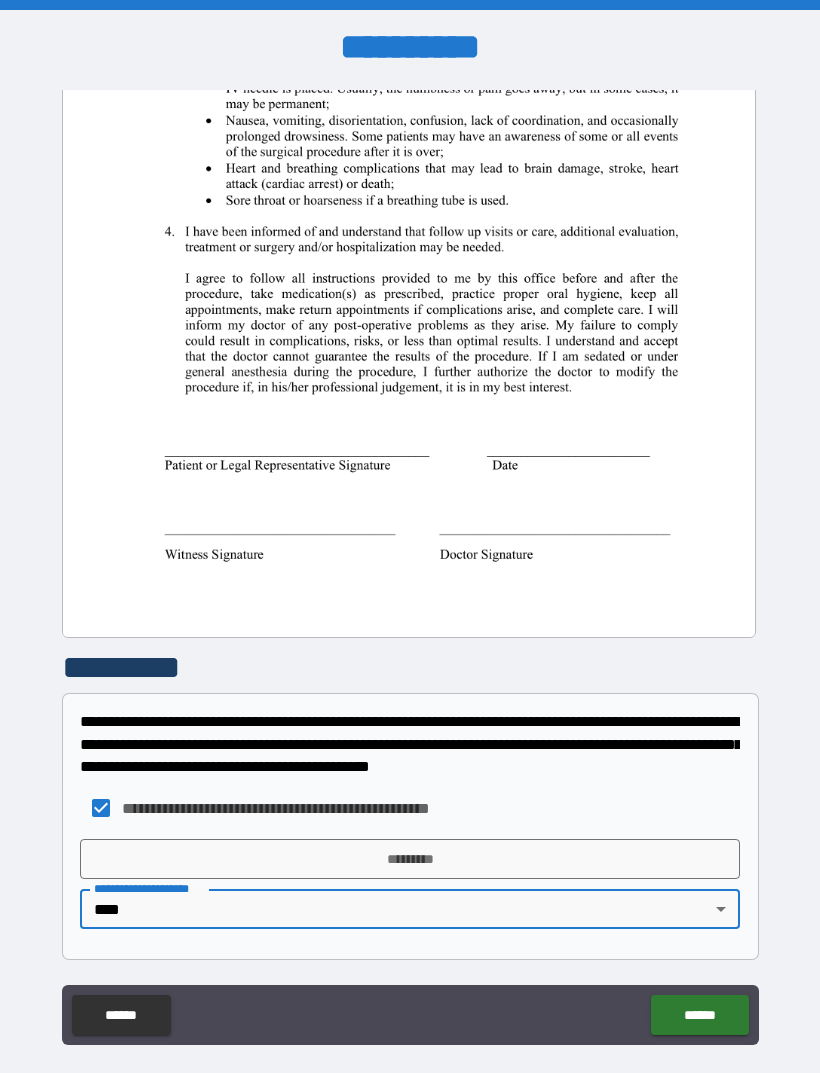 click on "*********" at bounding box center [410, 859] 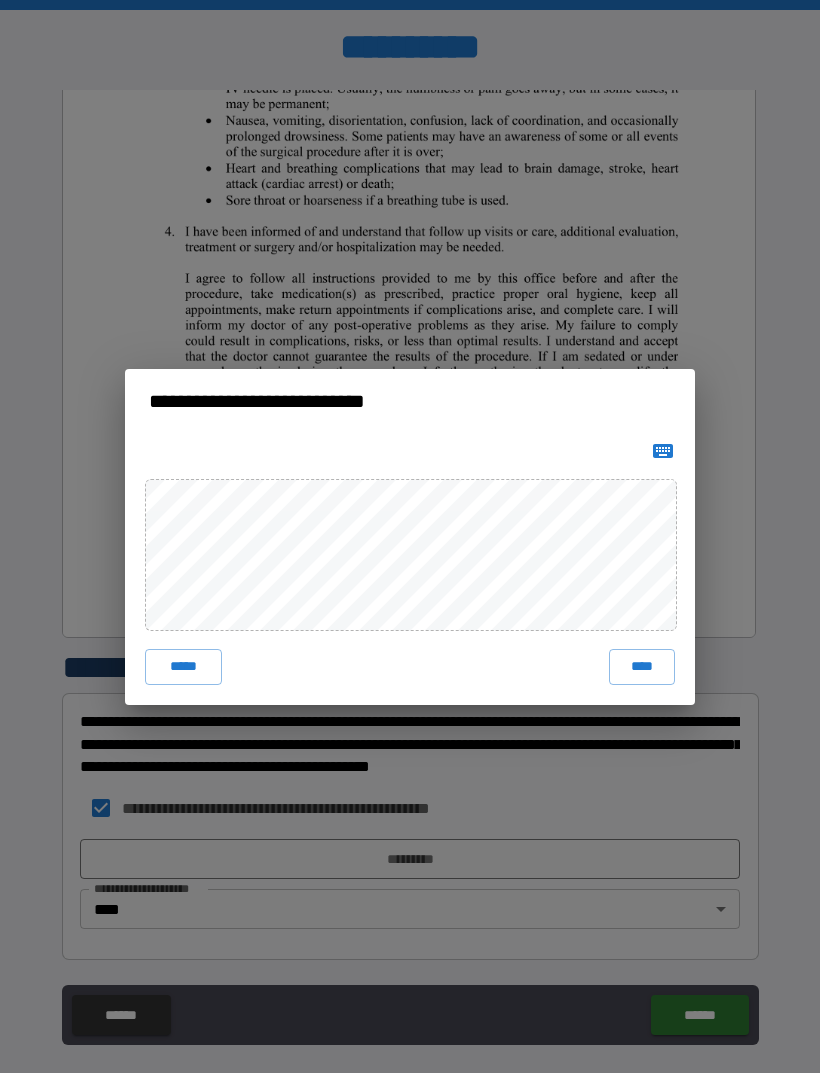 click on "****" at bounding box center [642, 667] 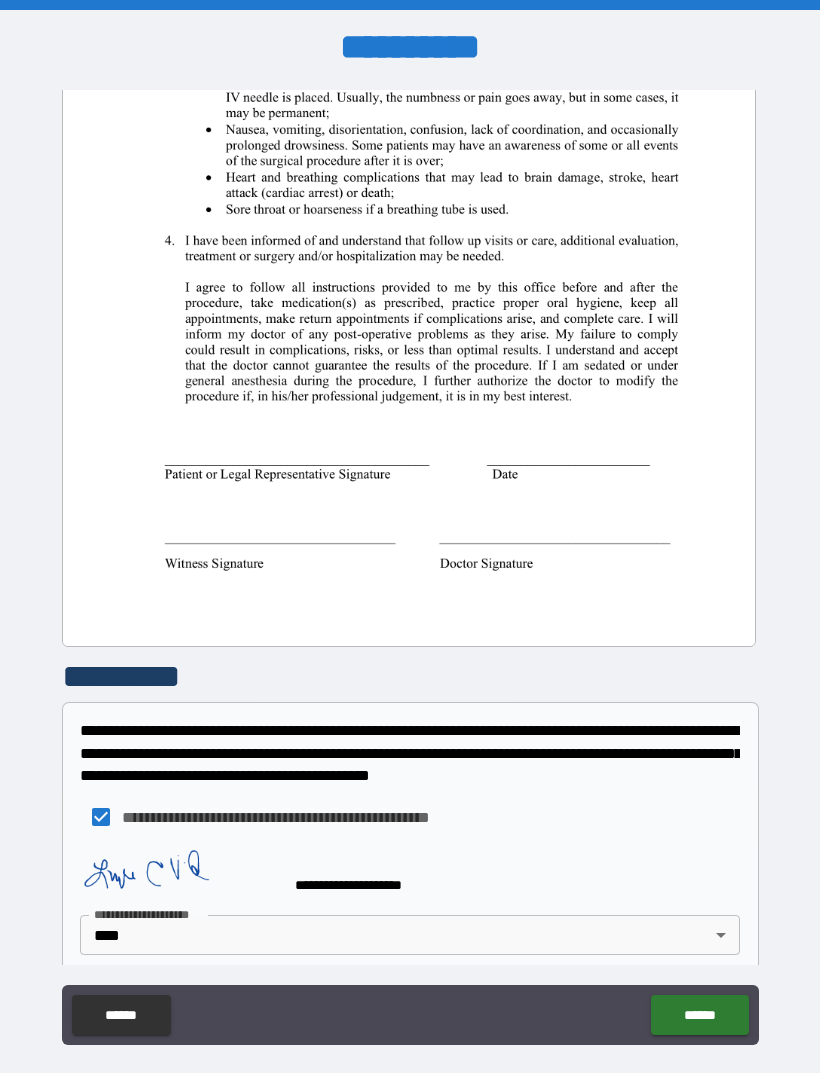 click on "******" at bounding box center [699, 1015] 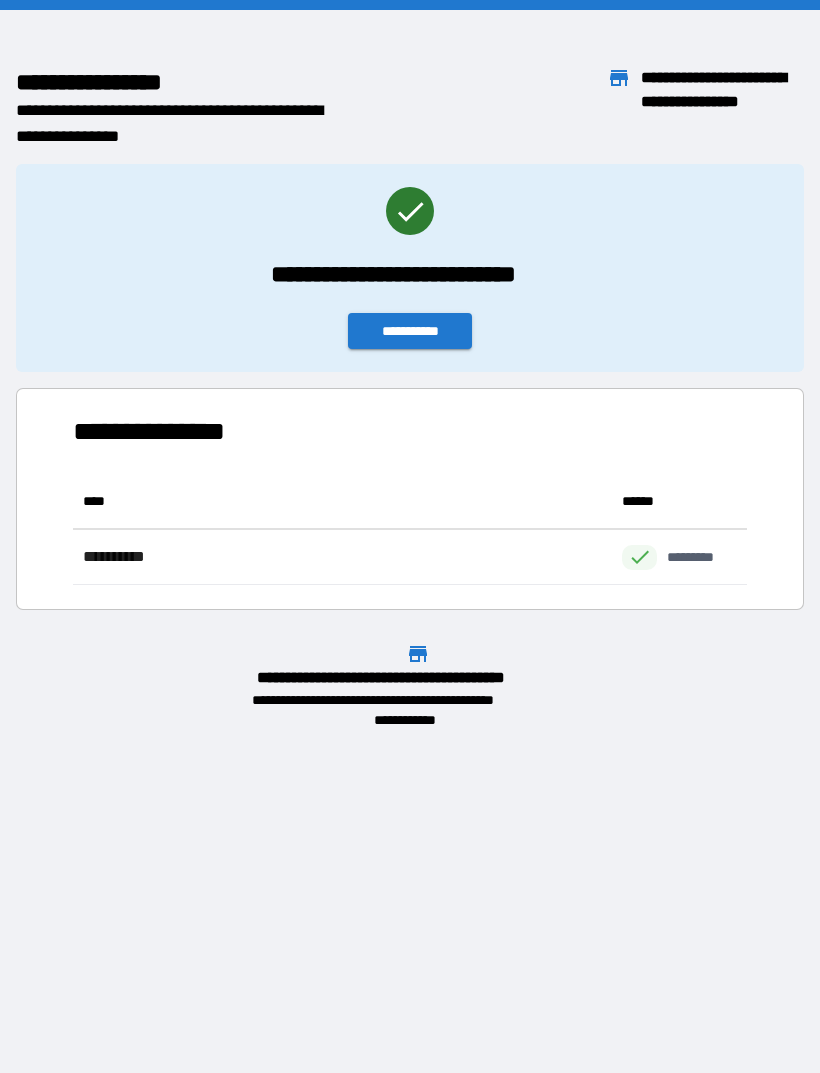 scroll, scrollTop: 1, scrollLeft: 1, axis: both 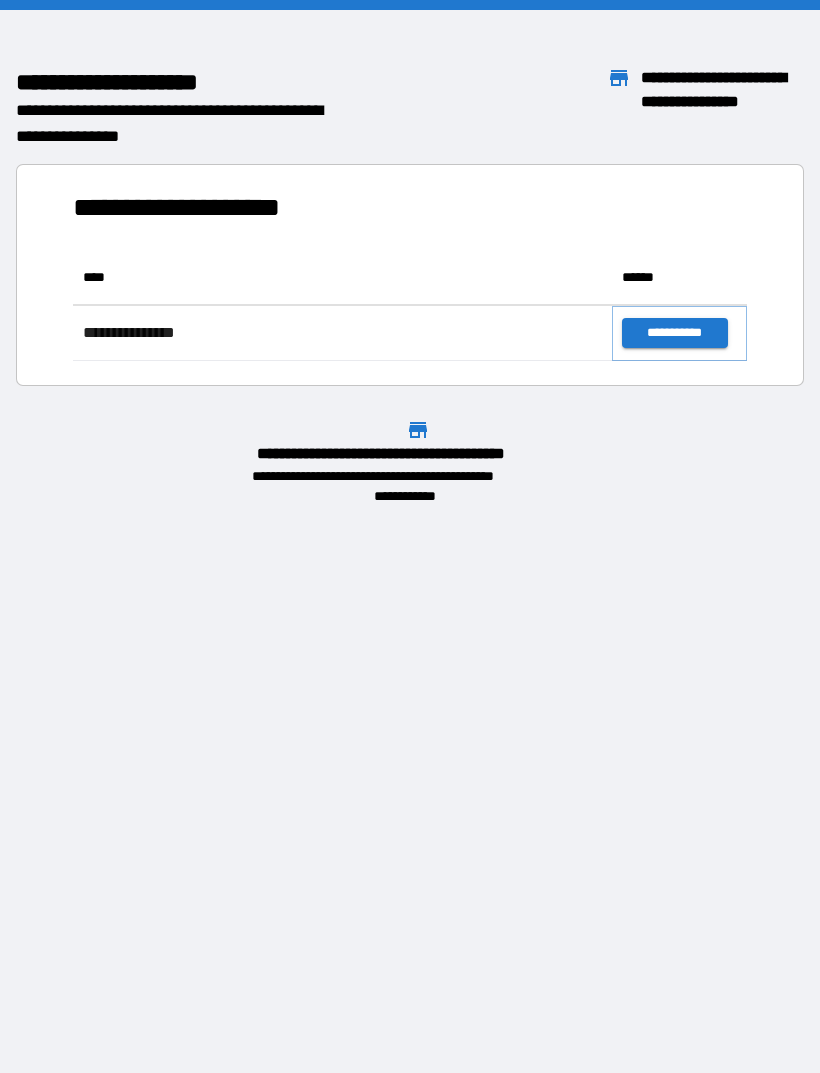 click on "**********" at bounding box center [674, 333] 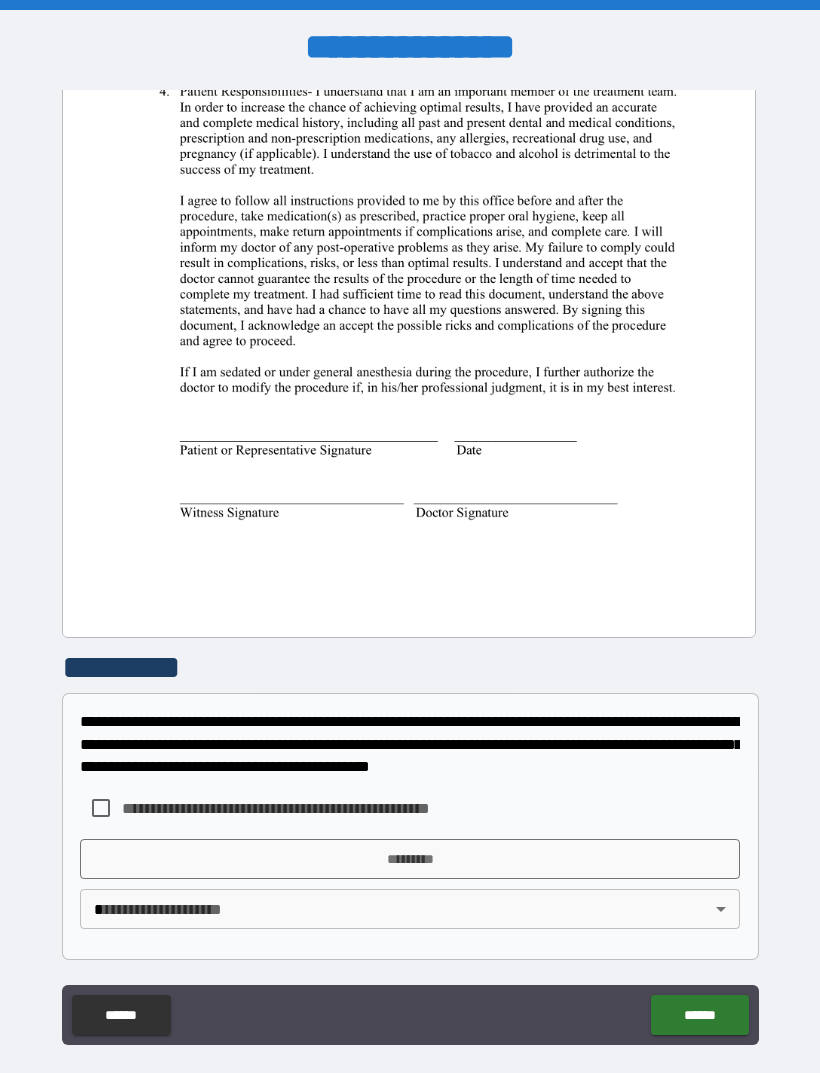 scroll, scrollTop: 1312, scrollLeft: 0, axis: vertical 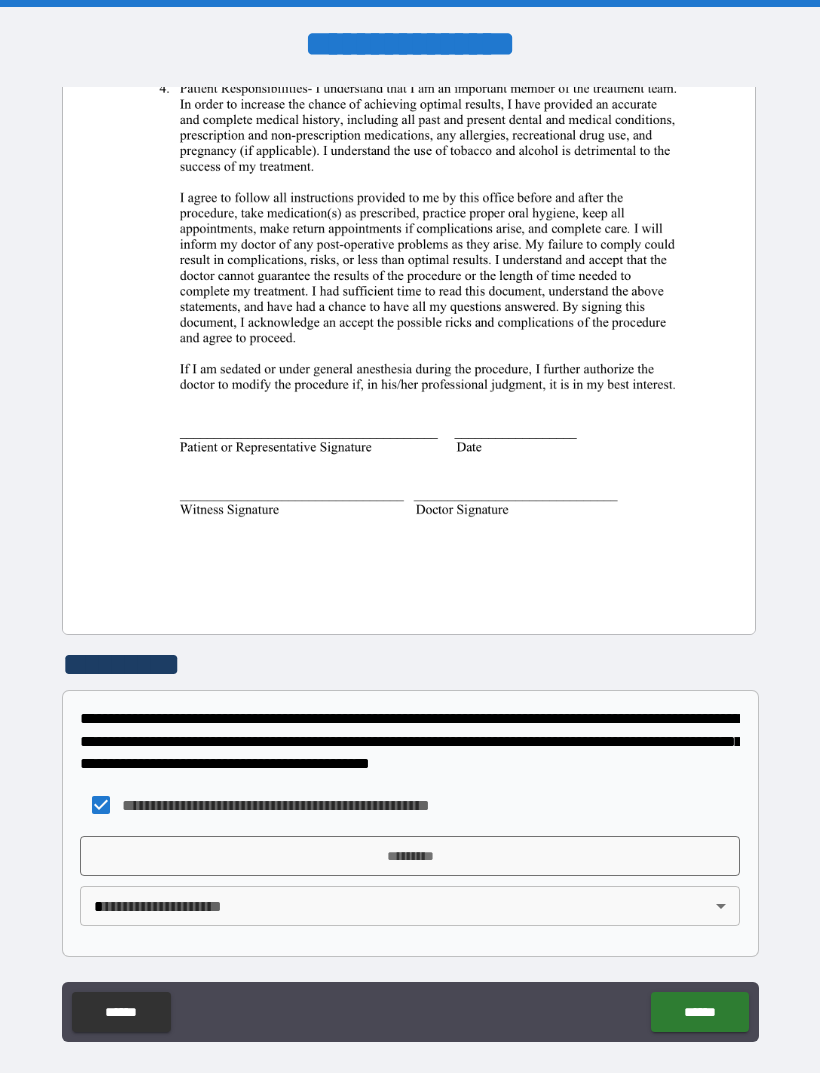 click on "*********" at bounding box center (410, 856) 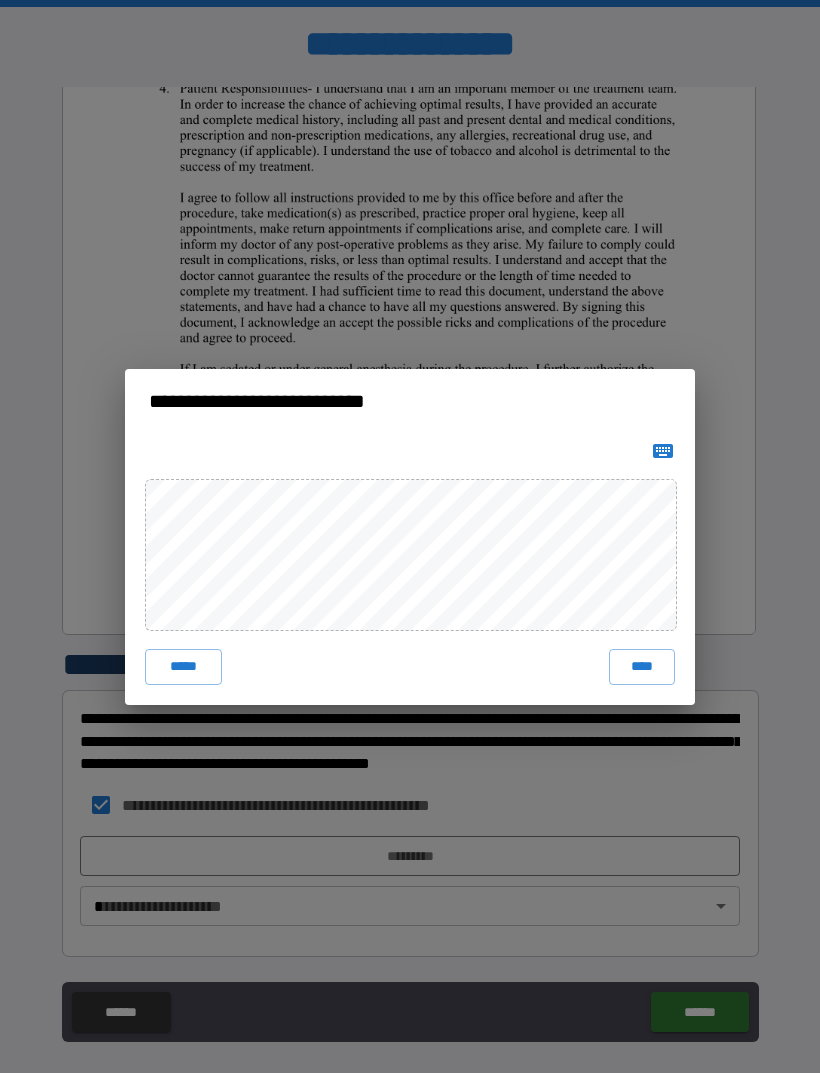 click on "****" at bounding box center (642, 667) 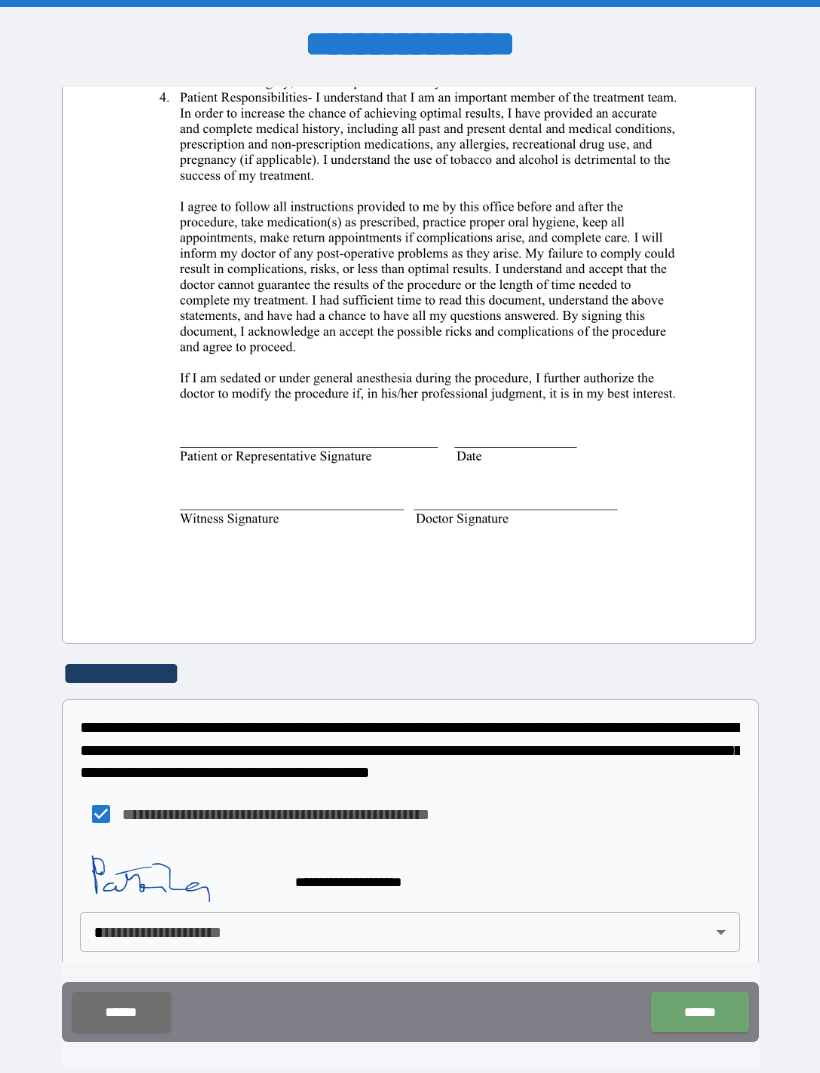 click on "******" at bounding box center [699, 1012] 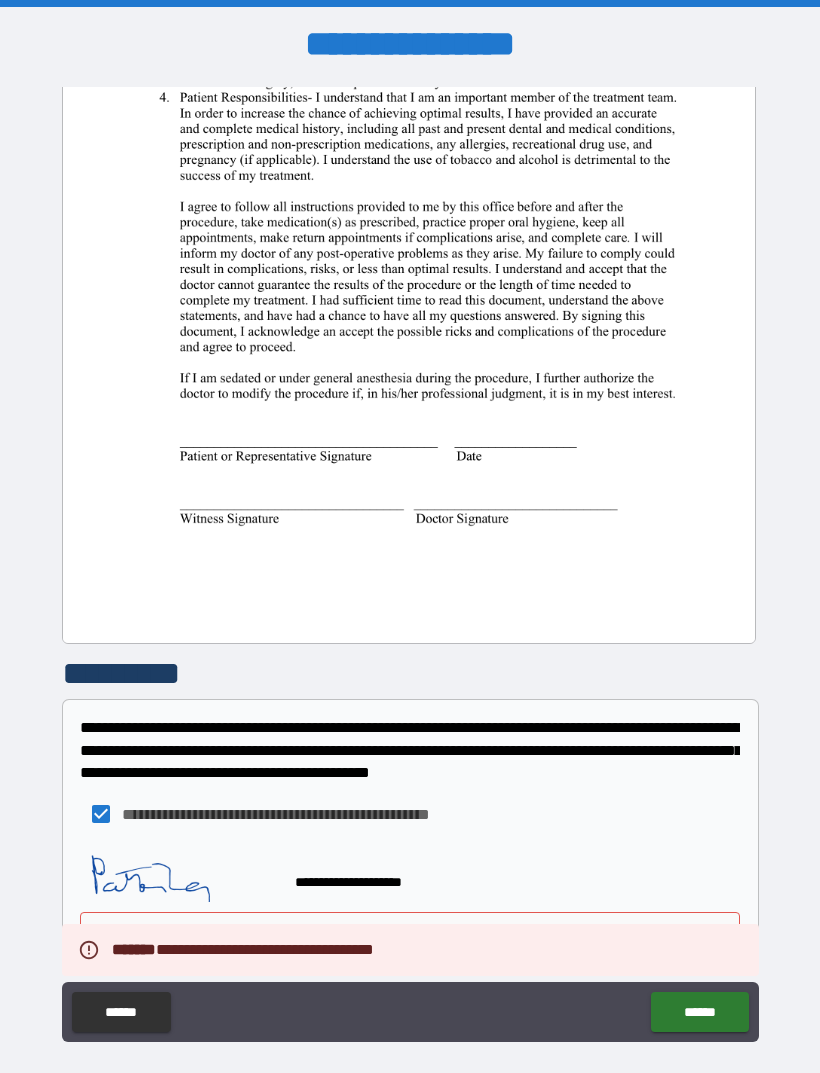 click at bounding box center [409, 196] 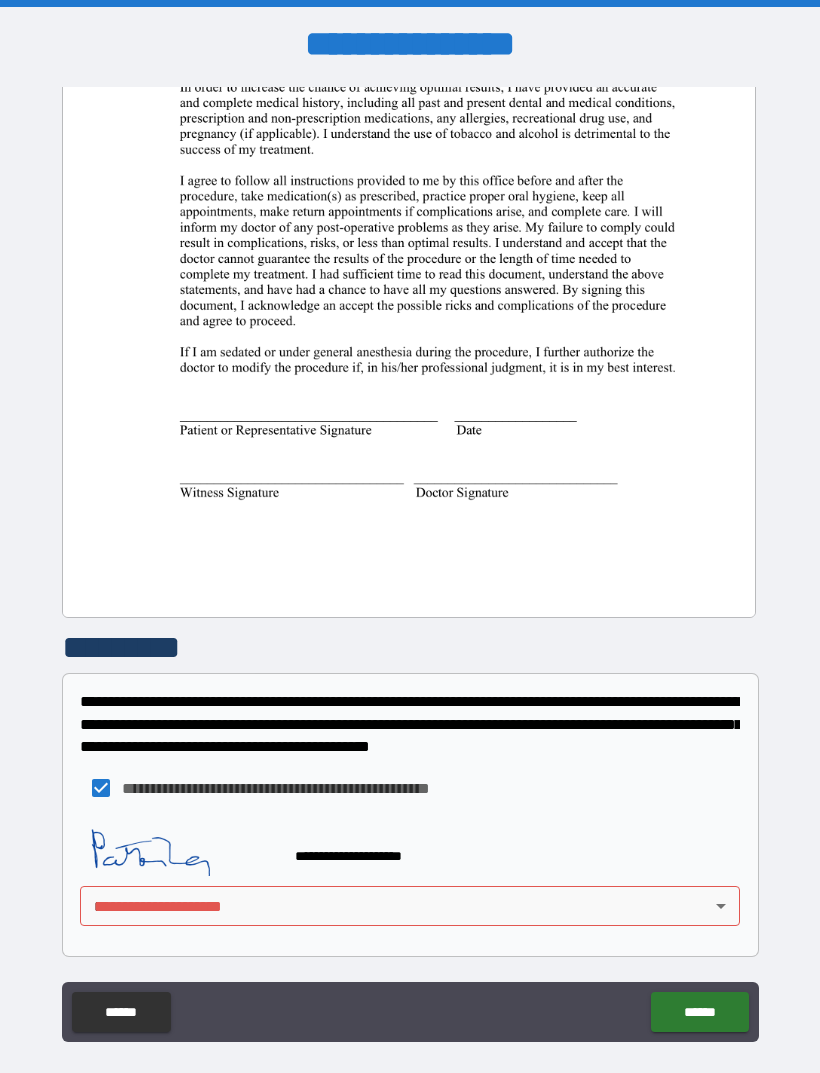 scroll, scrollTop: 1329, scrollLeft: 0, axis: vertical 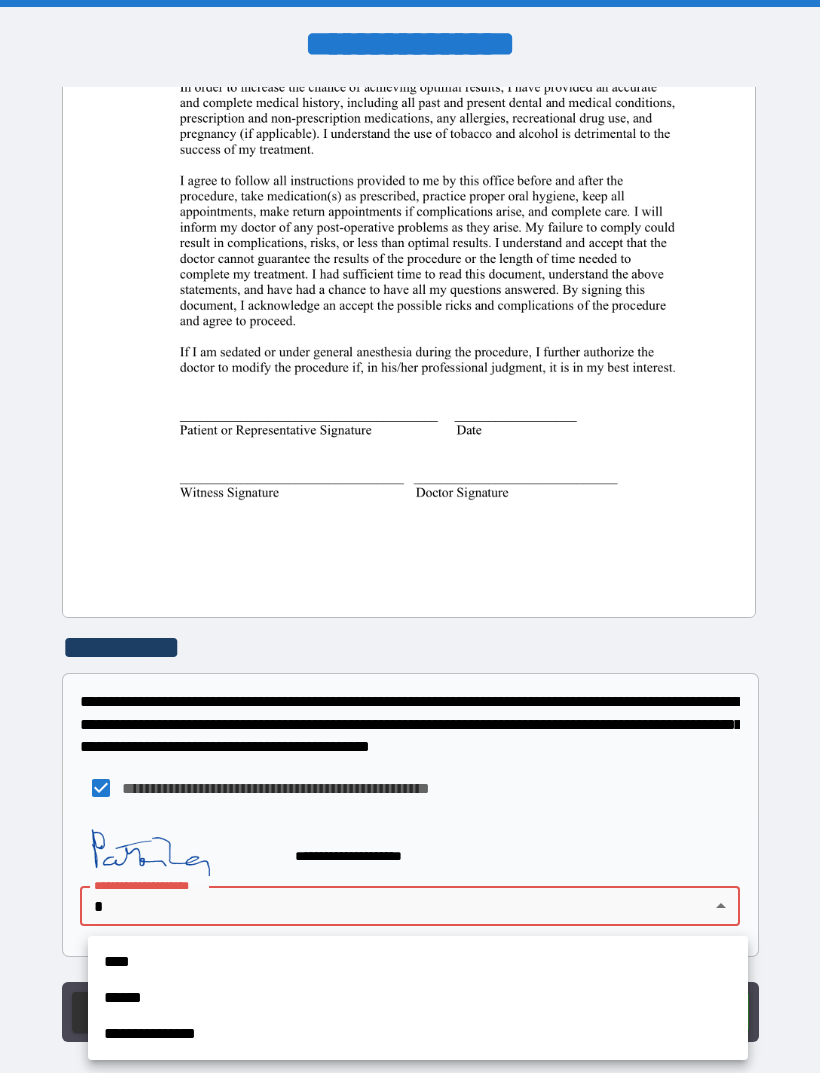 click on "****" at bounding box center (418, 962) 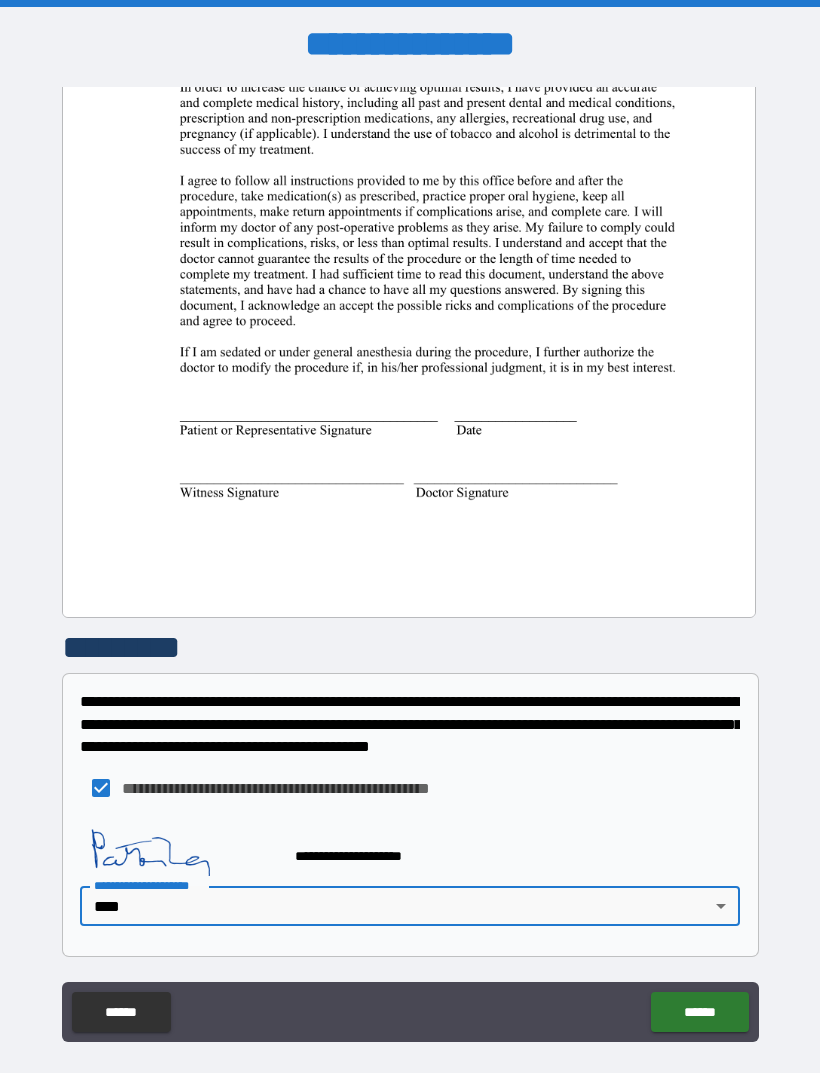 click on "******" at bounding box center [699, 1012] 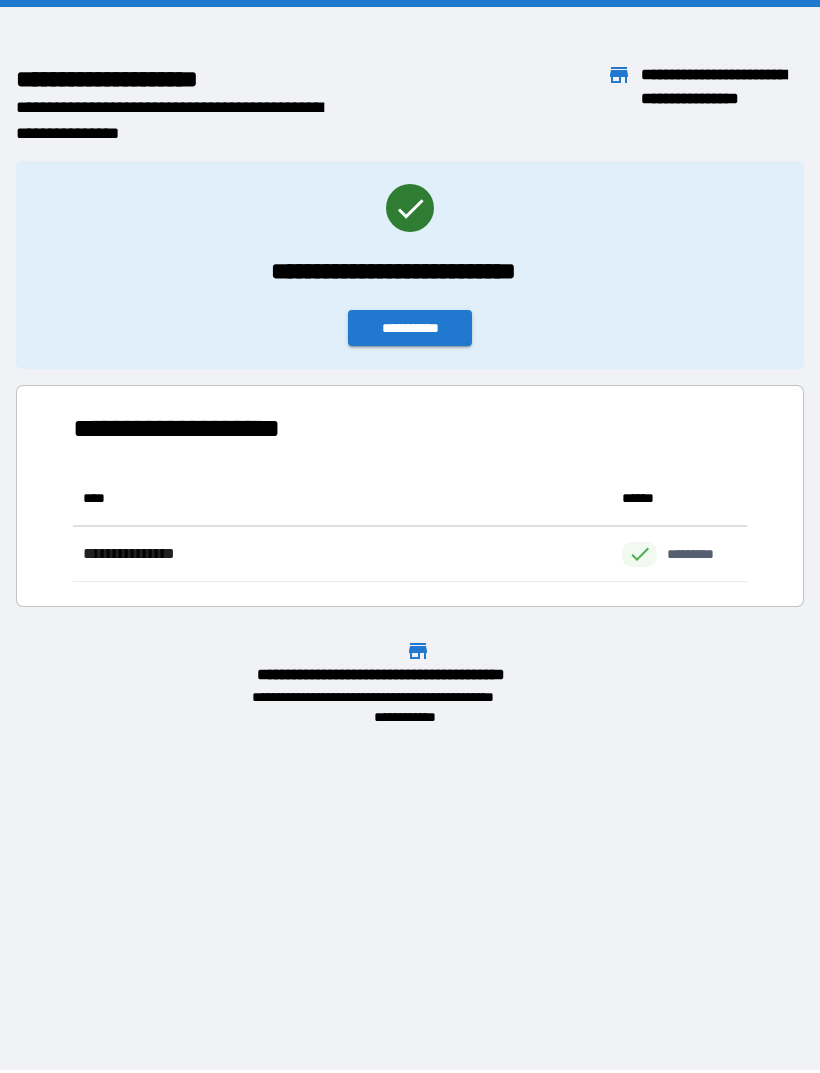 scroll, scrollTop: 1, scrollLeft: 1, axis: both 